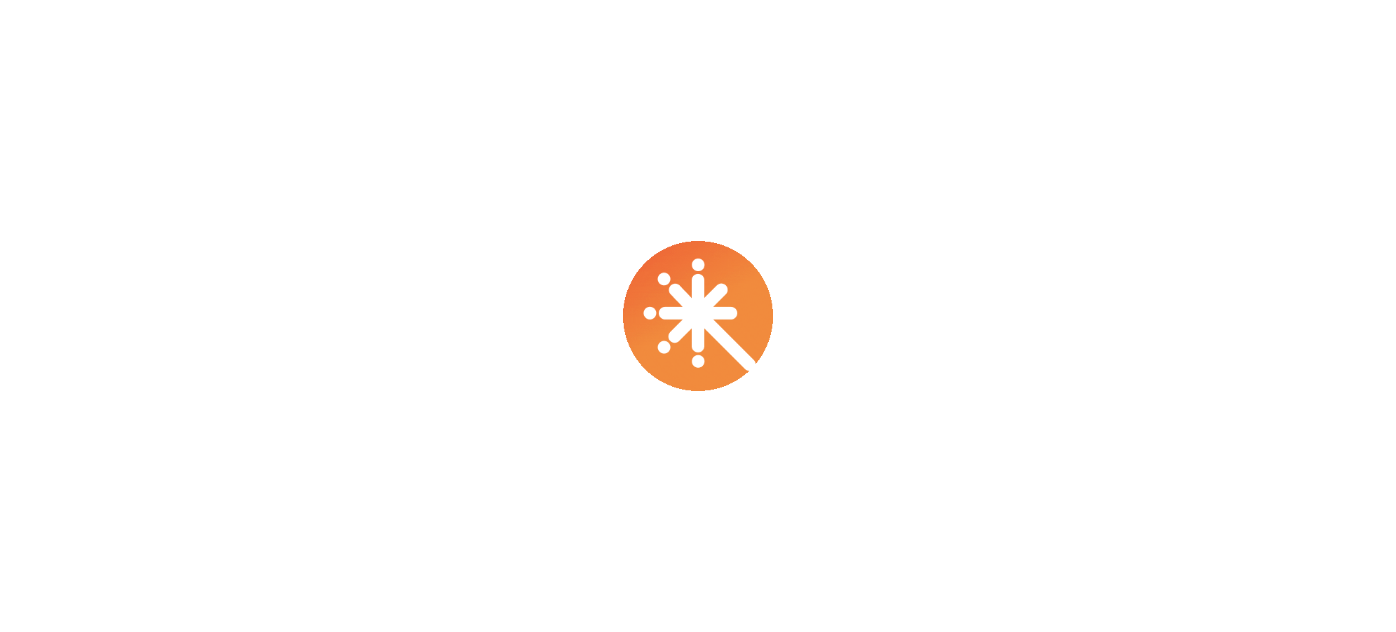 scroll, scrollTop: 0, scrollLeft: 0, axis: both 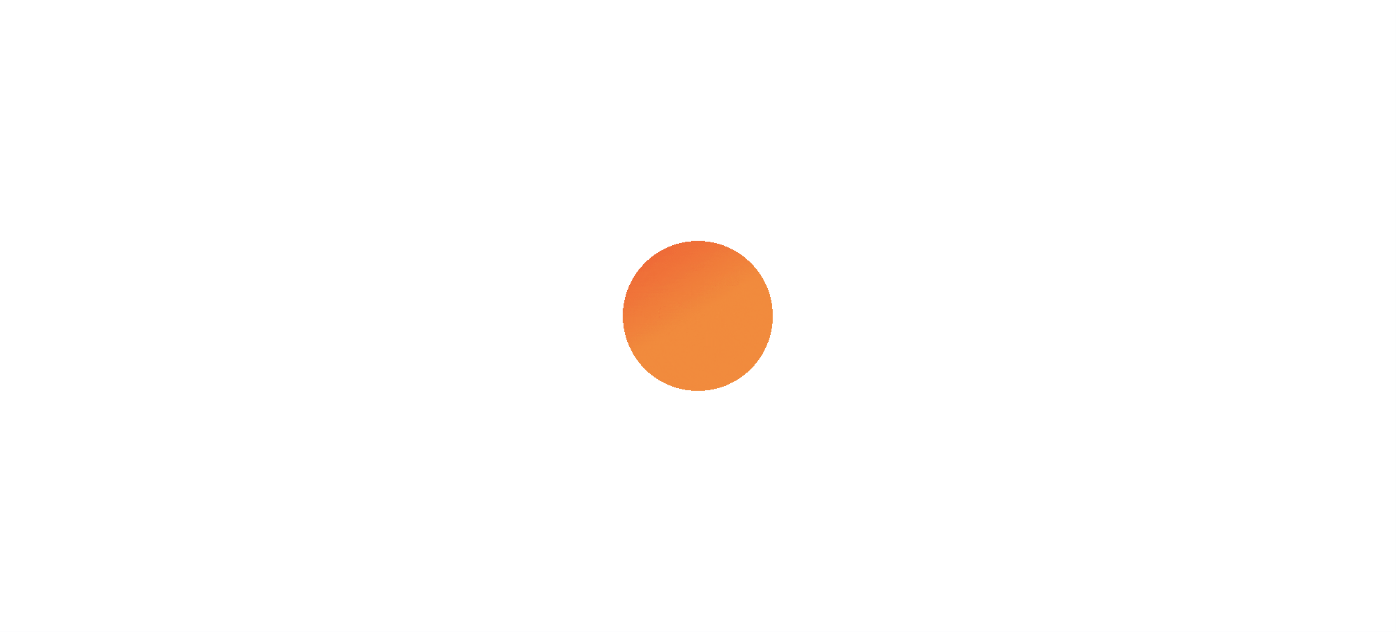 select on "****" 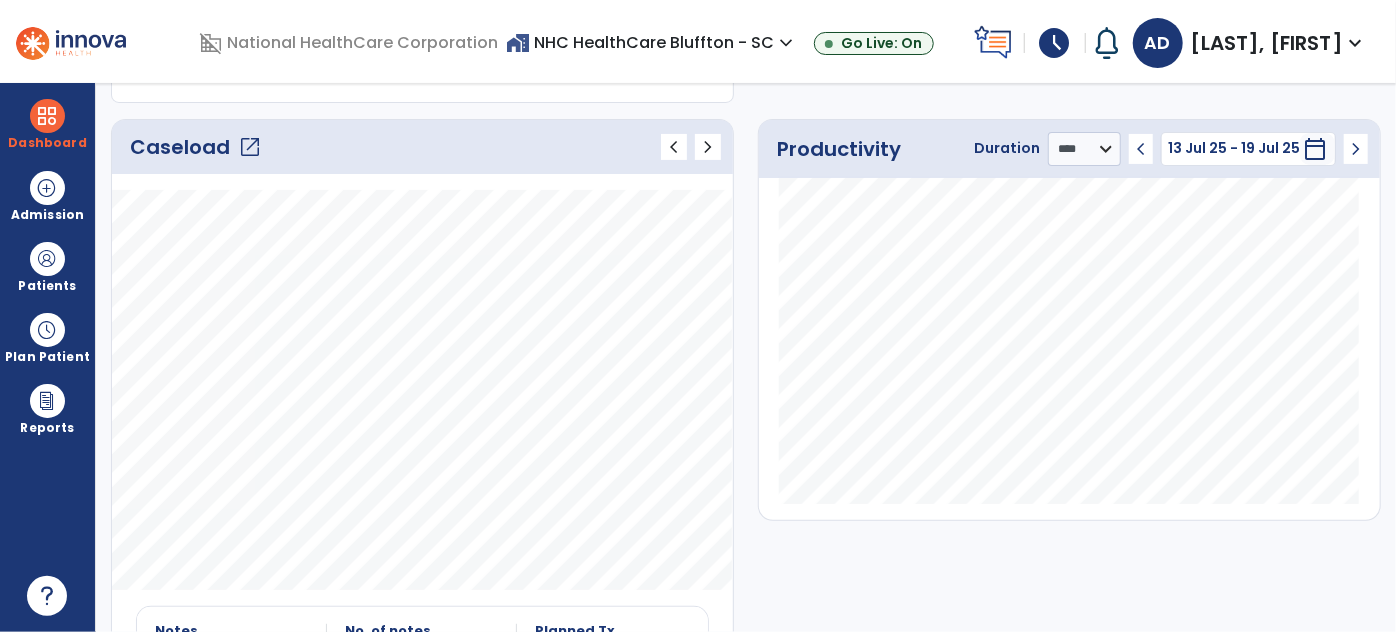 scroll, scrollTop: 181, scrollLeft: 0, axis: vertical 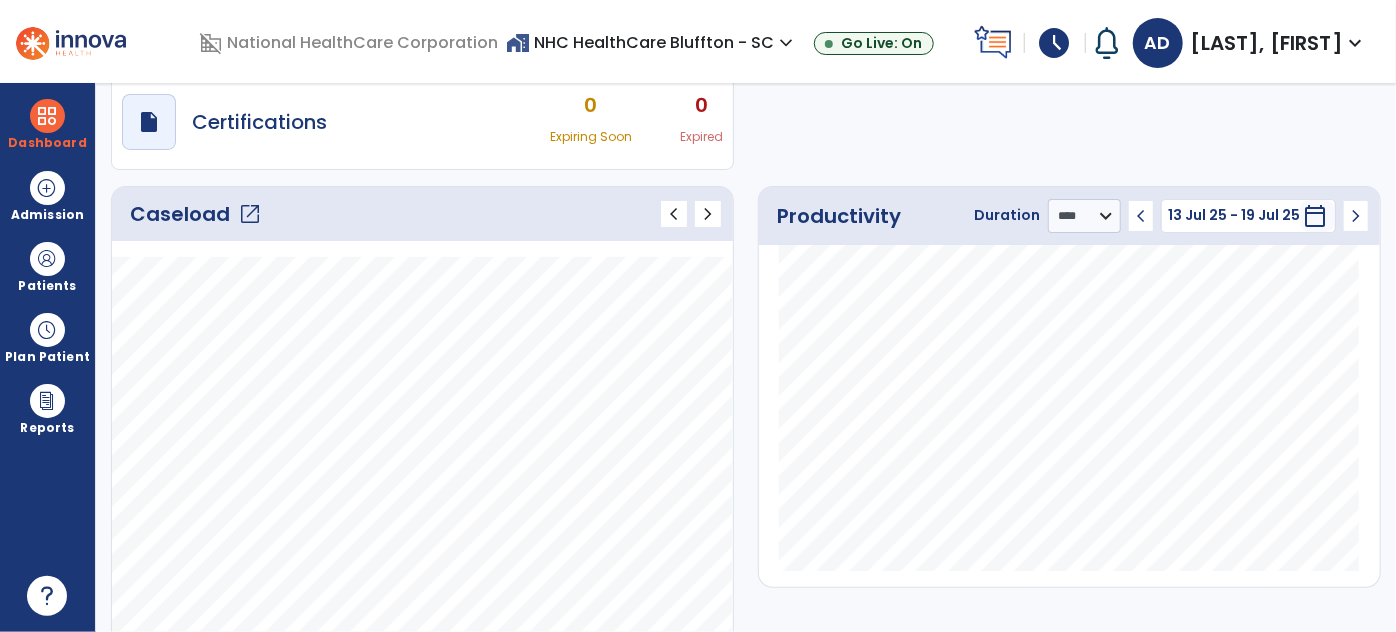click on "open_in_new" 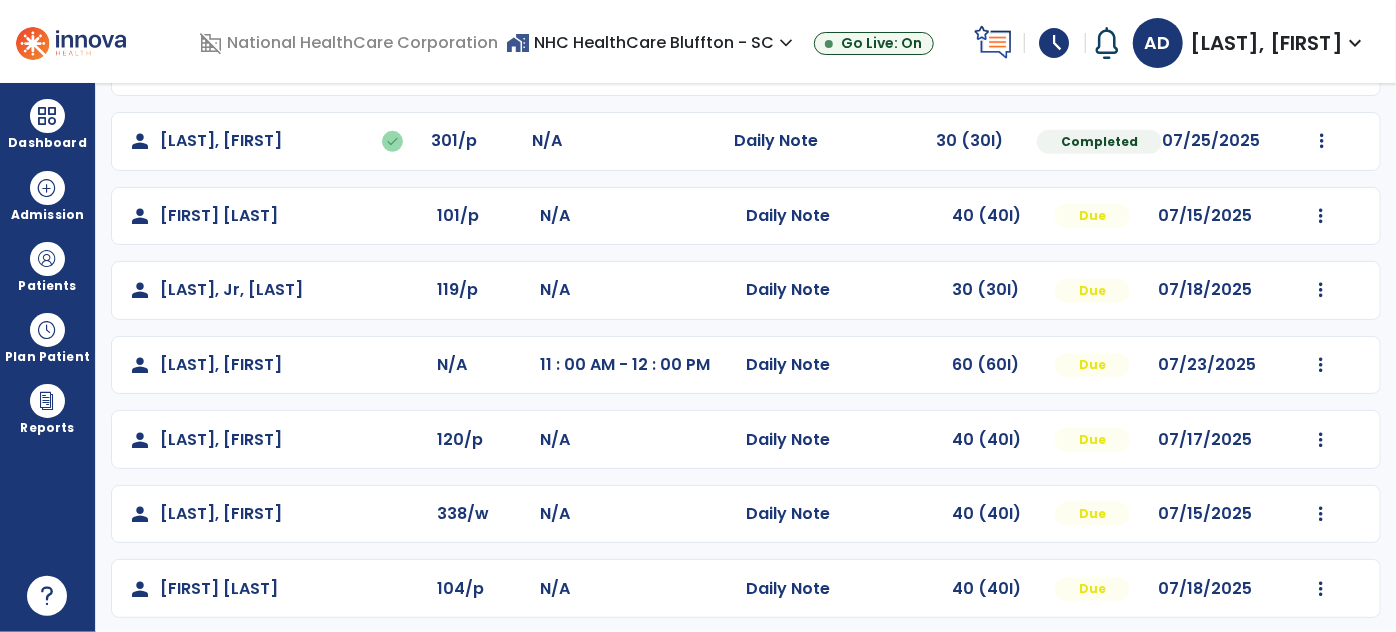 scroll, scrollTop: 326, scrollLeft: 0, axis: vertical 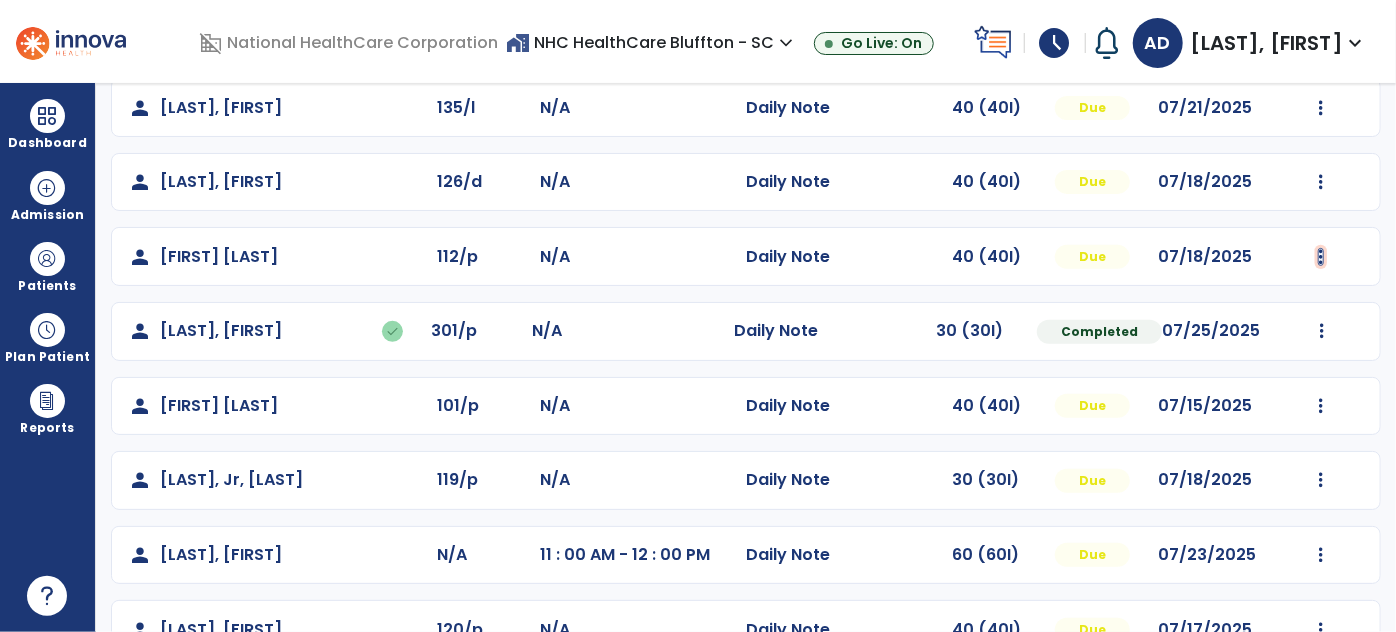 click at bounding box center (1321, 33) 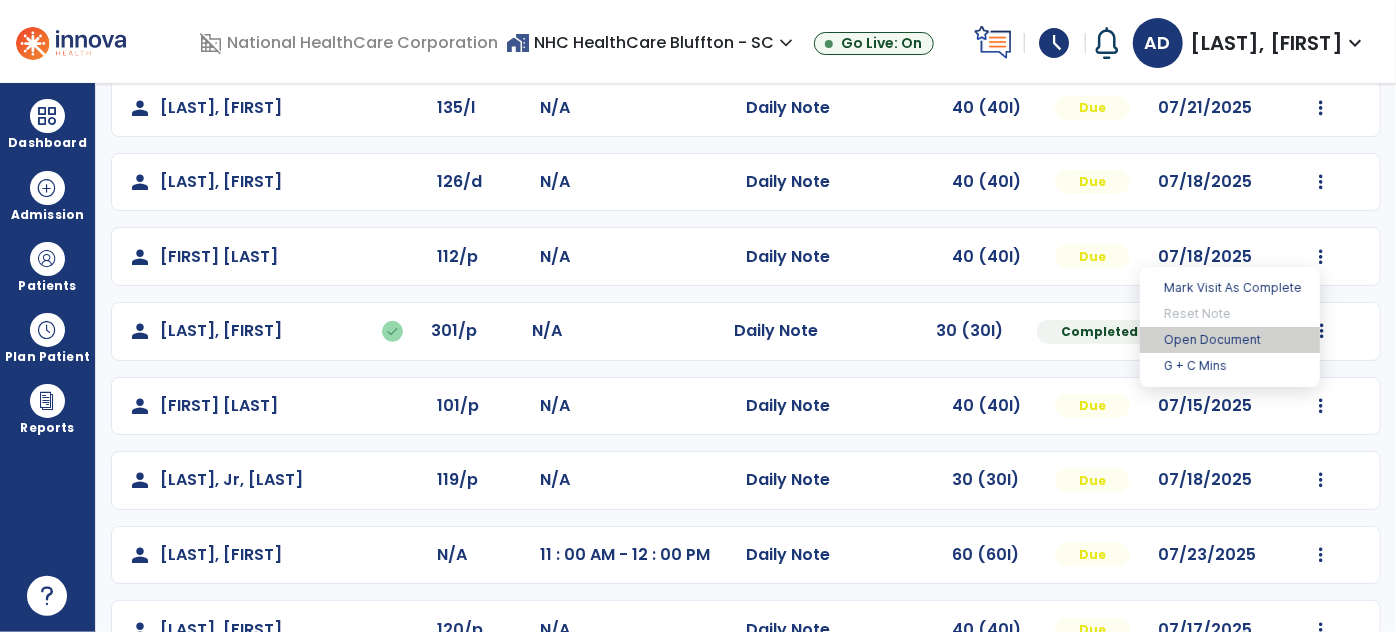 click on "Open Document" at bounding box center [1230, 340] 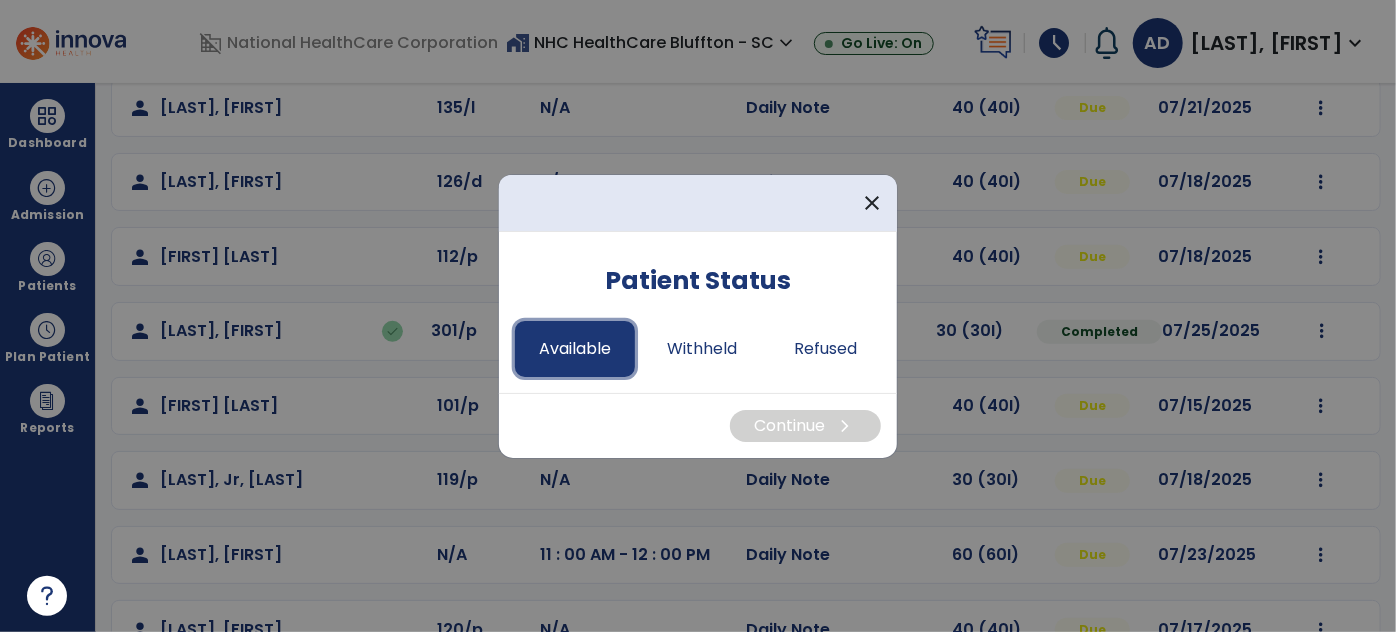 click on "Available" at bounding box center [575, 349] 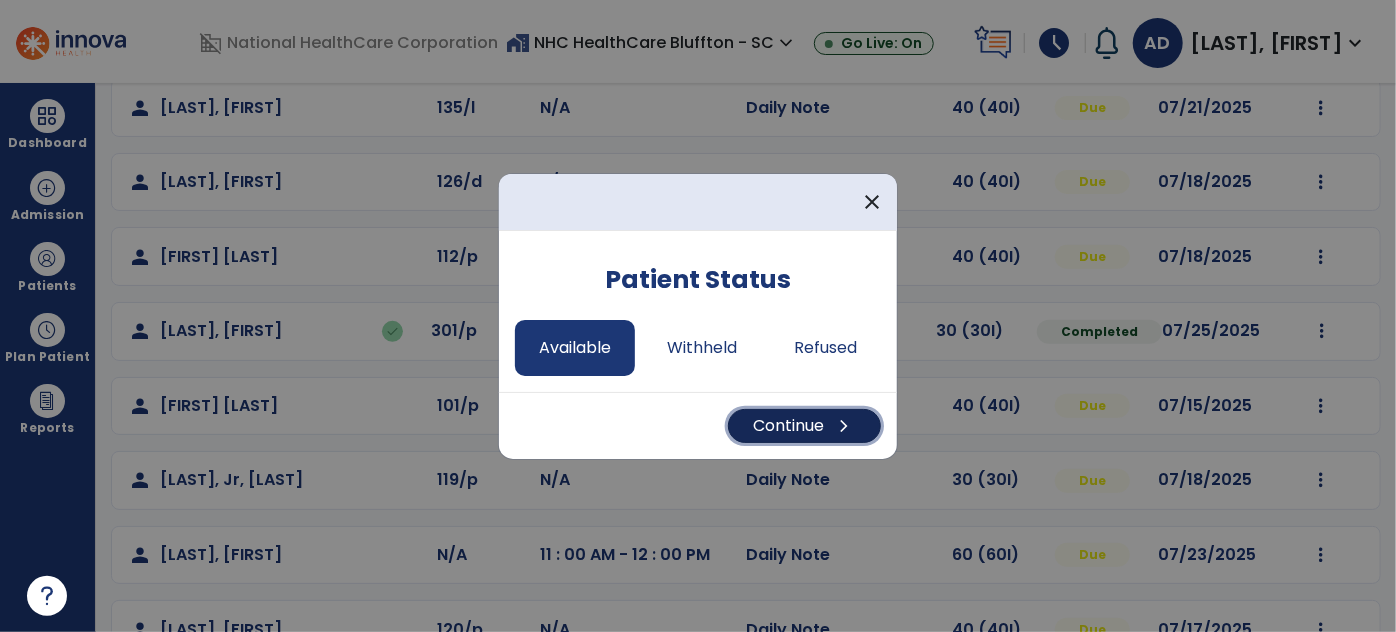 click on "Continue   chevron_right" at bounding box center (804, 426) 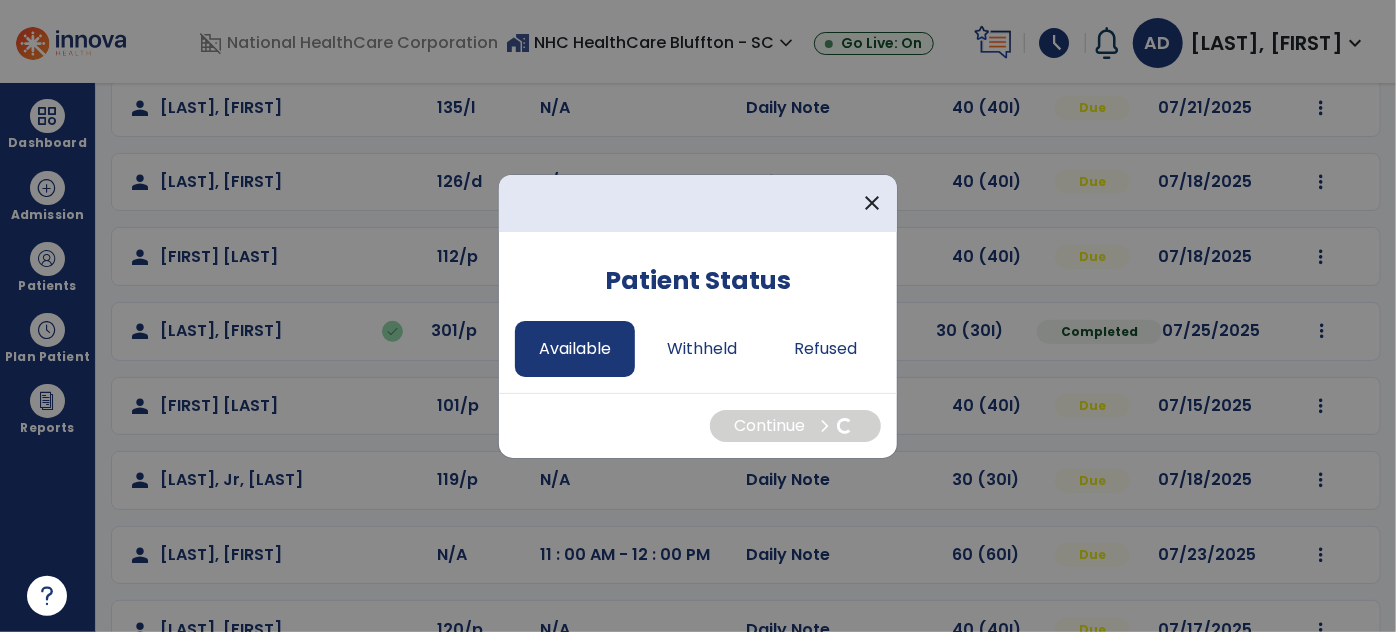 select on "*" 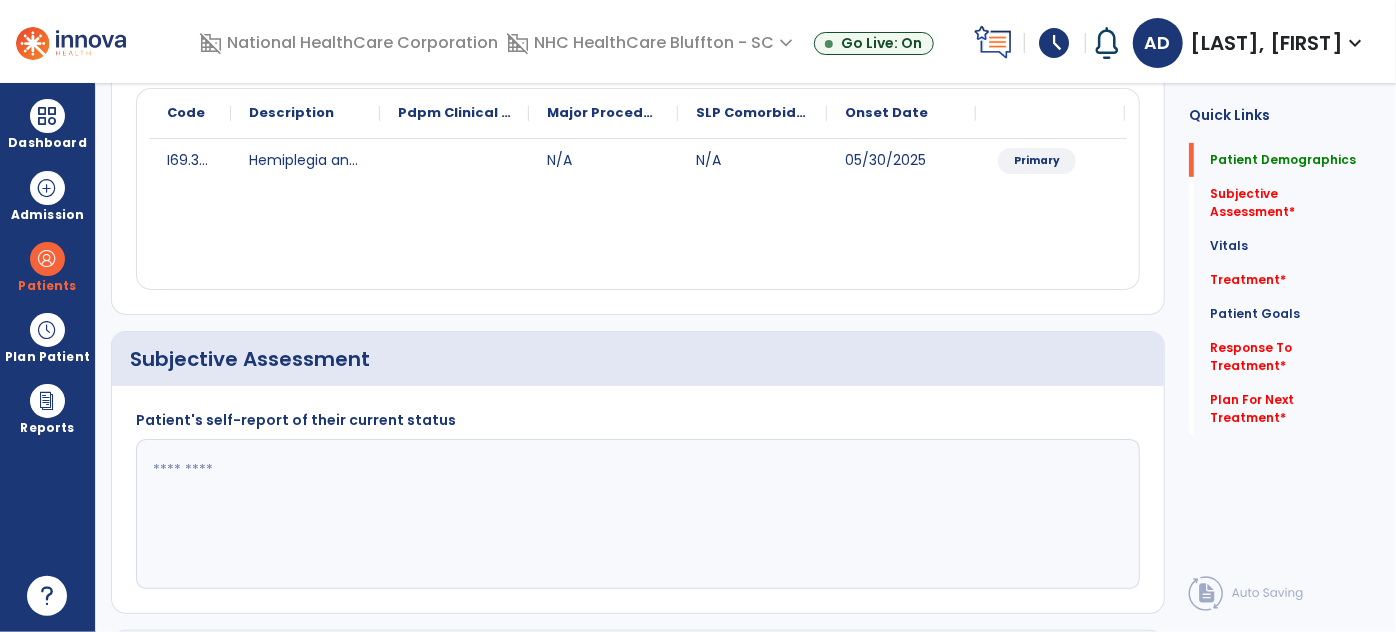 click 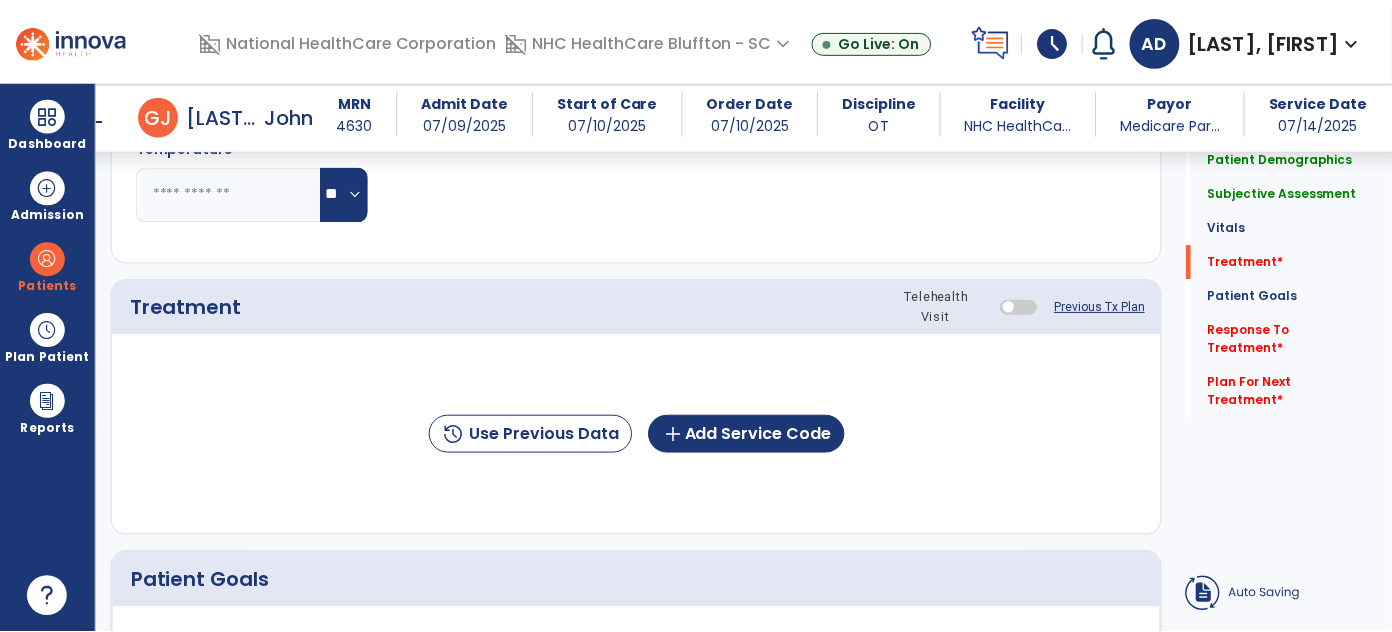 scroll, scrollTop: 1144, scrollLeft: 0, axis: vertical 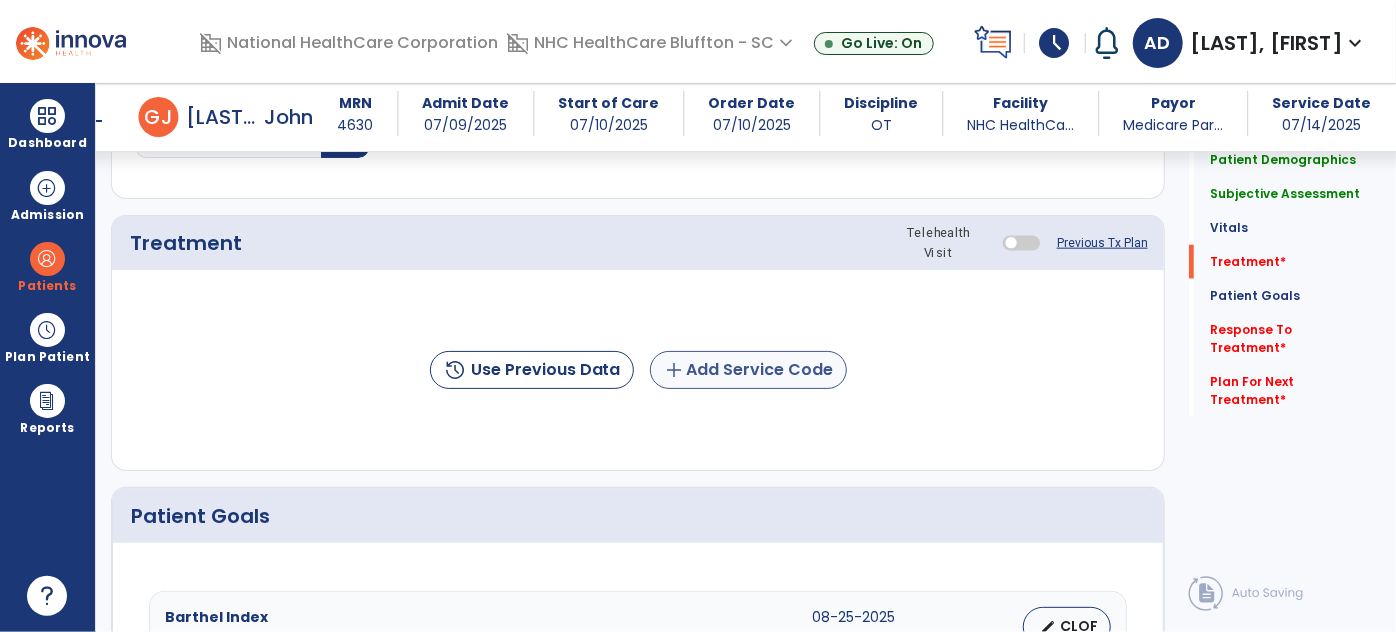 type on "**********" 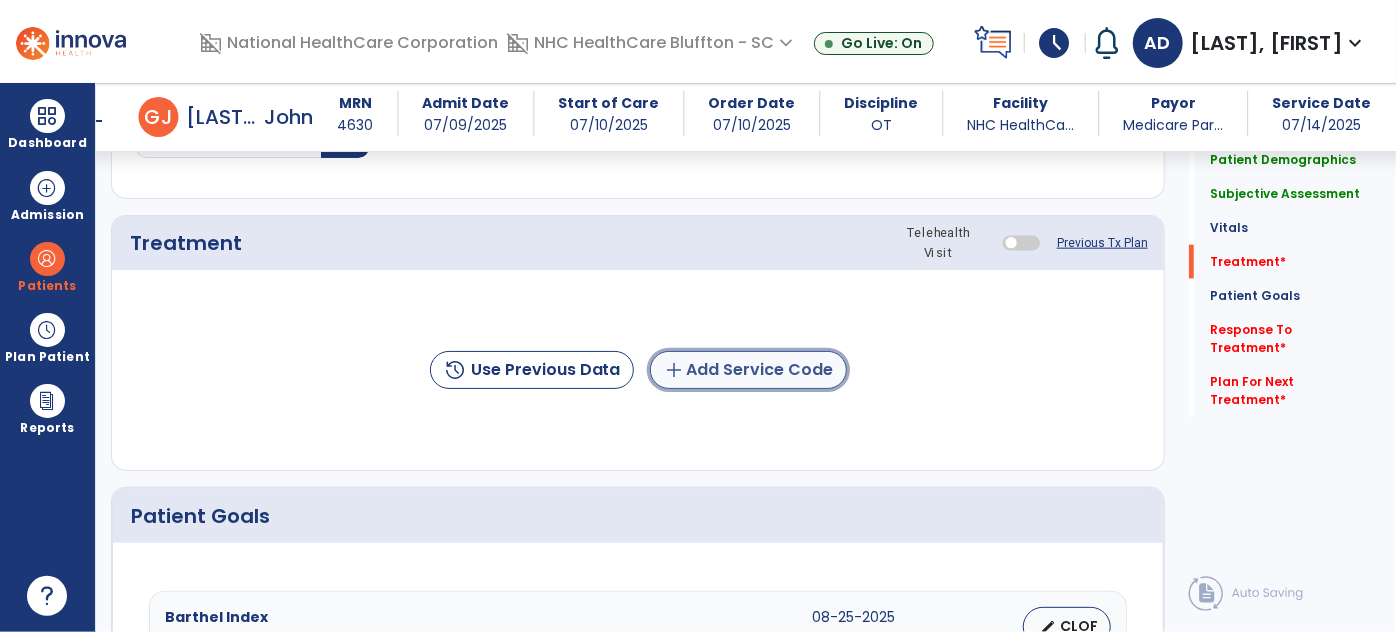 click on "add  Add Service Code" 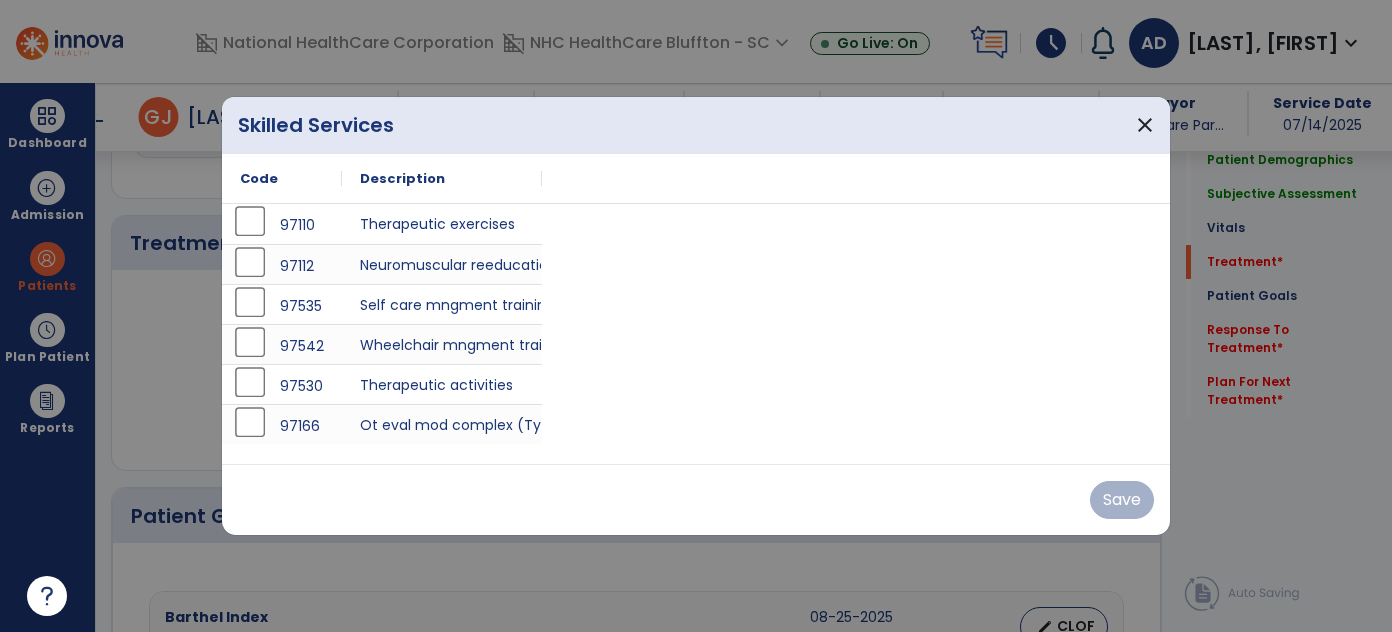 scroll, scrollTop: 1144, scrollLeft: 0, axis: vertical 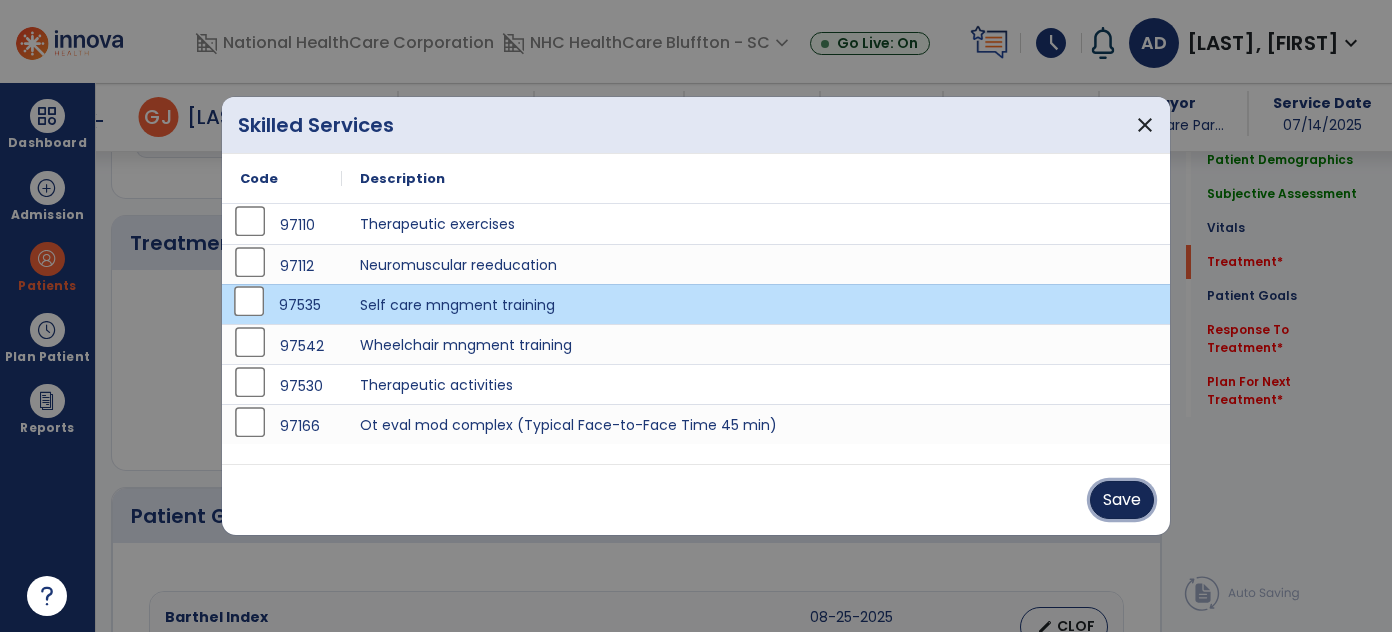 click on "Save" at bounding box center (1122, 500) 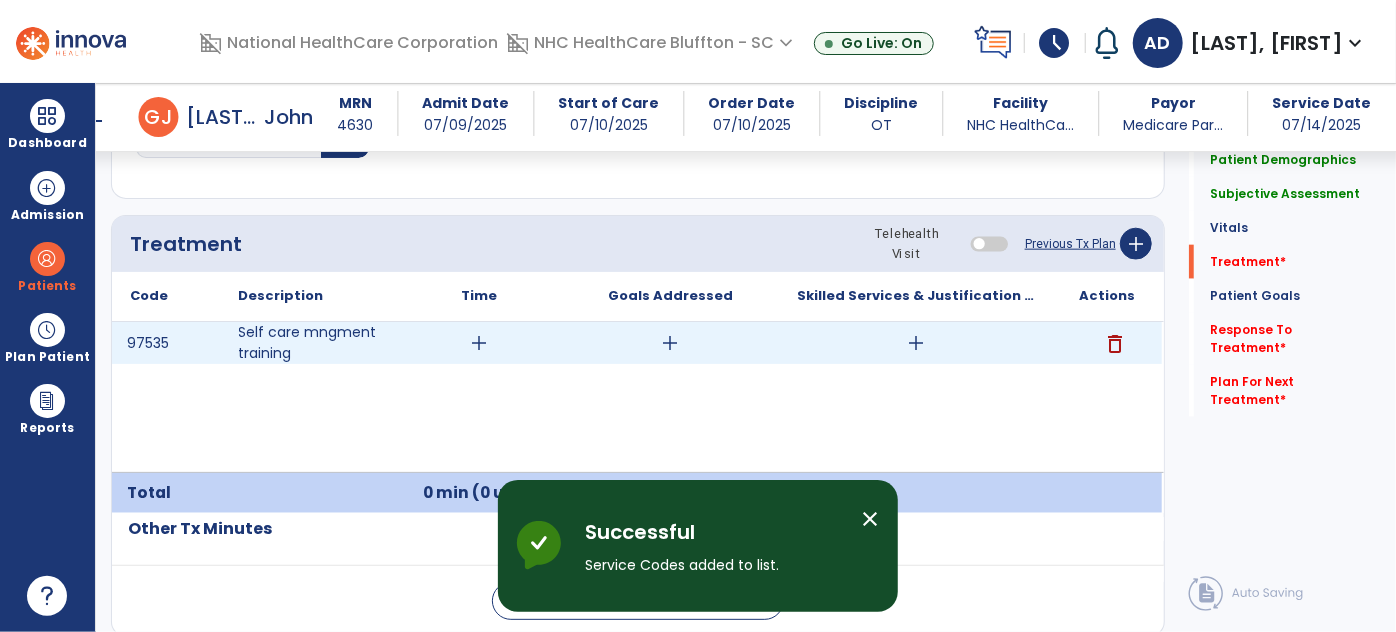 click on "add" at bounding box center (480, 343) 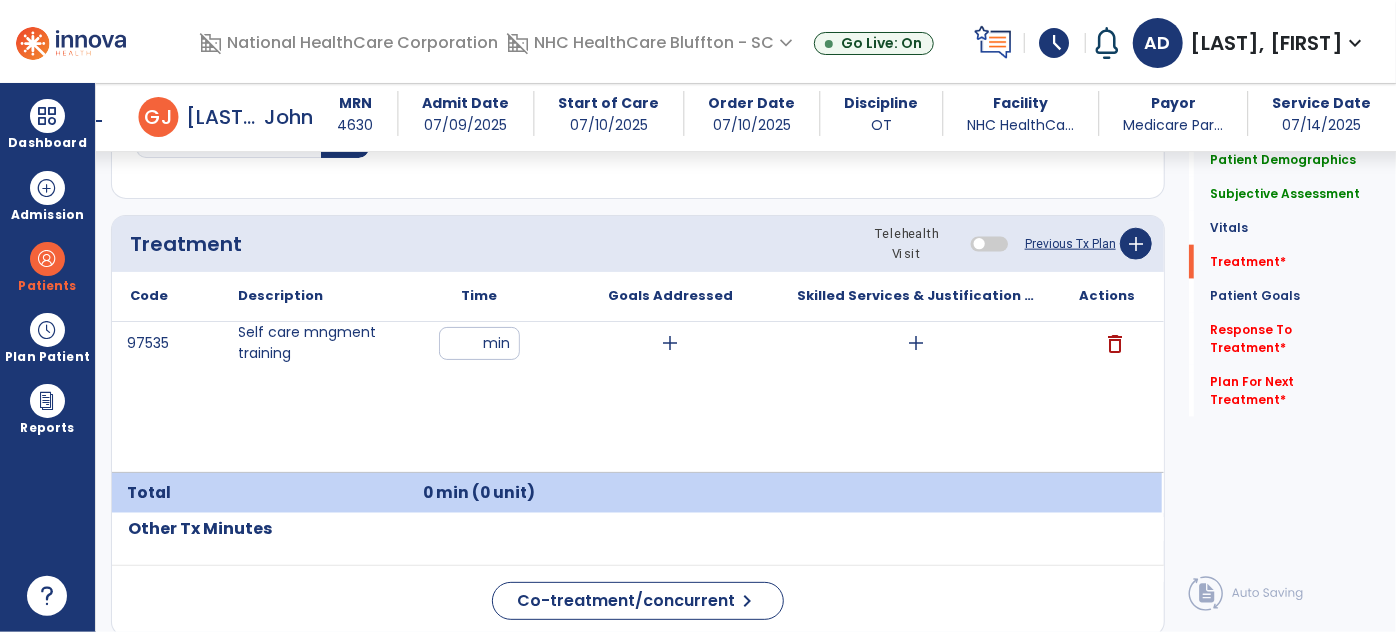 type on "*" 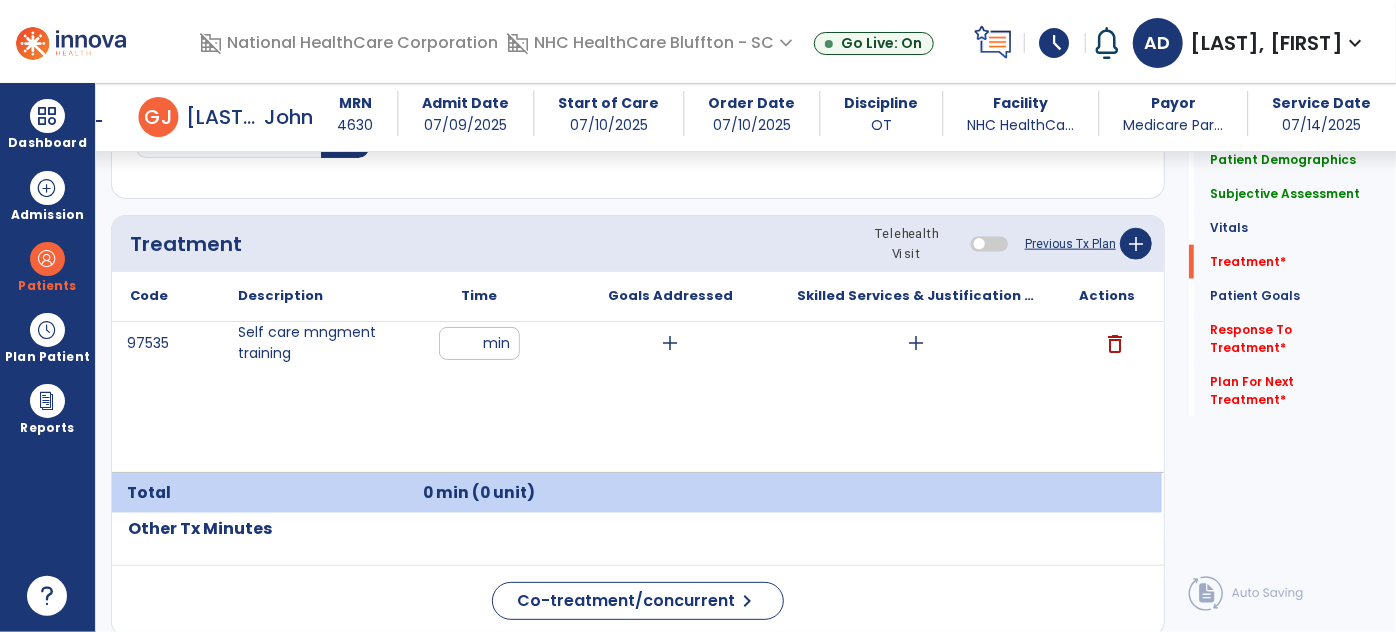 type on "**" 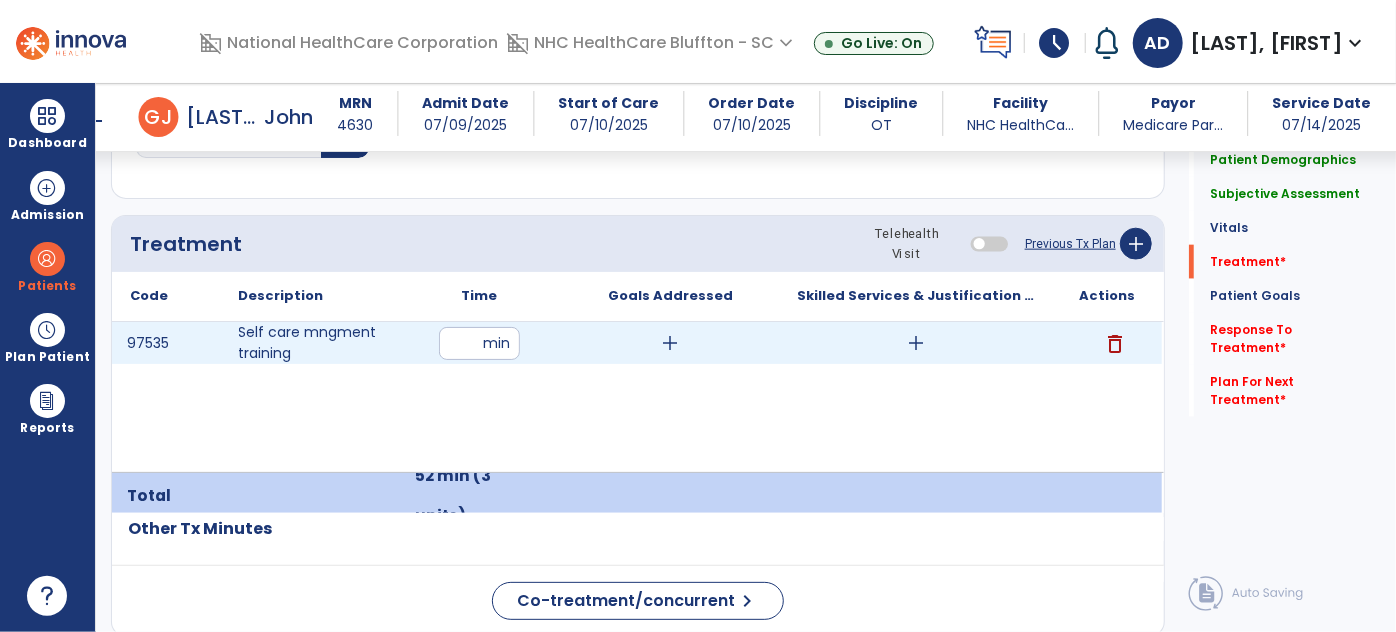 click on "add" at bounding box center [916, 343] 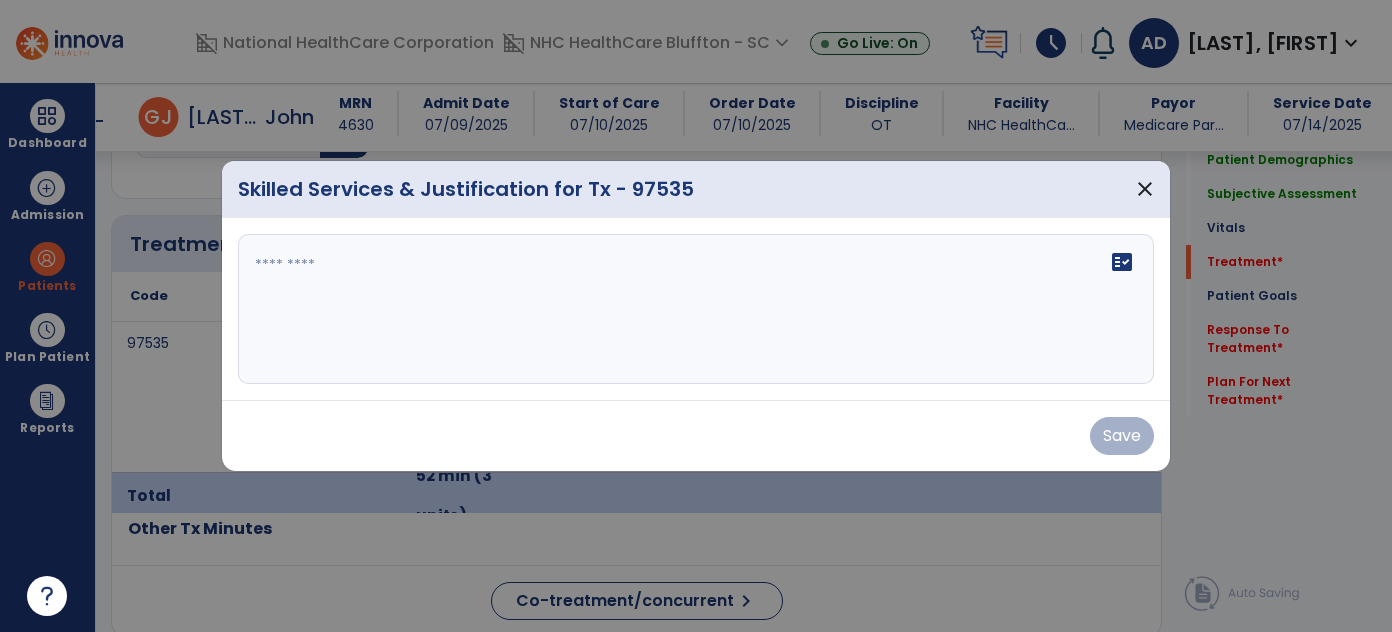 scroll, scrollTop: 1144, scrollLeft: 0, axis: vertical 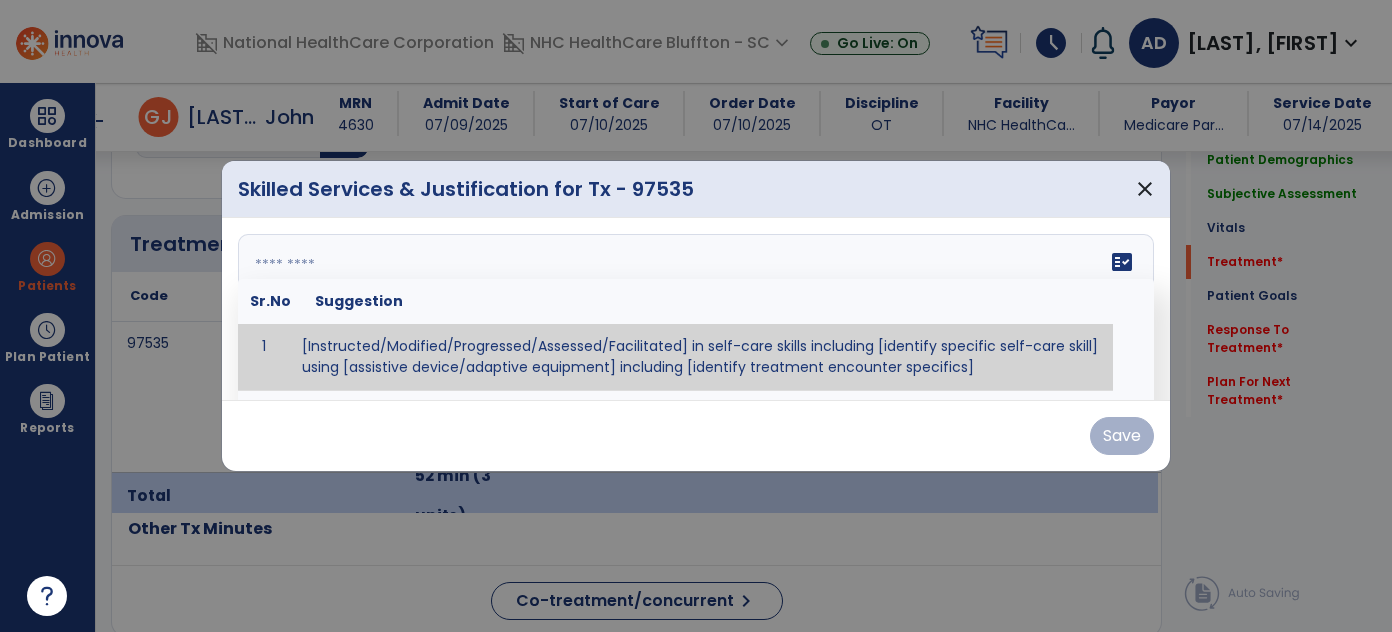 click on "fact_check  Sr.No Suggestion 1 [Instructed/Modified/Progressed/Assessed/Facilitated] in self-care skills including [identify specific self-care skill] using [assistive device/adaptive equipment] including [identify treatment encounter specifics]" at bounding box center [696, 309] 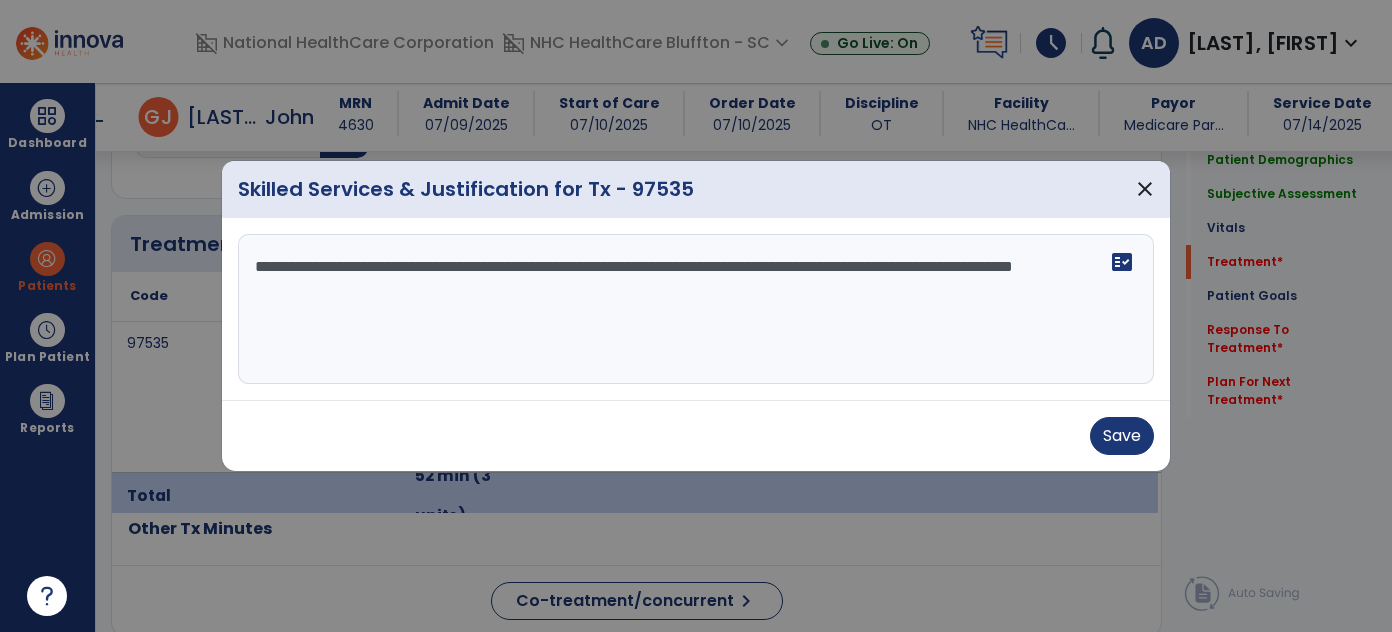 click on "**********" at bounding box center (696, 309) 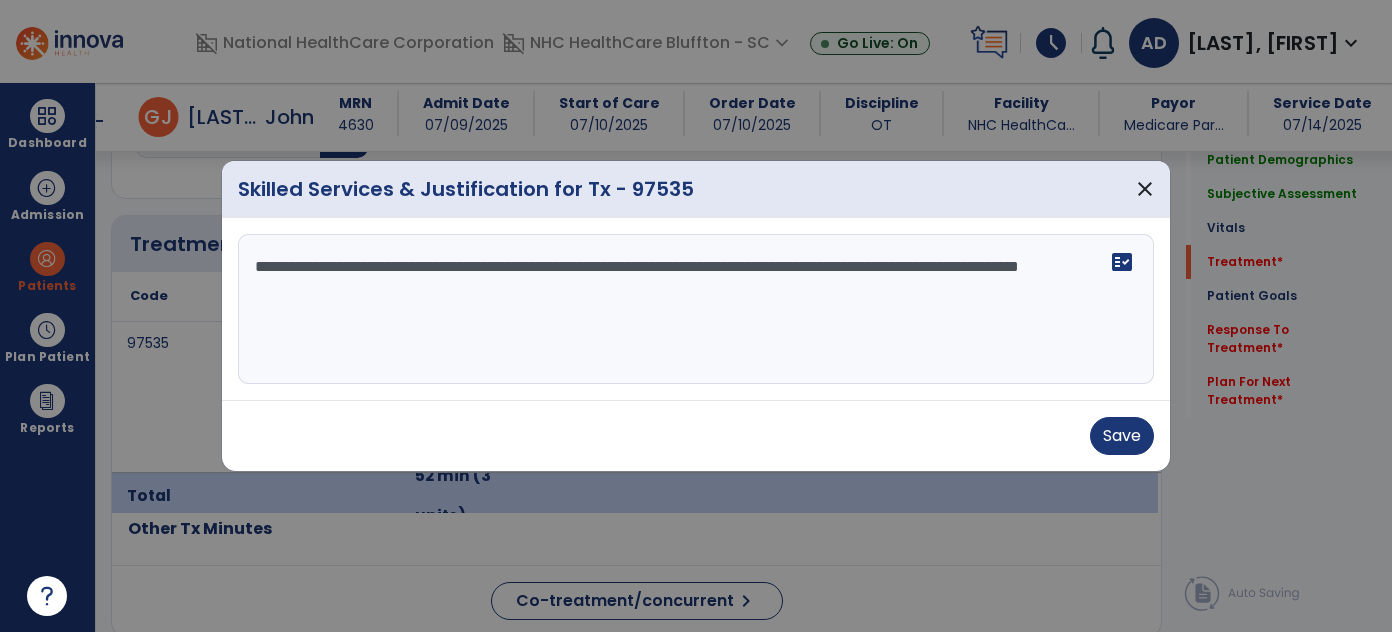 click on "**********" at bounding box center (696, 309) 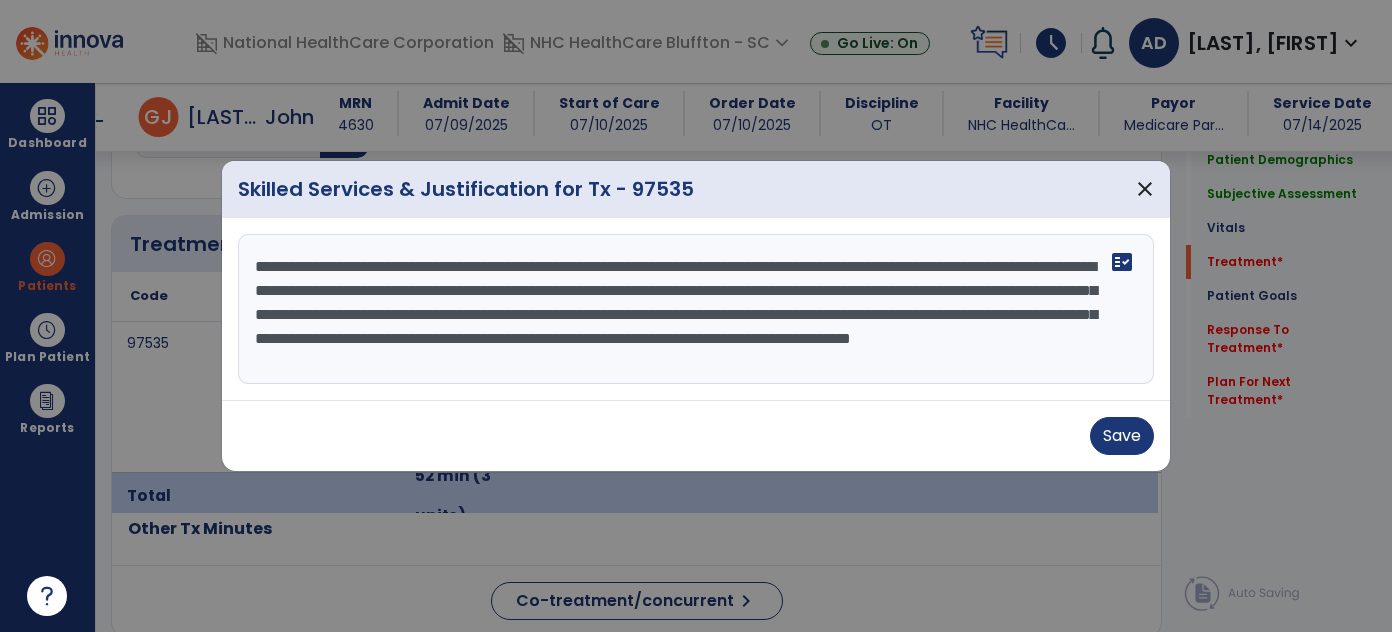 scroll, scrollTop: 16, scrollLeft: 0, axis: vertical 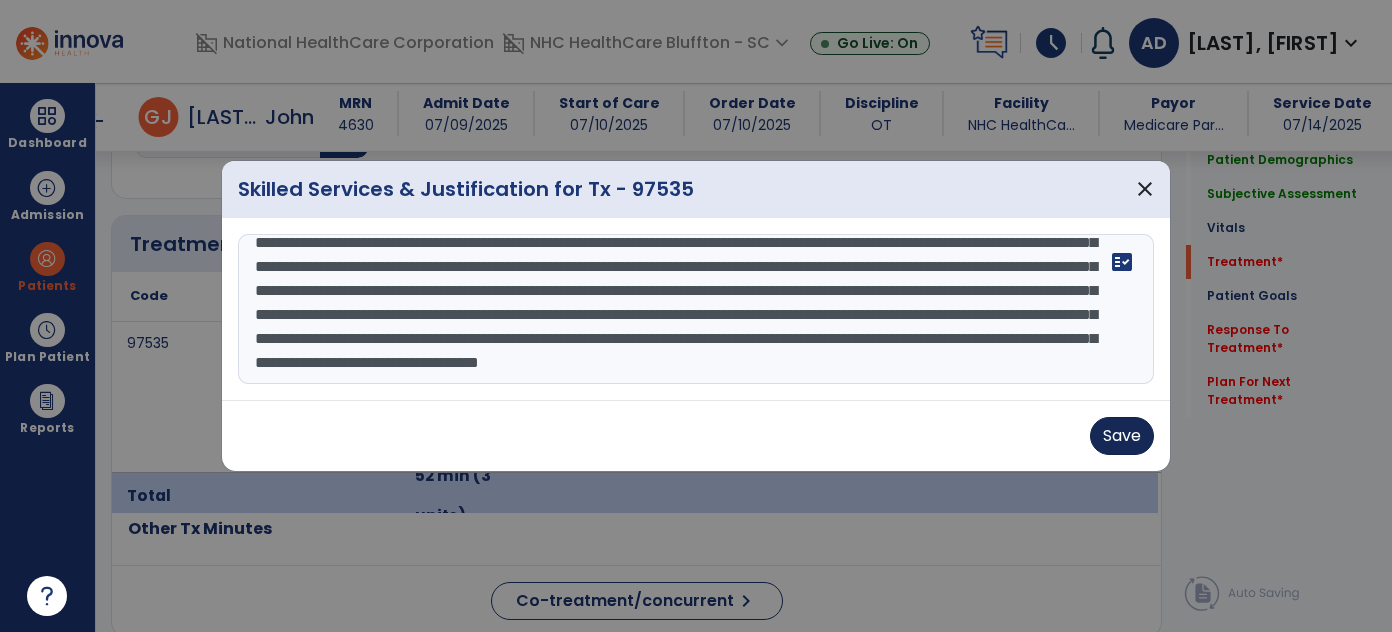 type on "**********" 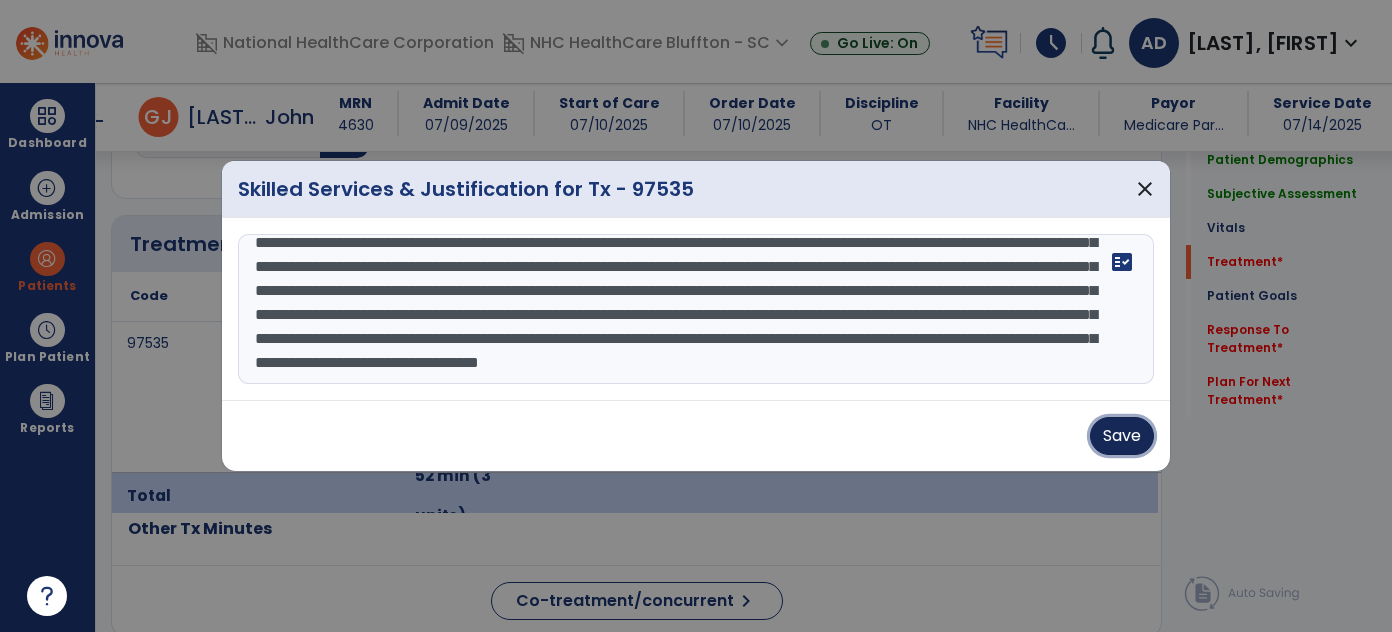 click on "Save" at bounding box center (1122, 436) 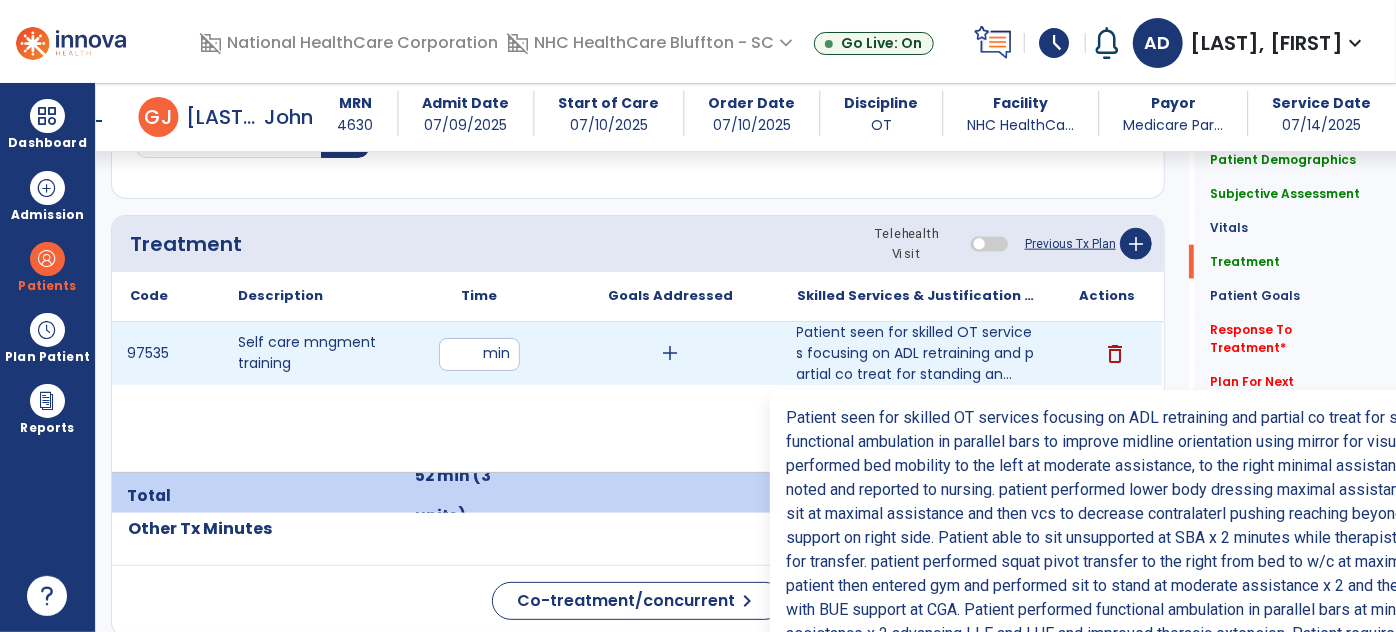 click on "Patient seen for skilled OT services focusing on ADL retraining and partial co treat for standing an..." at bounding box center [916, 353] 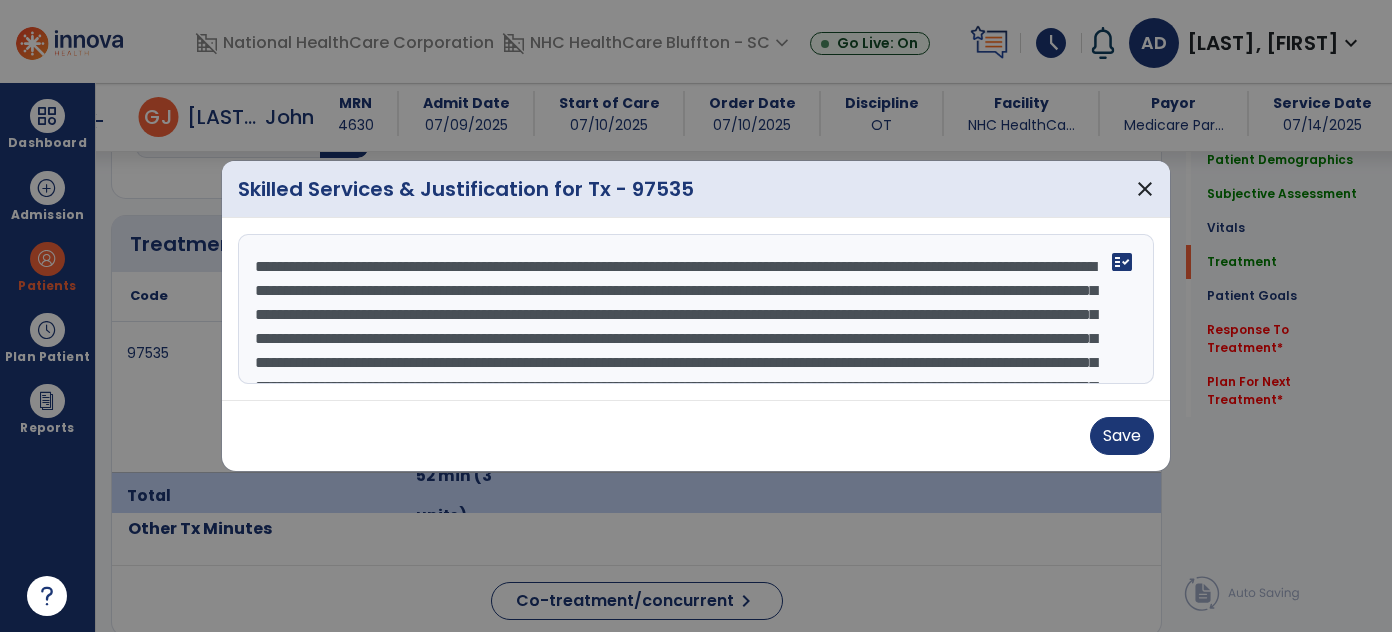 scroll, scrollTop: 1144, scrollLeft: 0, axis: vertical 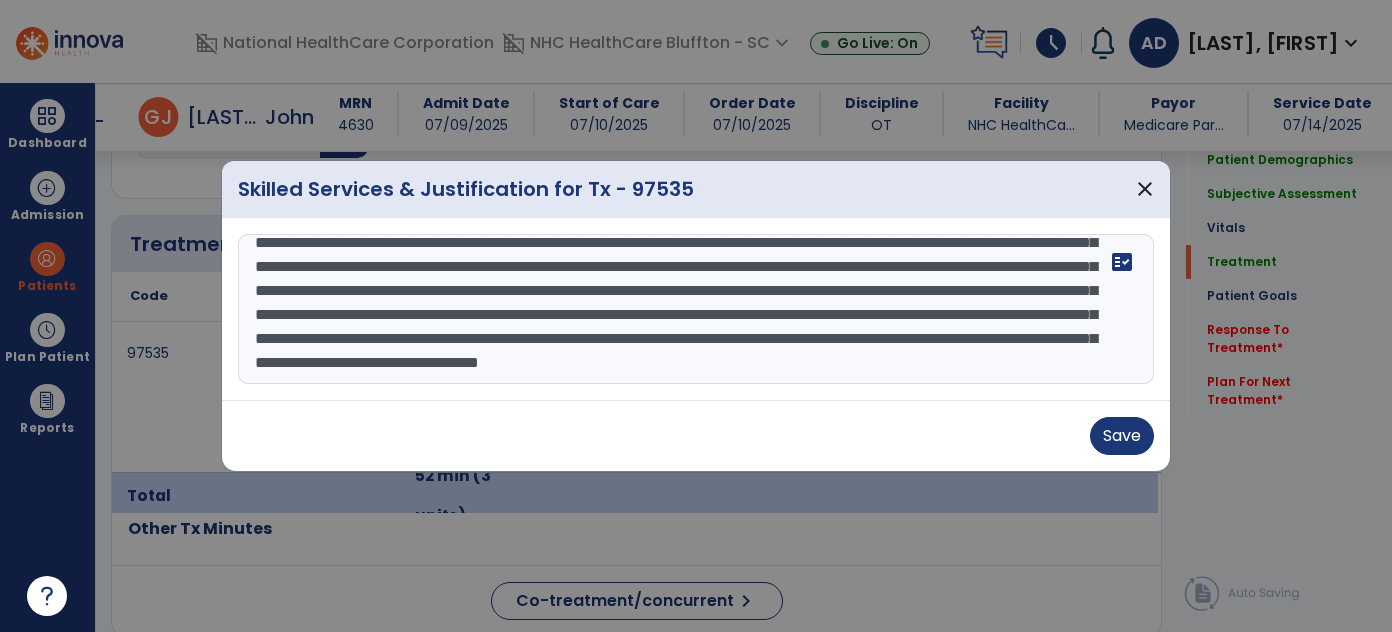 drag, startPoint x: 343, startPoint y: 337, endPoint x: 376, endPoint y: 337, distance: 33 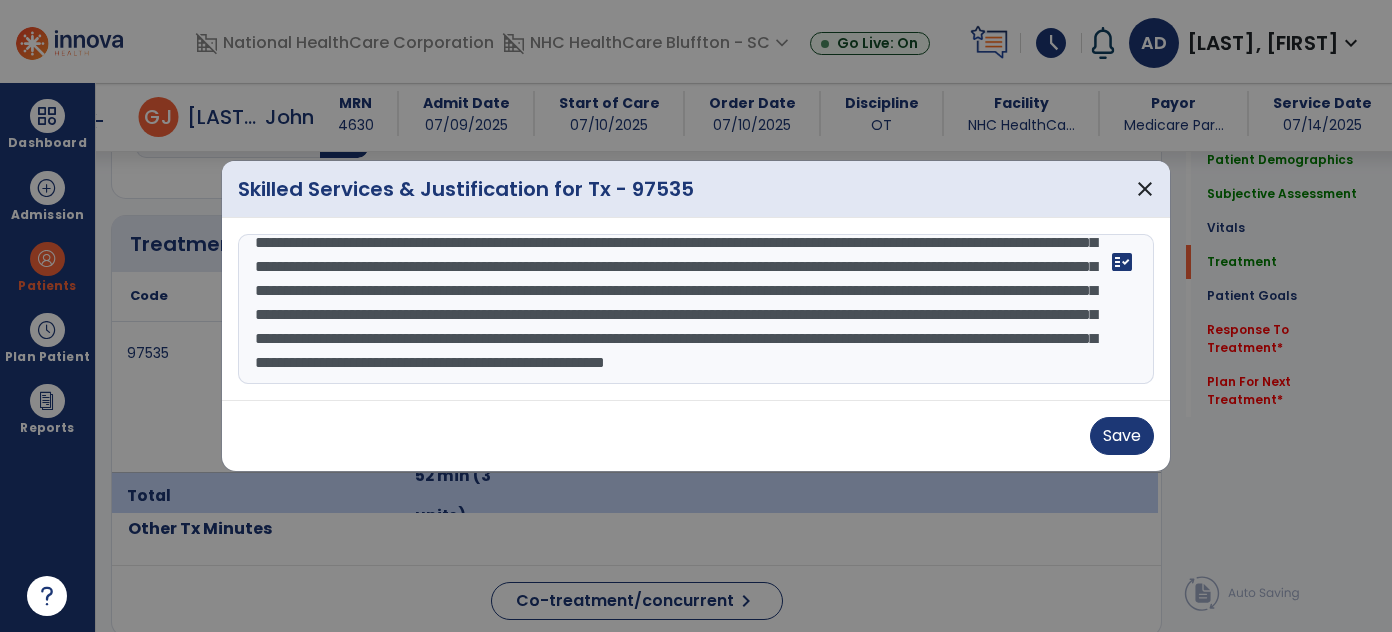 drag, startPoint x: 1026, startPoint y: 338, endPoint x: 1087, endPoint y: 340, distance: 61.03278 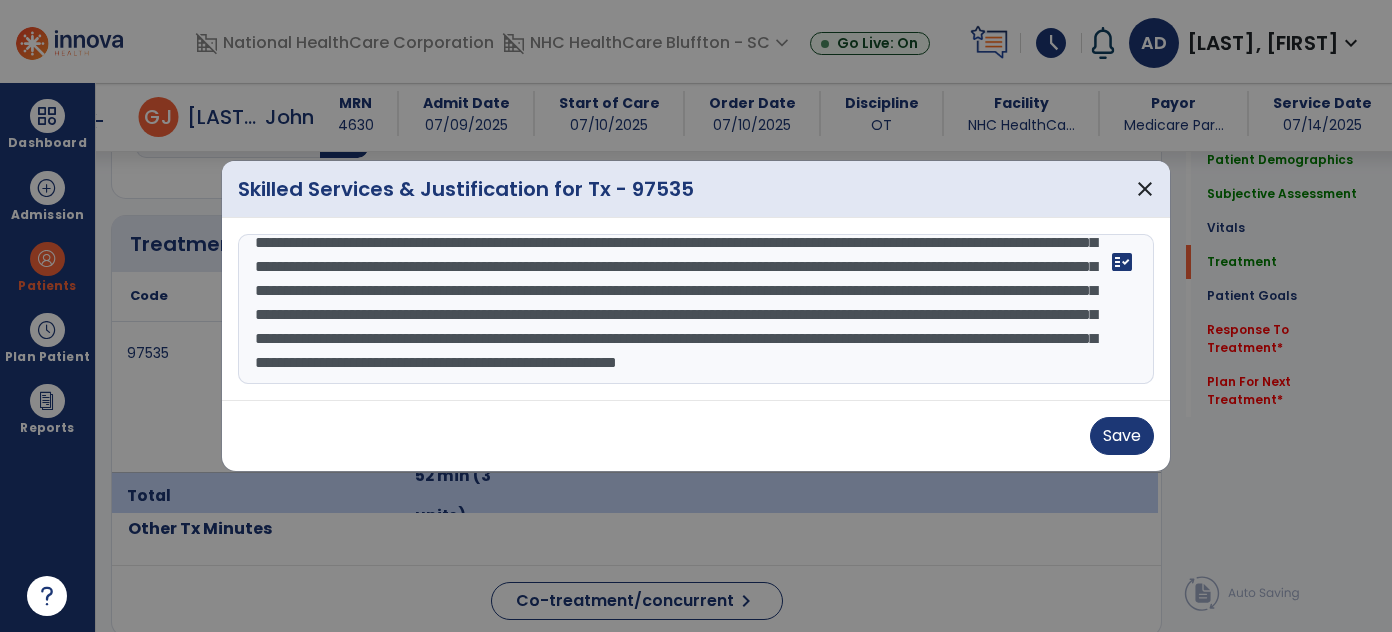 scroll, scrollTop: 136, scrollLeft: 0, axis: vertical 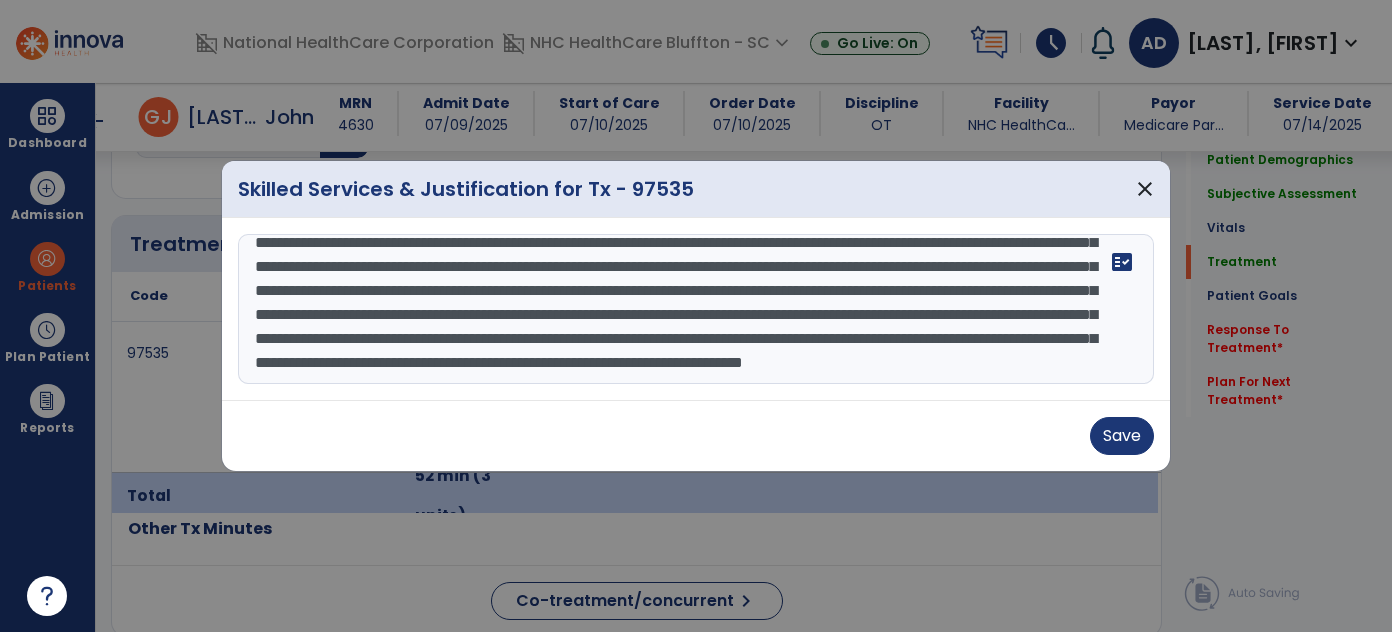 click at bounding box center [696, 309] 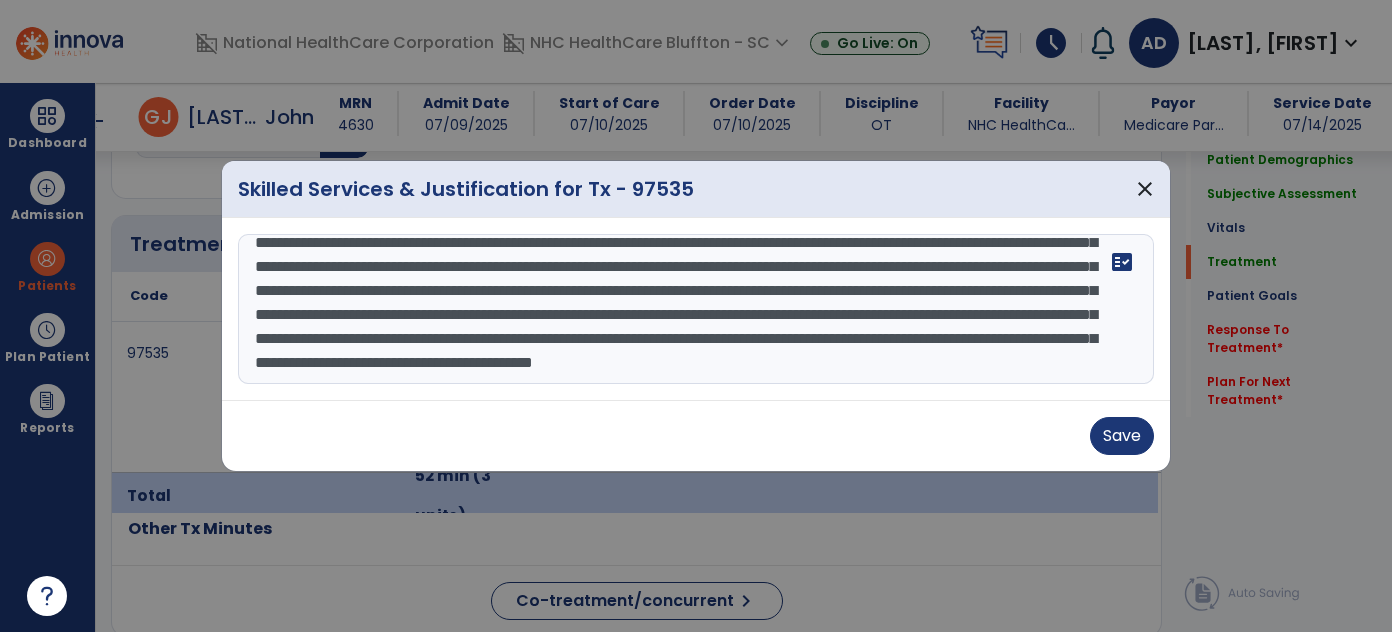 scroll, scrollTop: 120, scrollLeft: 0, axis: vertical 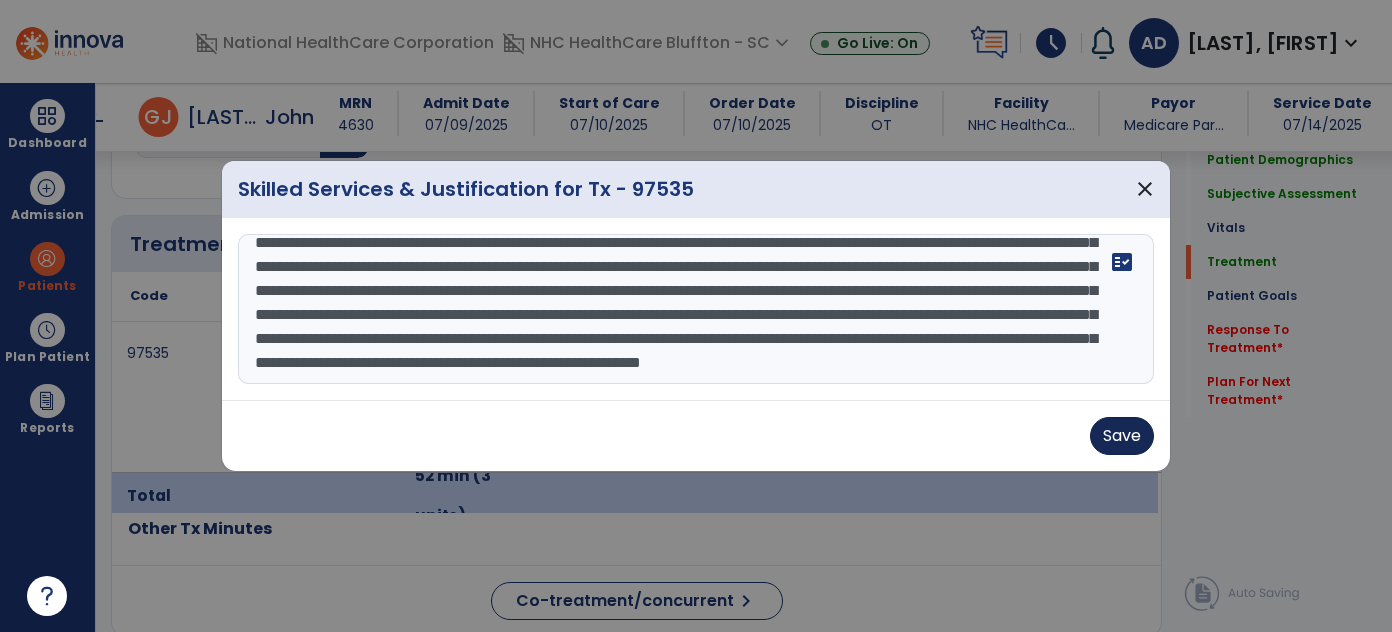 type on "**********" 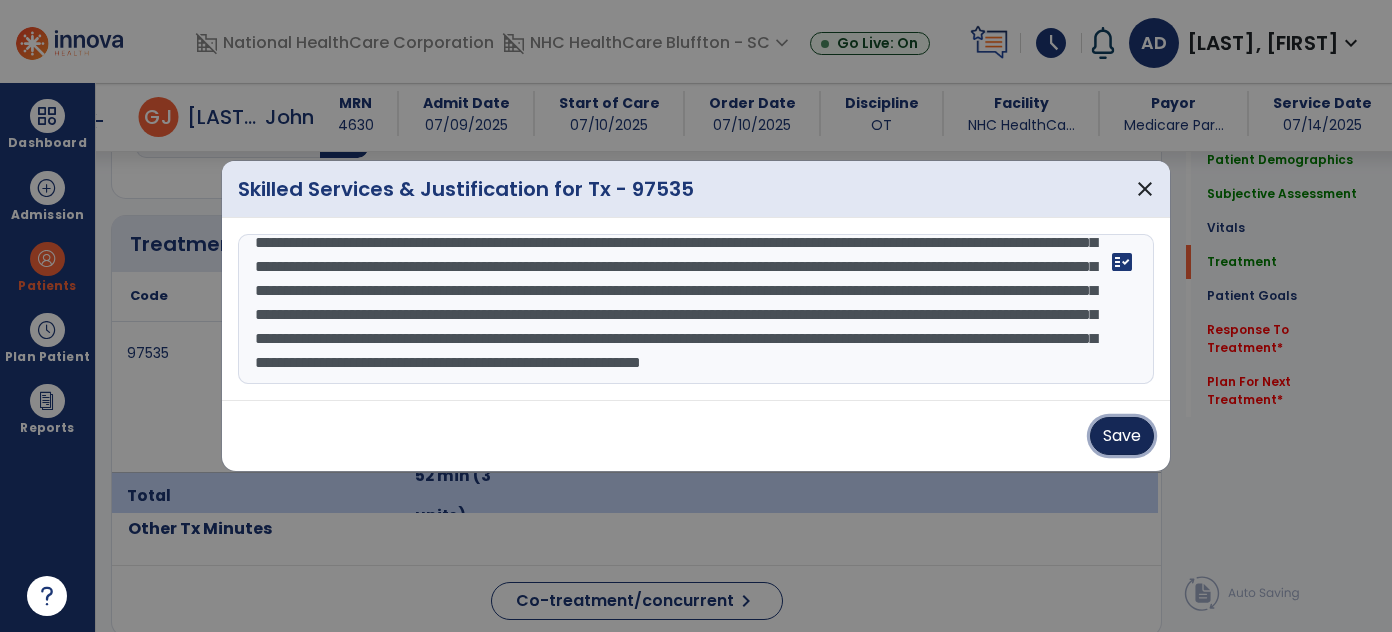click on "Save" at bounding box center (1122, 436) 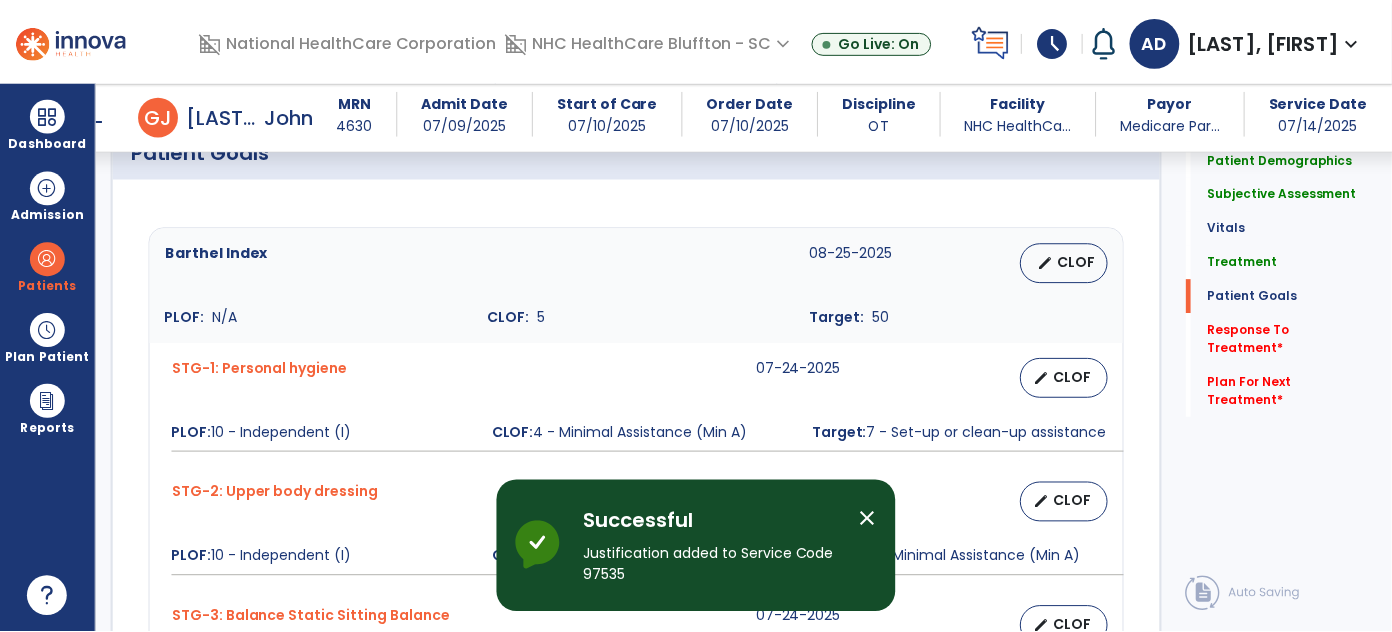 scroll, scrollTop: 1781, scrollLeft: 0, axis: vertical 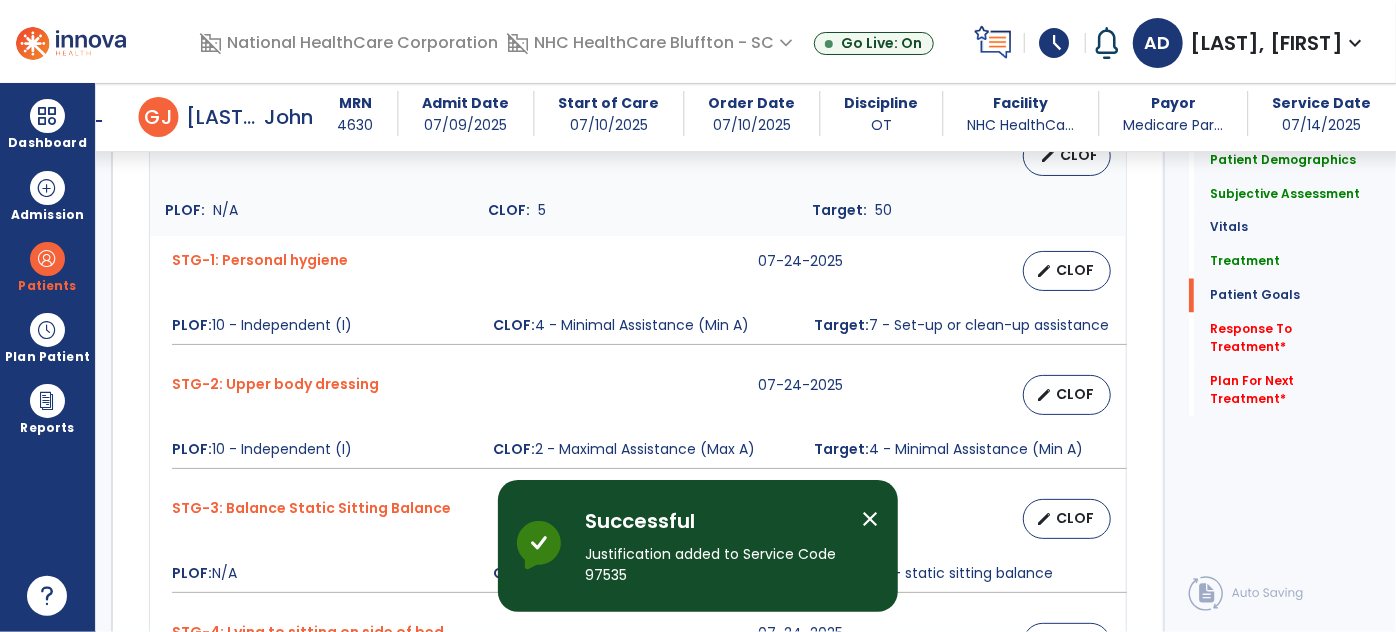 click on "close" at bounding box center [870, 519] 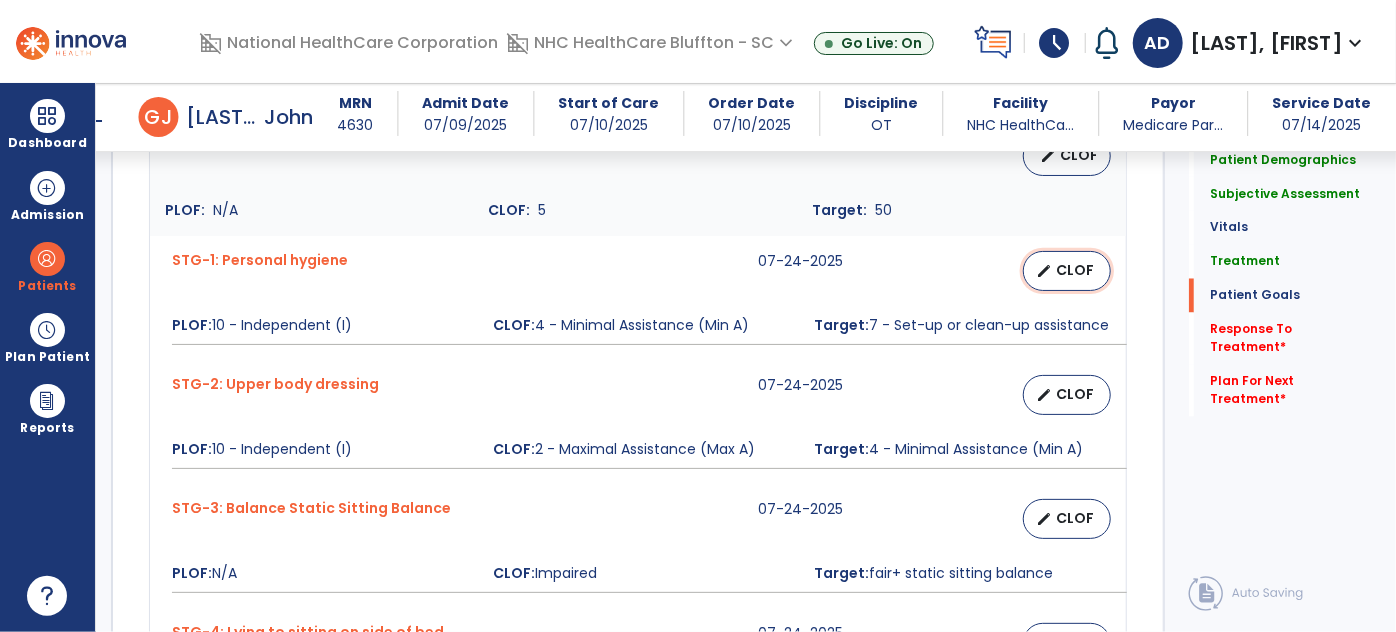 click on "edit   CLOF" at bounding box center (1067, 271) 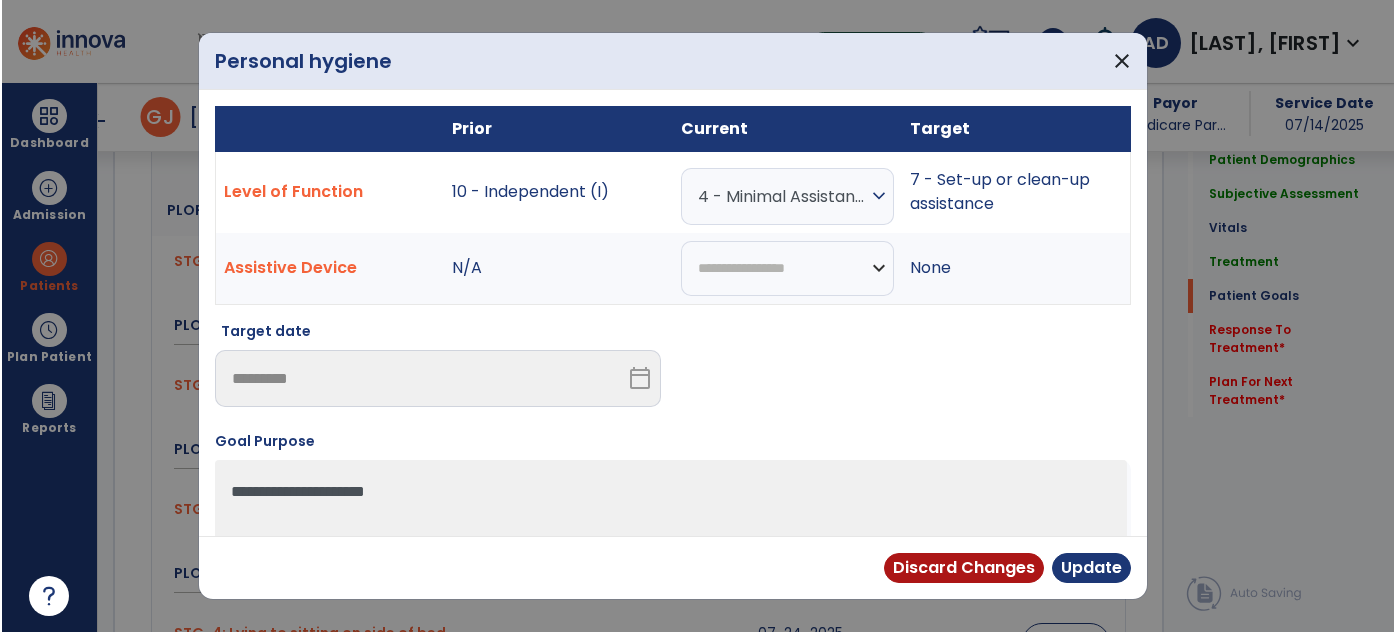 scroll, scrollTop: 1781, scrollLeft: 0, axis: vertical 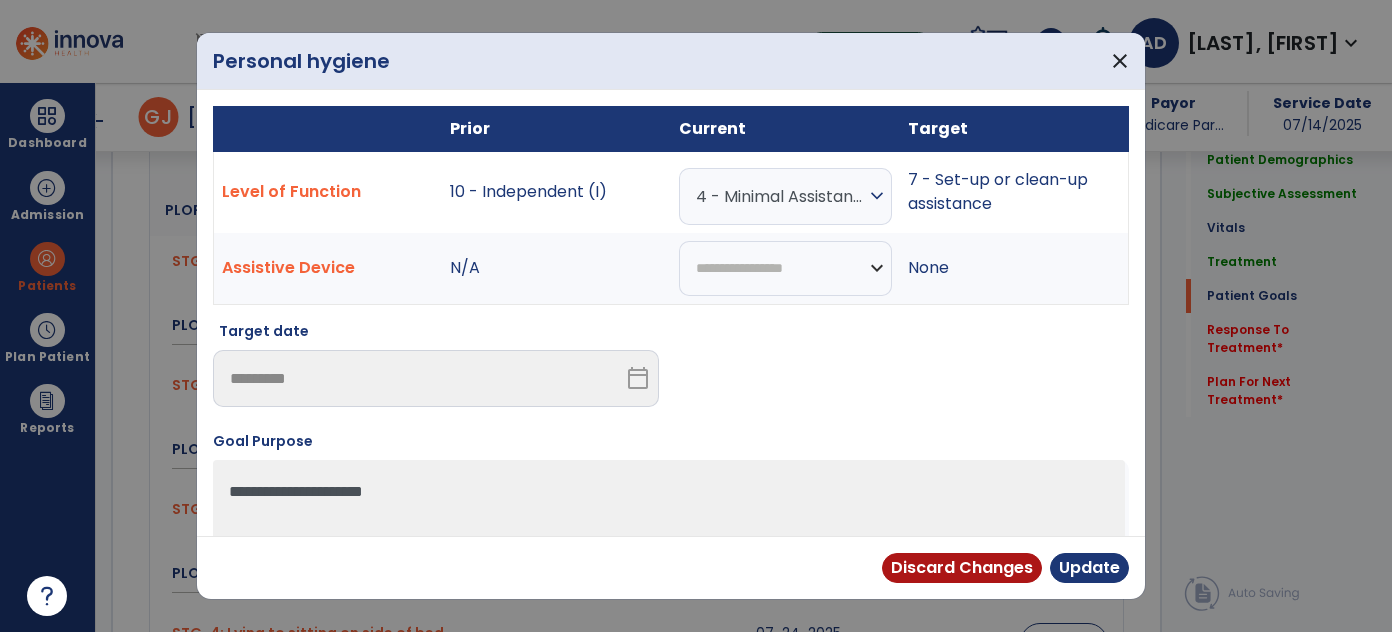 click on "expand_more" at bounding box center (877, 196) 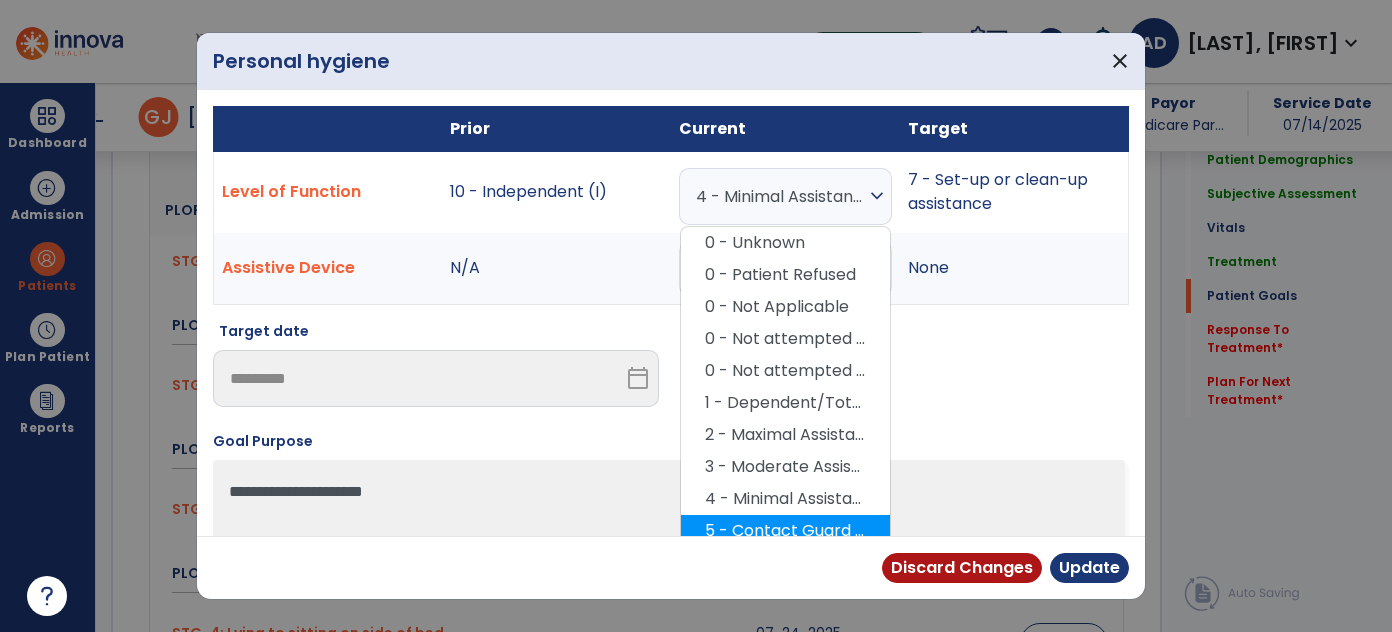 click on "5 - Contact Guard Assistance (CGA)" at bounding box center (785, 531) 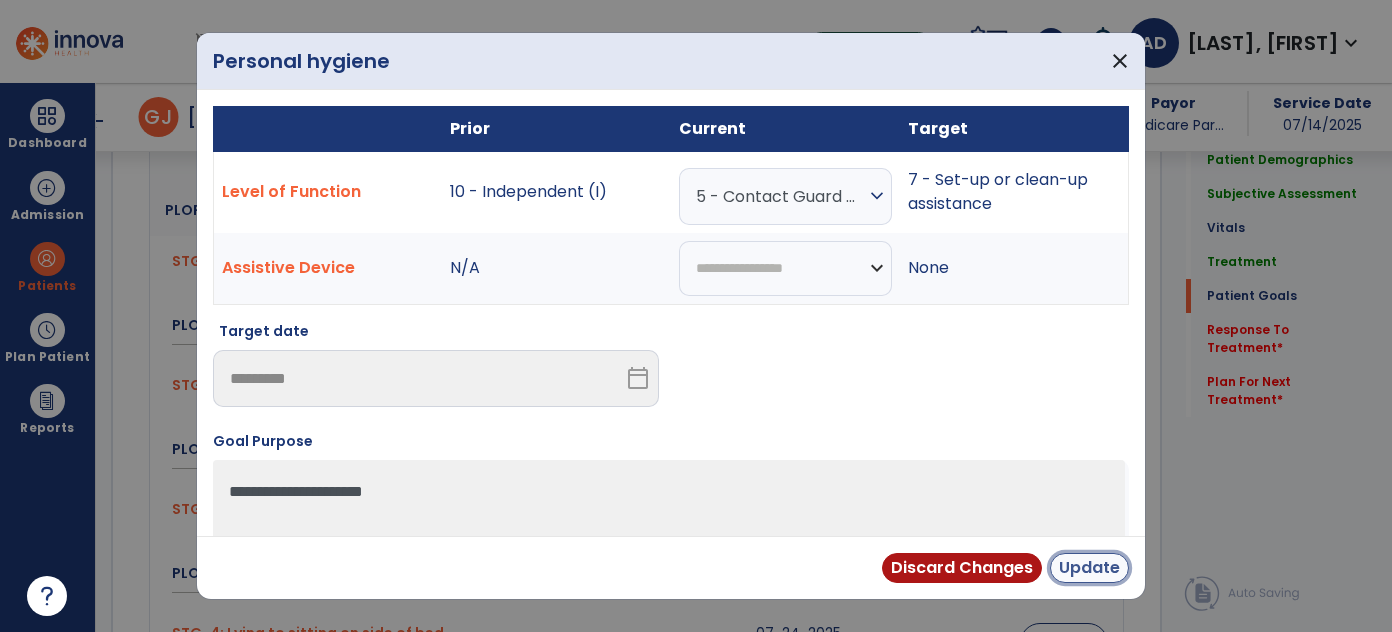 click on "Update" at bounding box center [1089, 568] 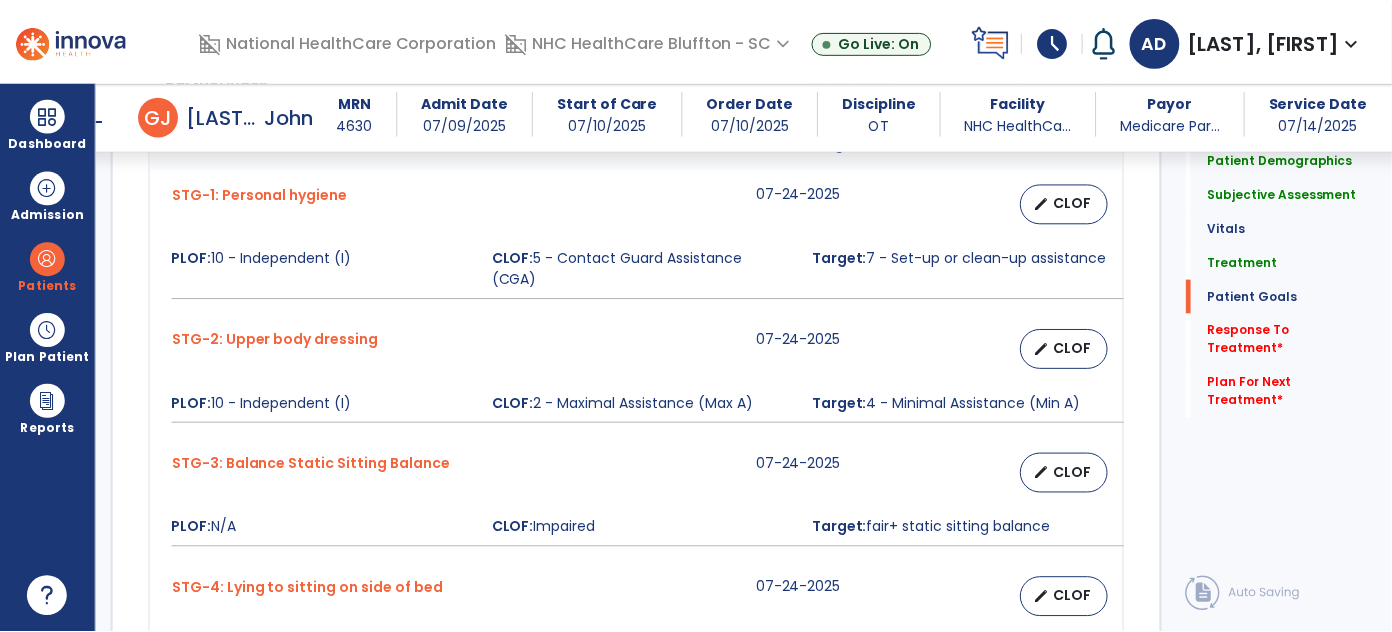 scroll, scrollTop: 1962, scrollLeft: 0, axis: vertical 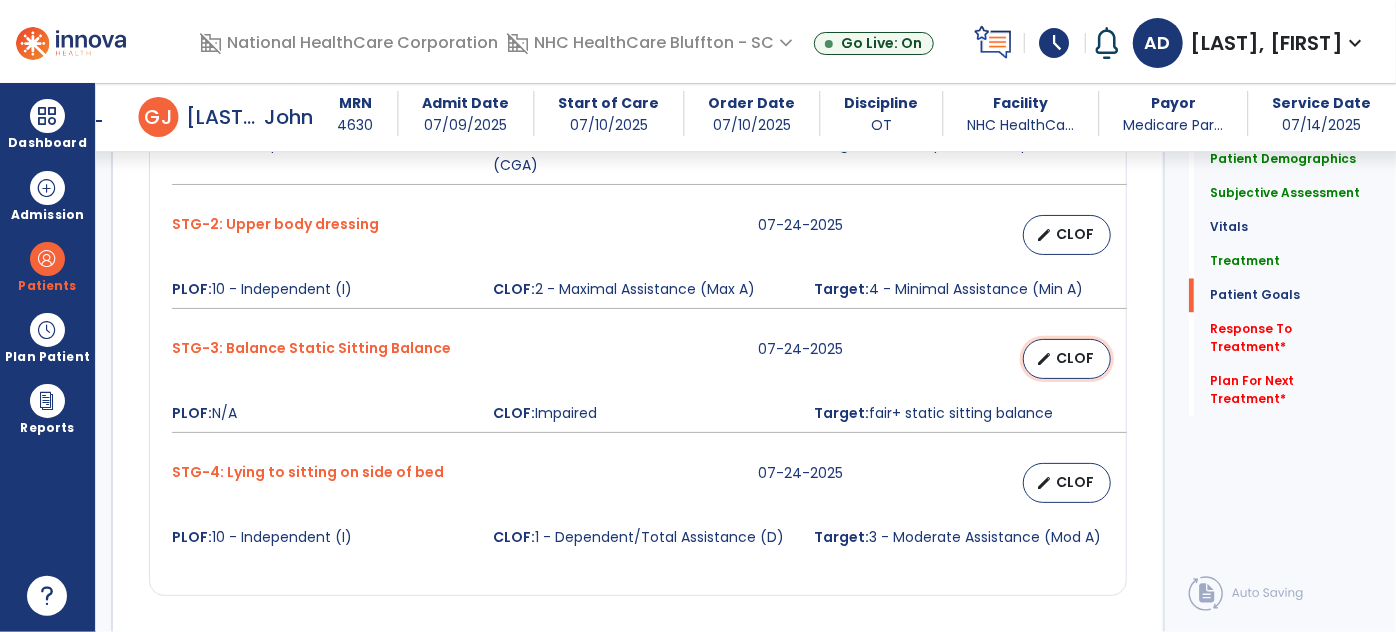 click on "edit   CLOF" at bounding box center [1067, 359] 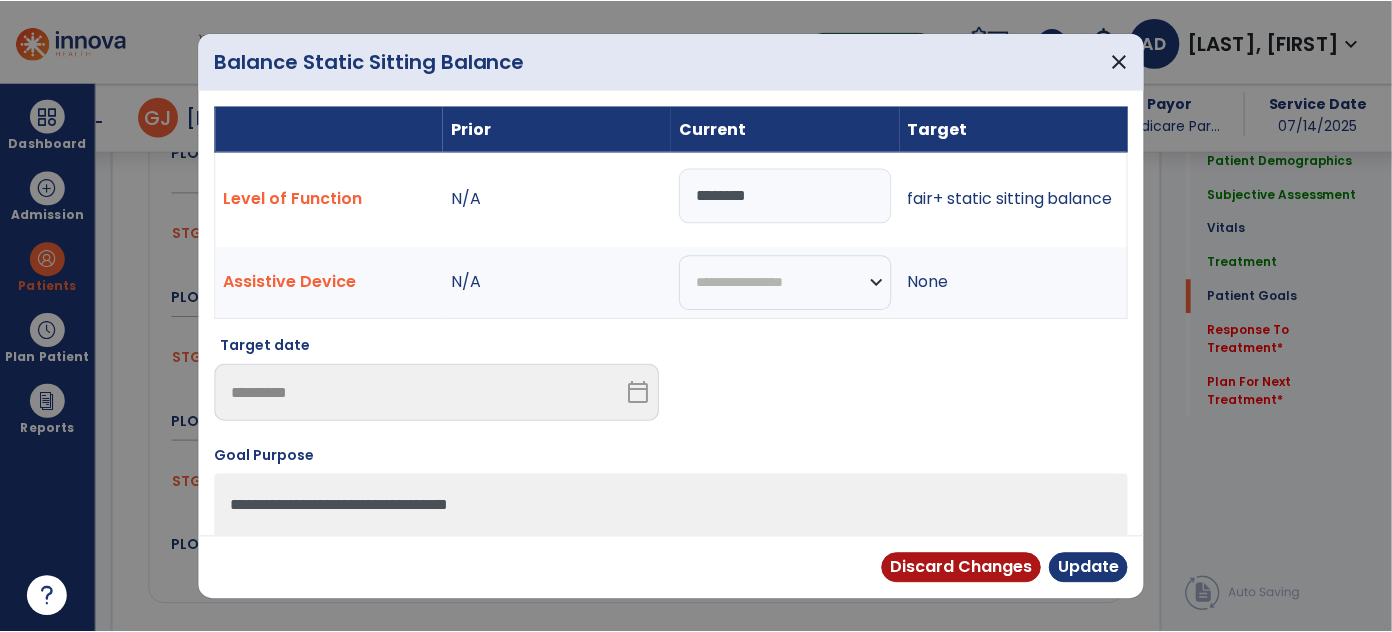 scroll, scrollTop: 1962, scrollLeft: 0, axis: vertical 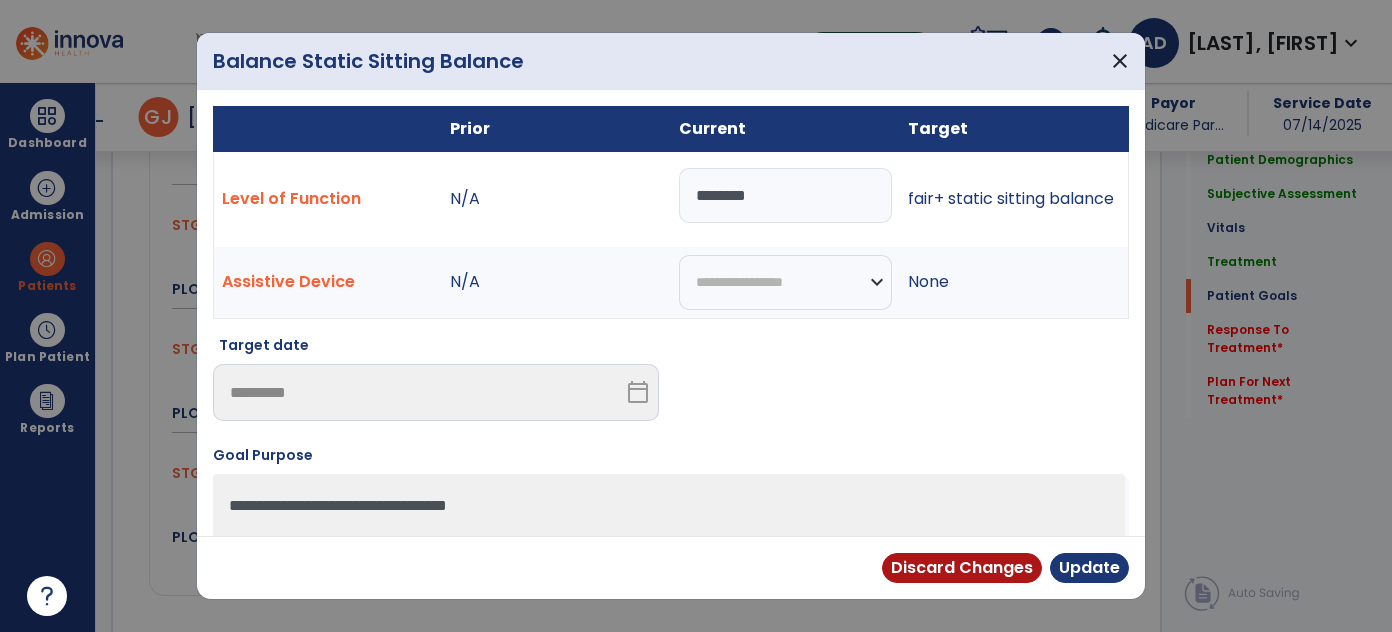 drag, startPoint x: 798, startPoint y: 196, endPoint x: 597, endPoint y: 218, distance: 202.2004 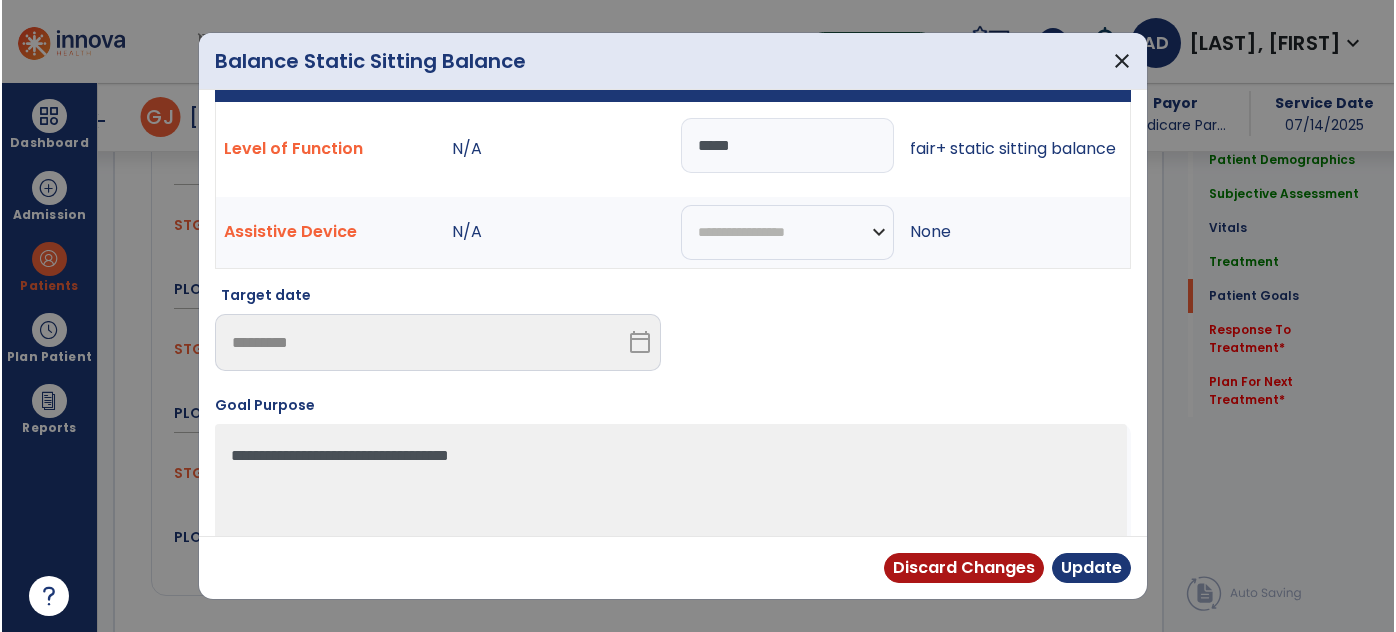 scroll, scrollTop: 98, scrollLeft: 0, axis: vertical 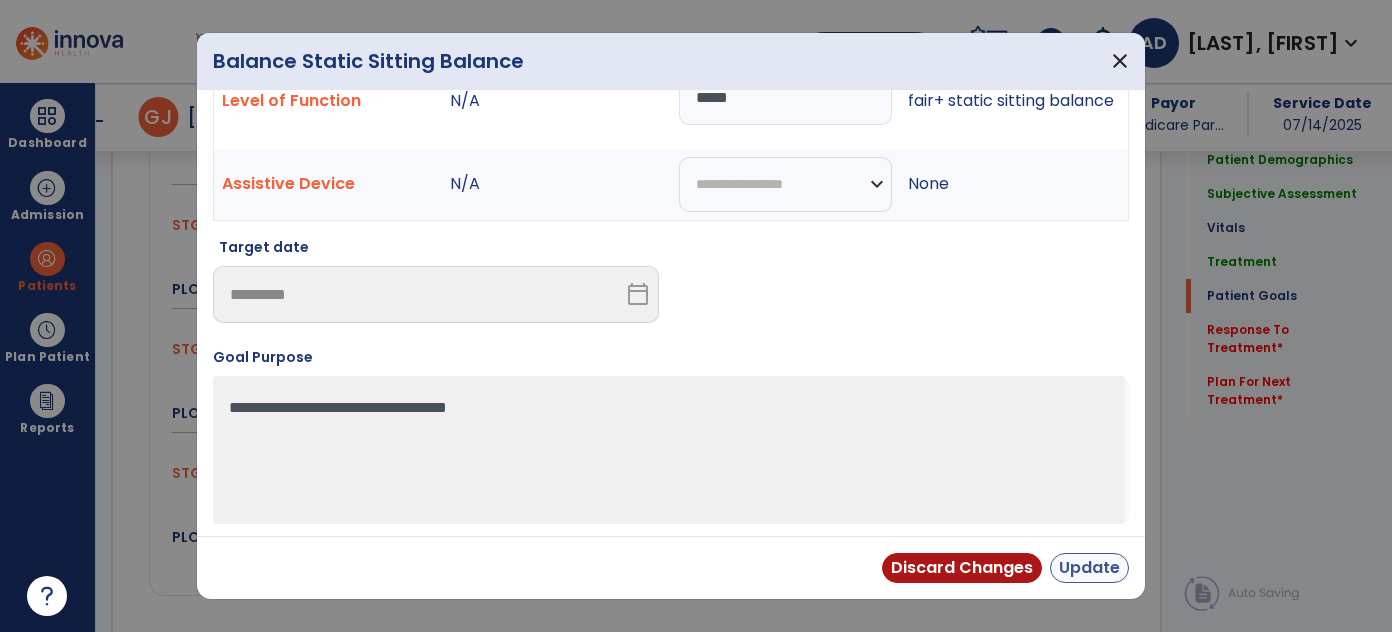 type on "*****" 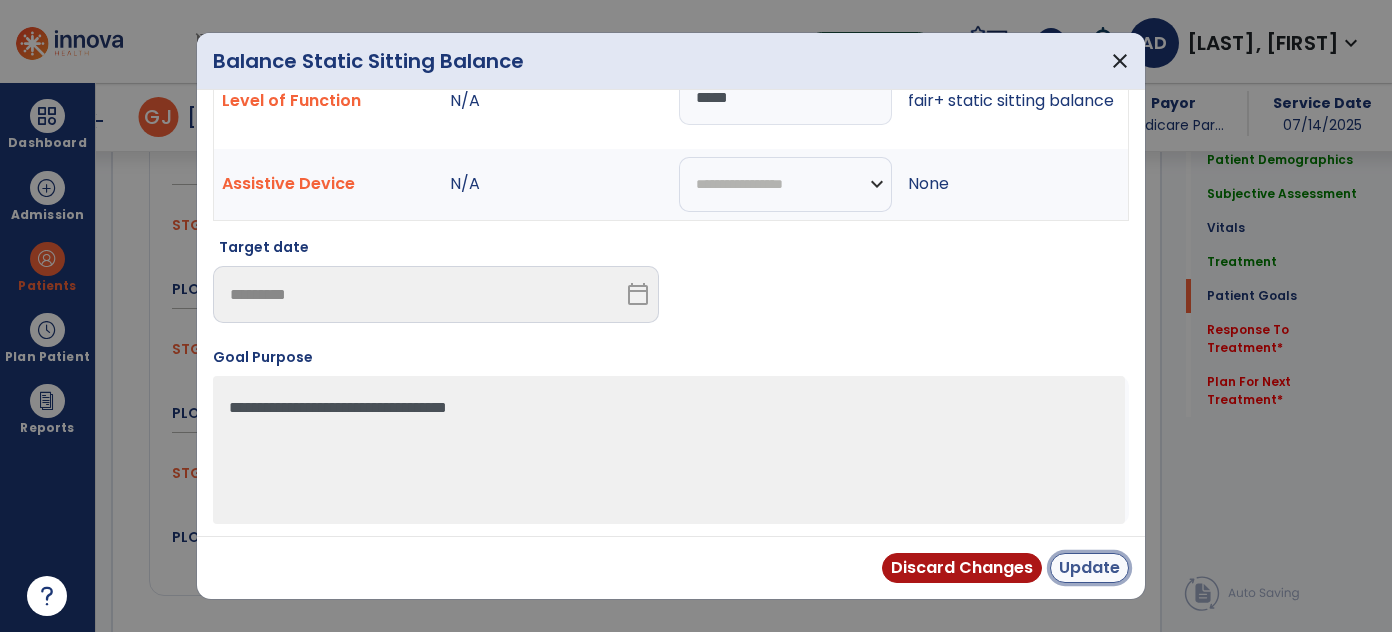 click on "Update" at bounding box center (1089, 568) 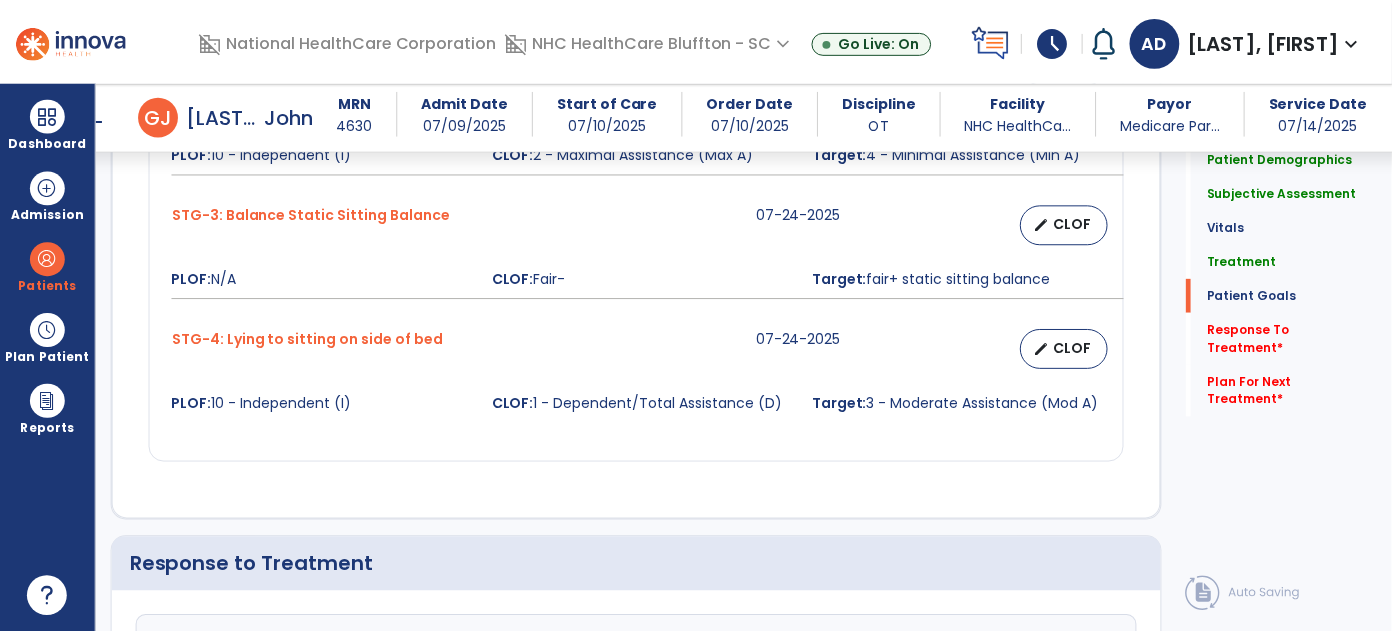 scroll, scrollTop: 2235, scrollLeft: 0, axis: vertical 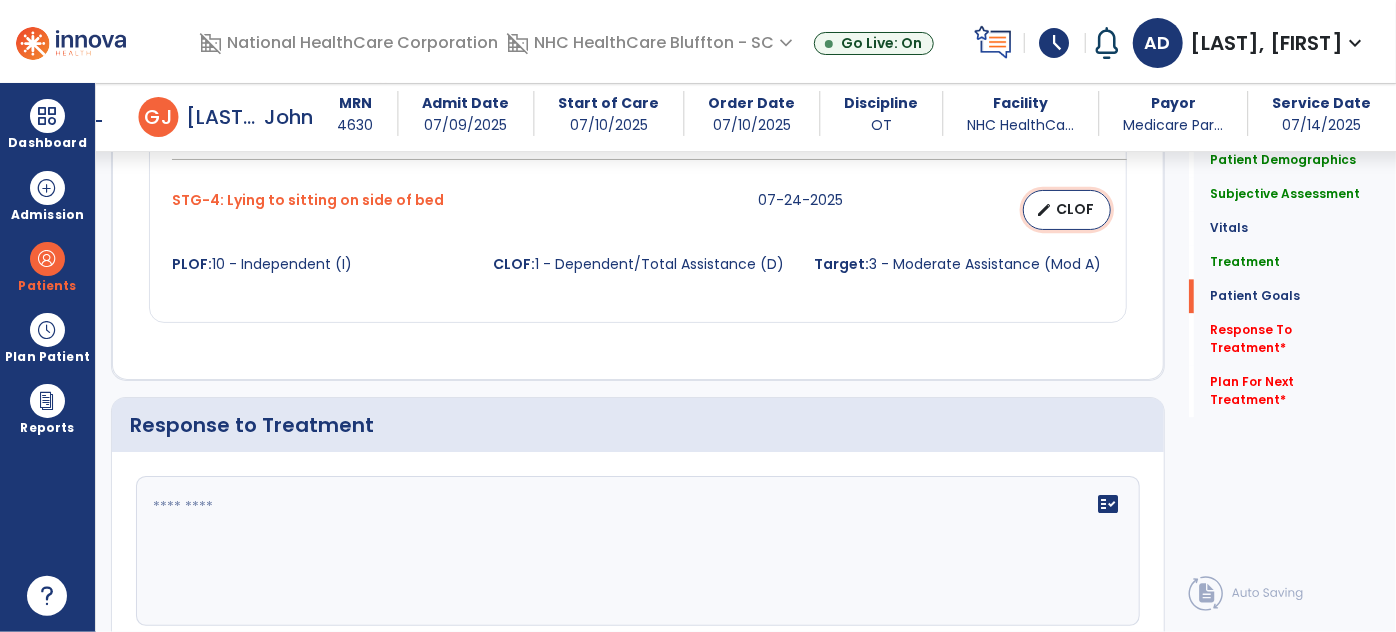 click on "edit   CLOF" at bounding box center (1067, 210) 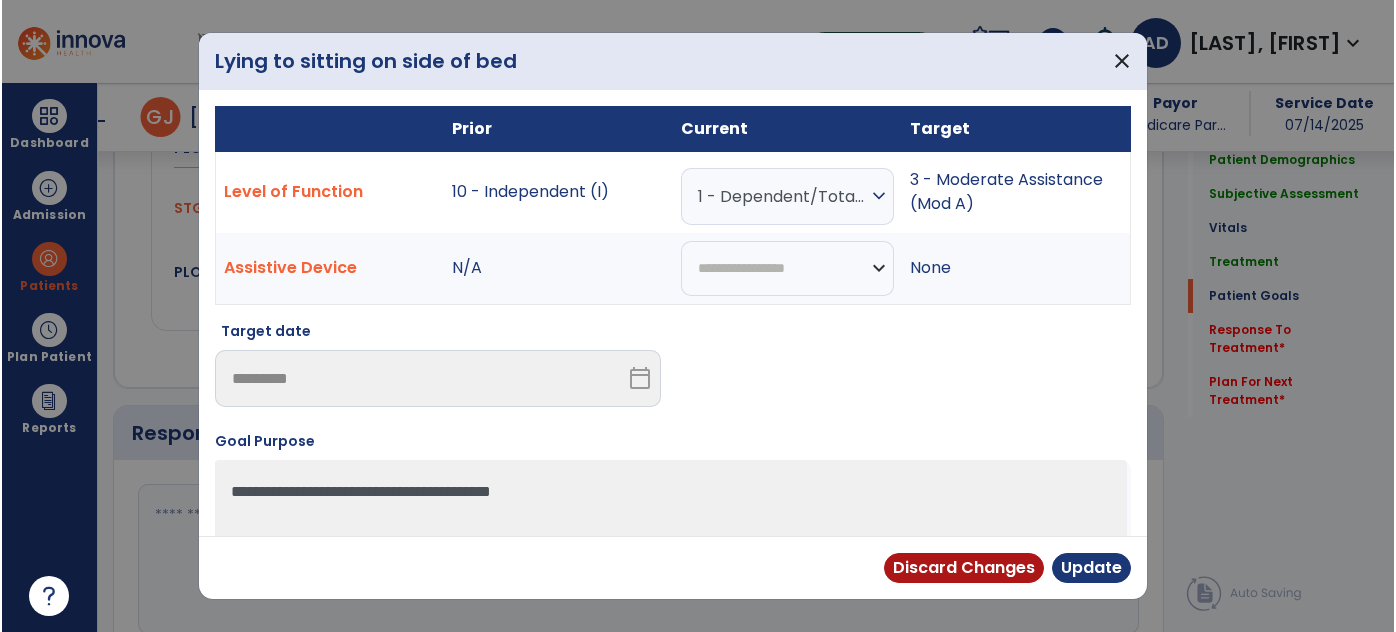 scroll, scrollTop: 2235, scrollLeft: 0, axis: vertical 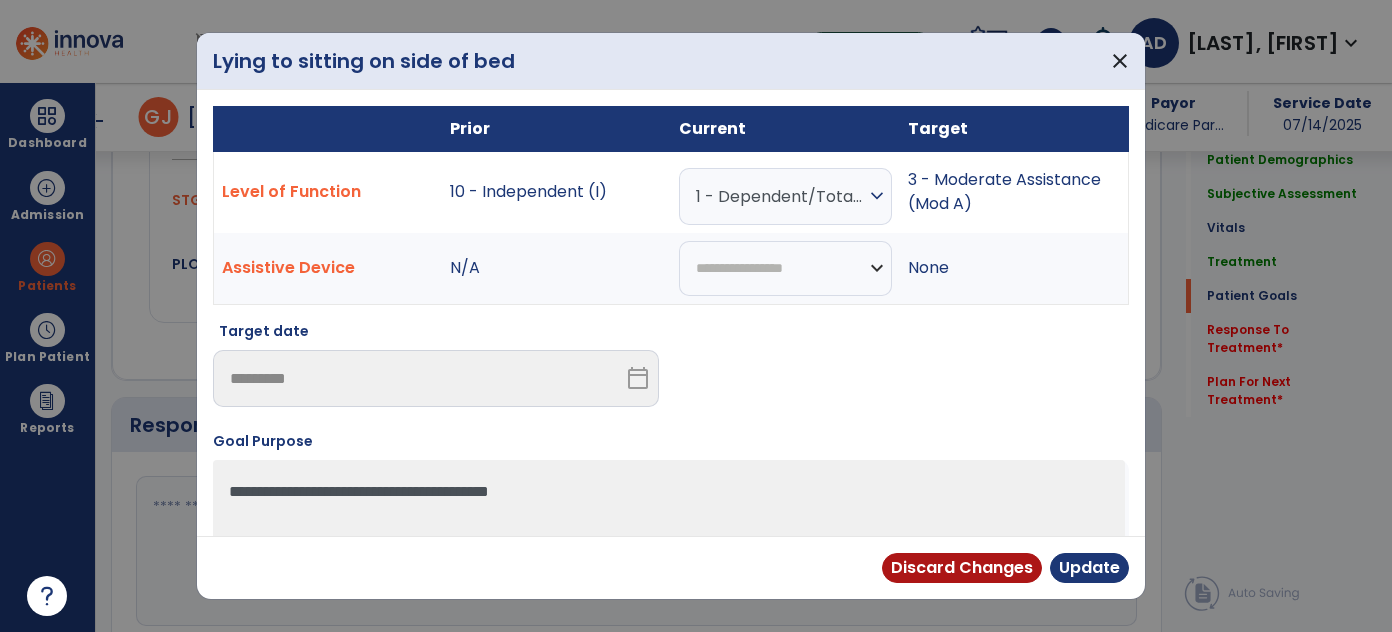click on "expand_more" at bounding box center [877, 196] 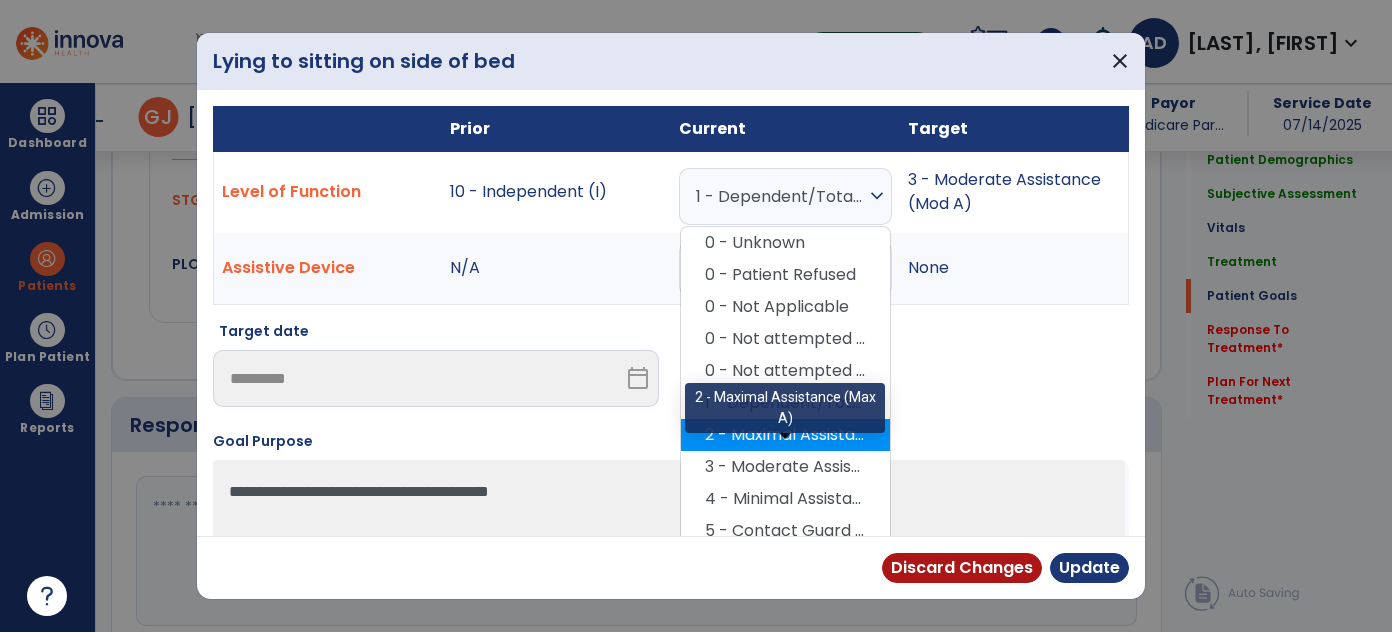click on "2 - Maximal Assistance (Max A)" at bounding box center [785, 435] 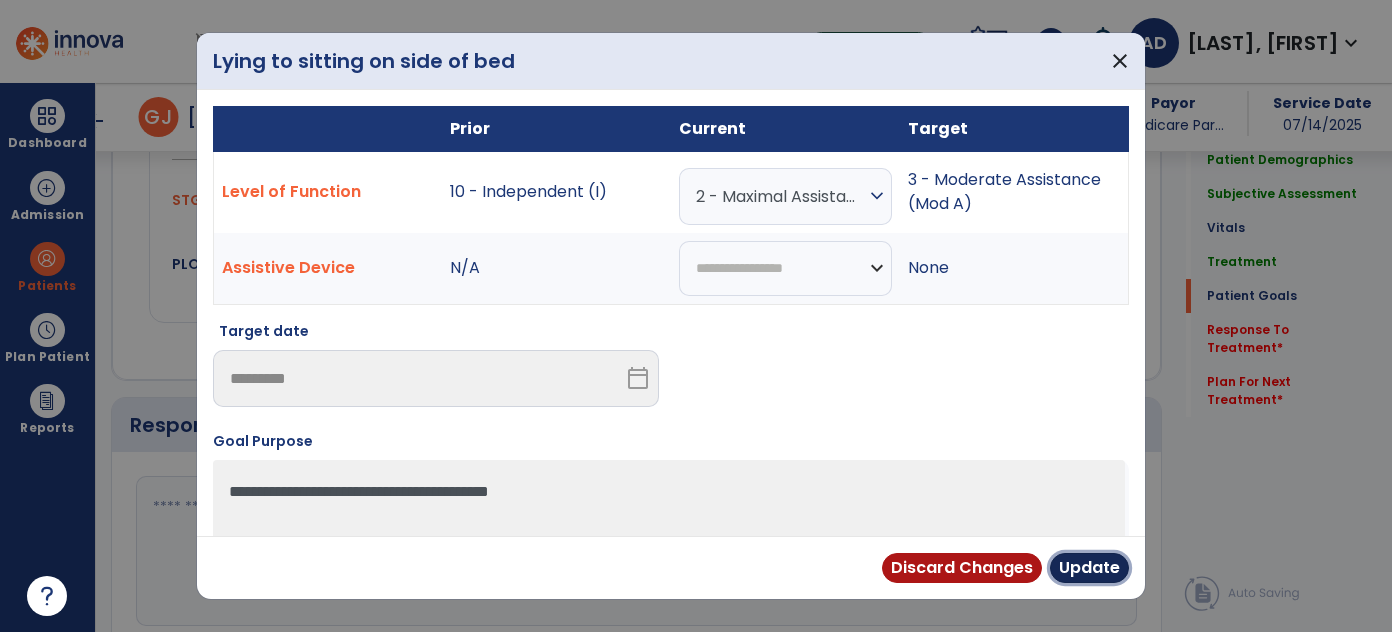 click on "Update" at bounding box center [1089, 568] 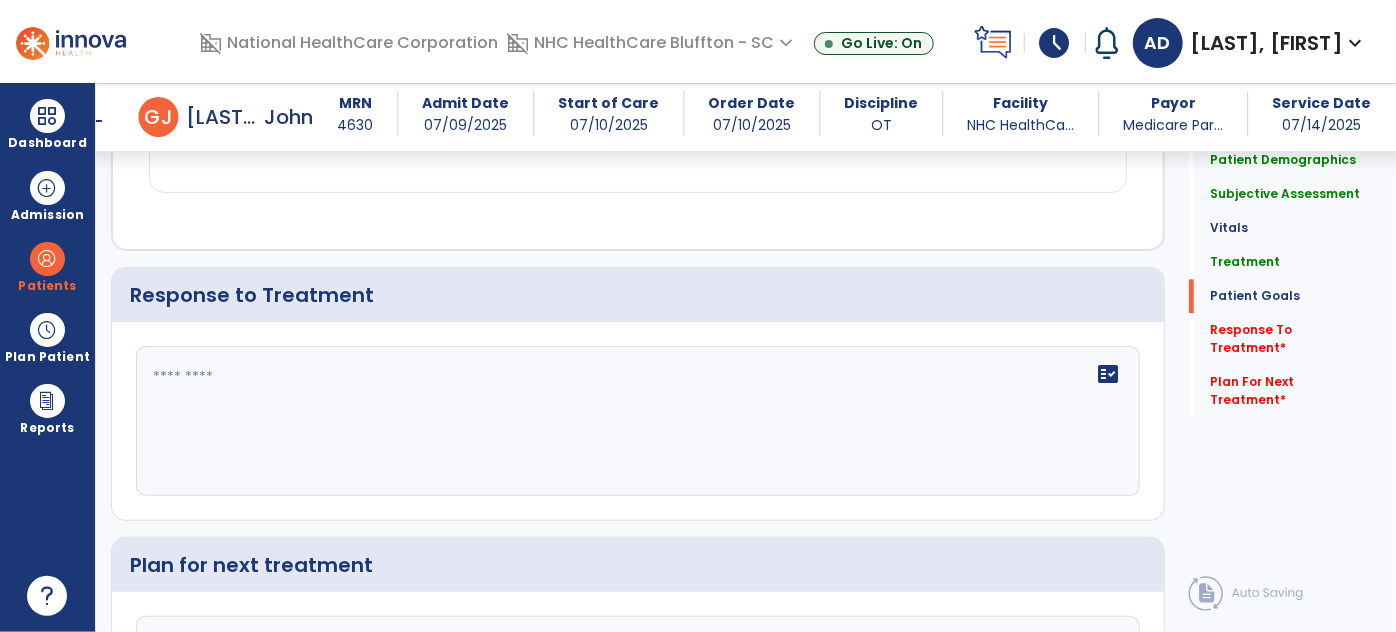 scroll, scrollTop: 2417, scrollLeft: 0, axis: vertical 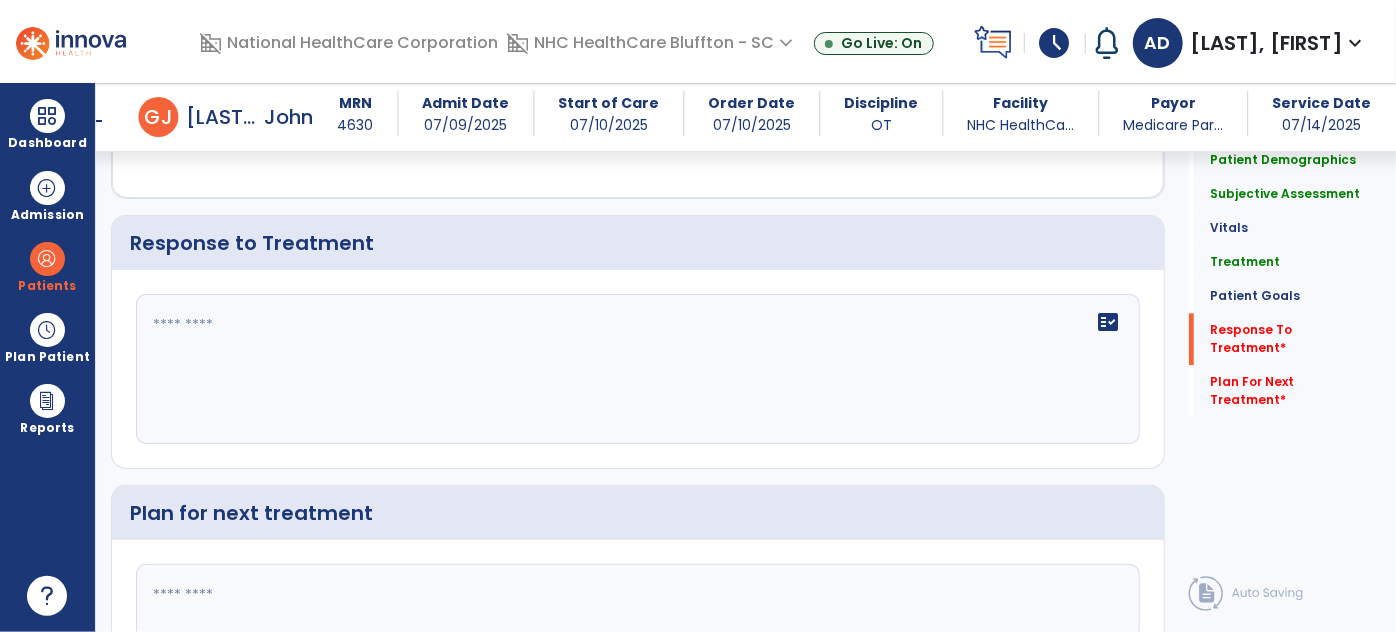 click on "fact_check" 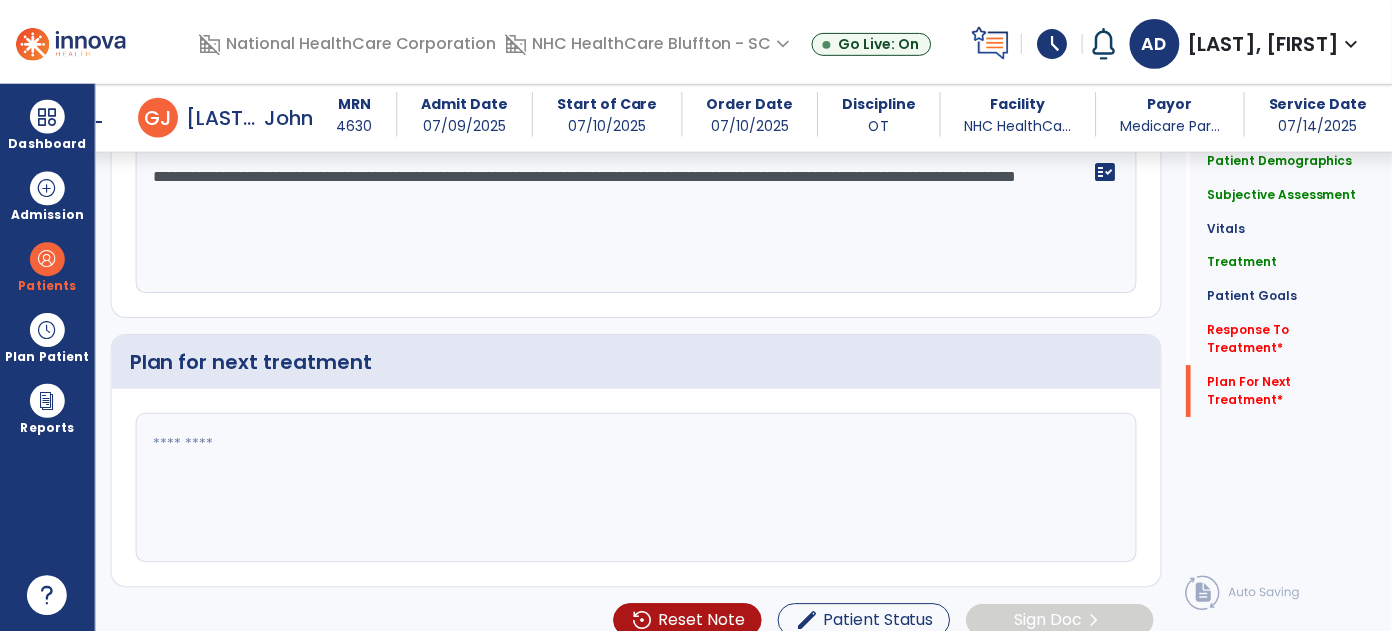 scroll, scrollTop: 2581, scrollLeft: 0, axis: vertical 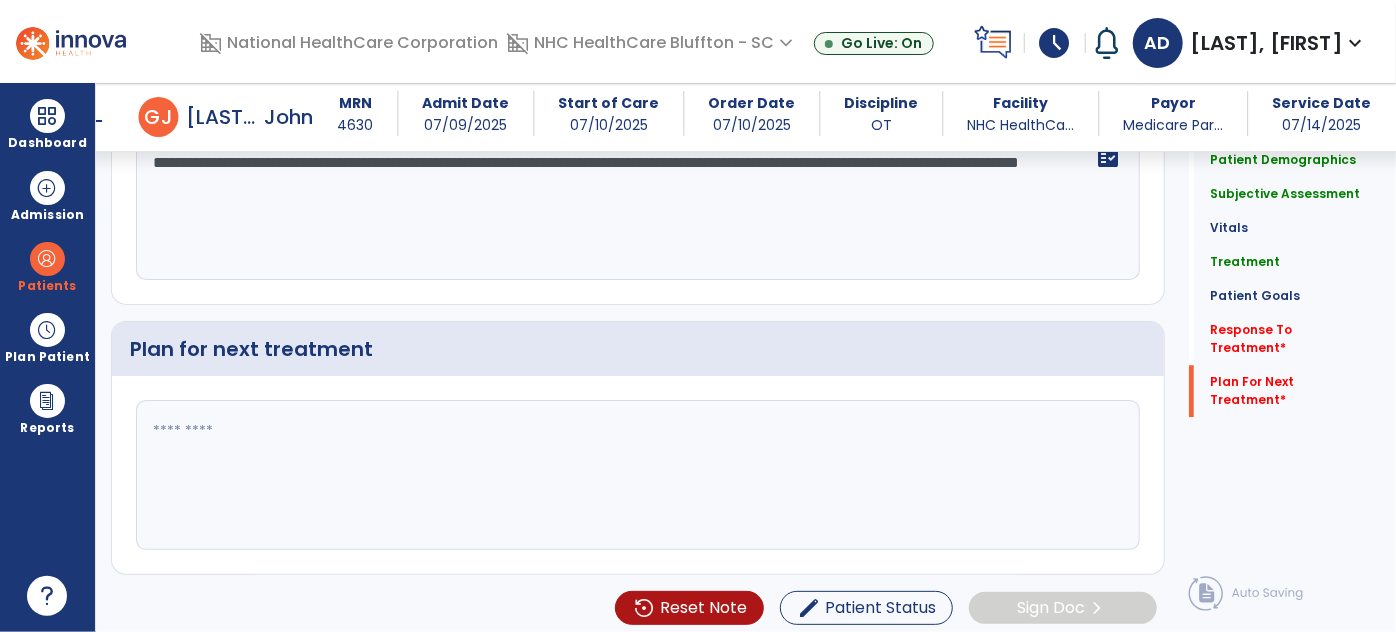 type on "**********" 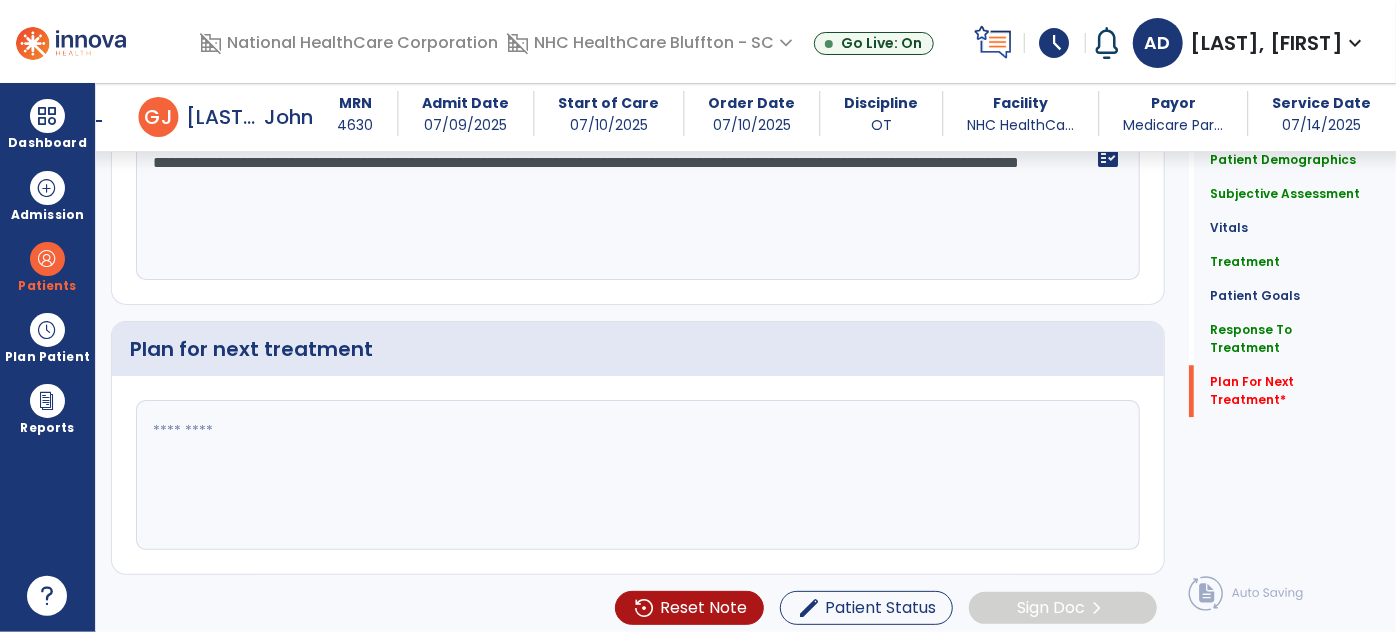 click 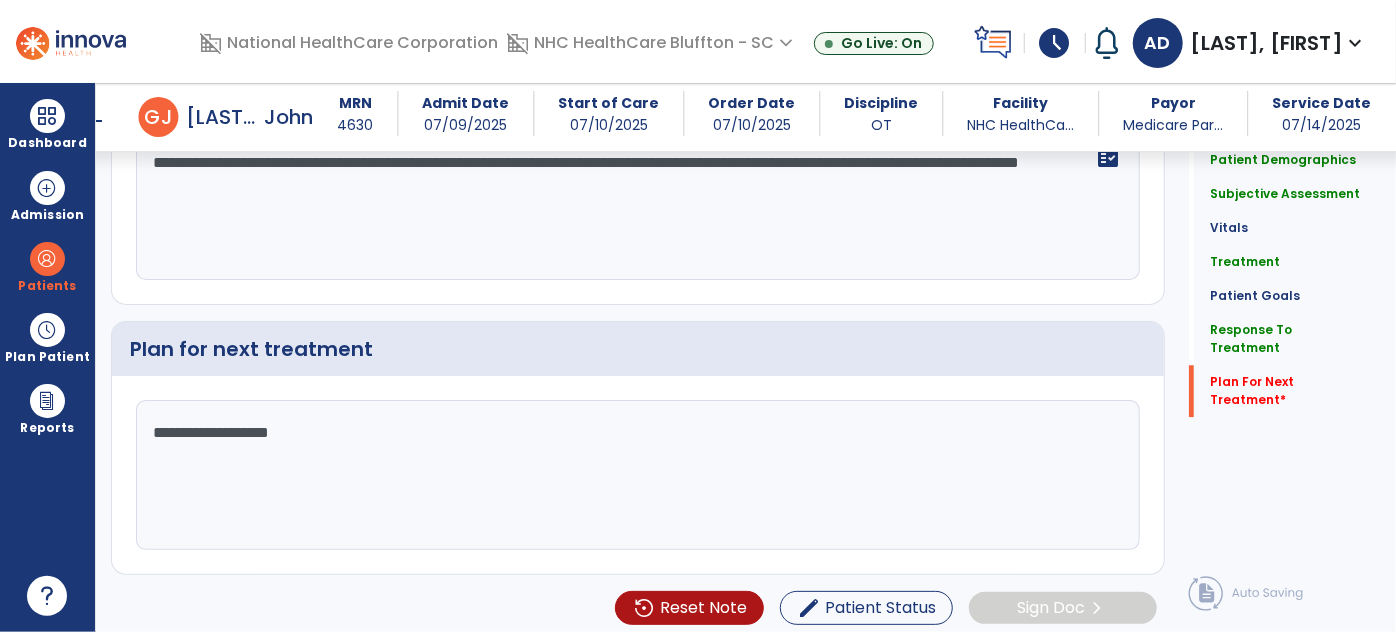 click on "**********" 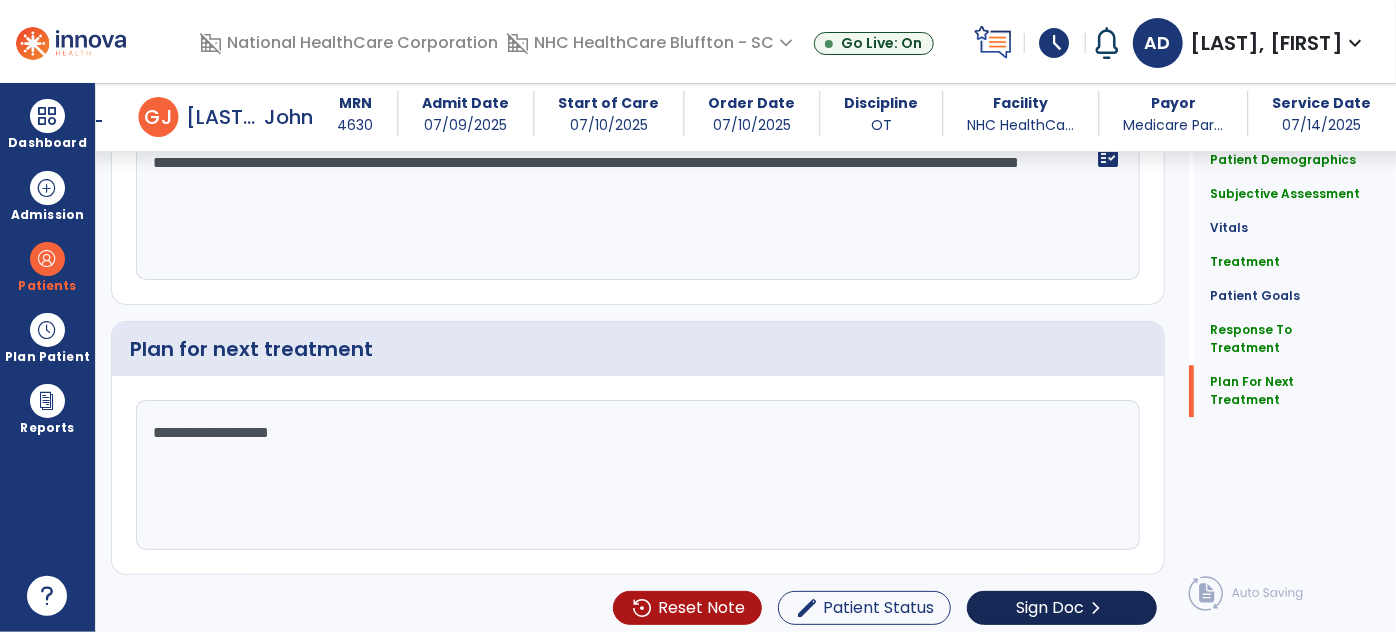 type on "**********" 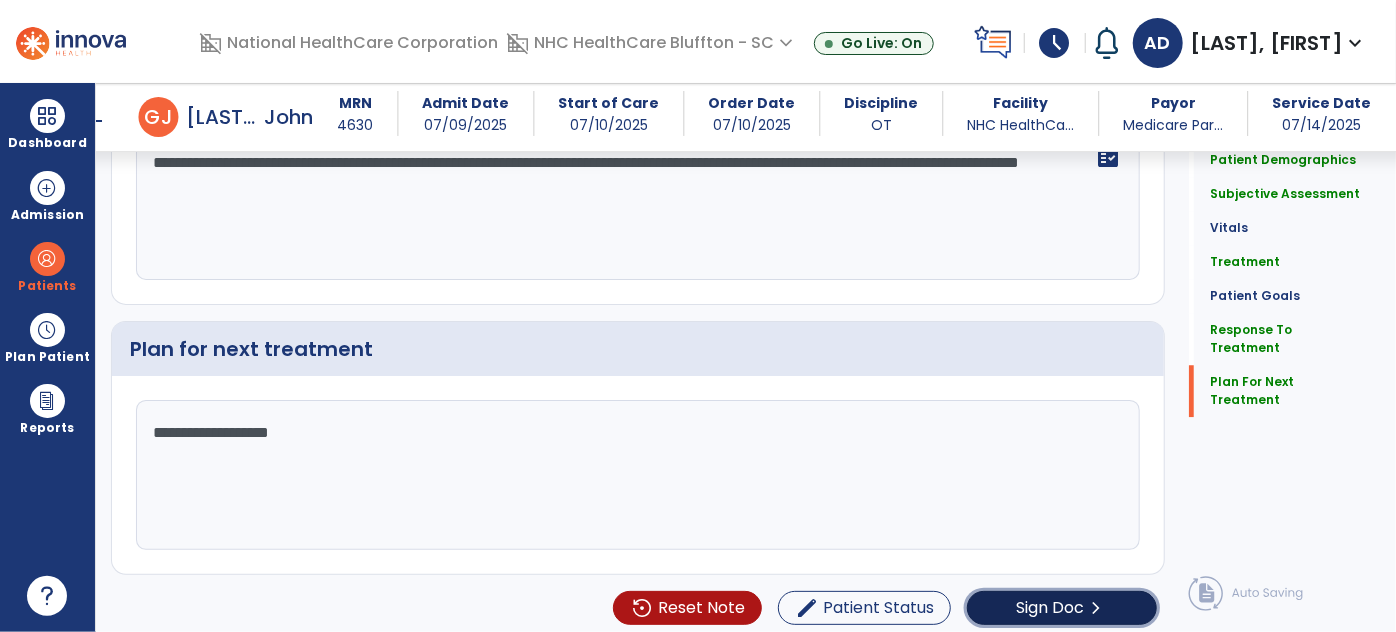 click on "Sign Doc" 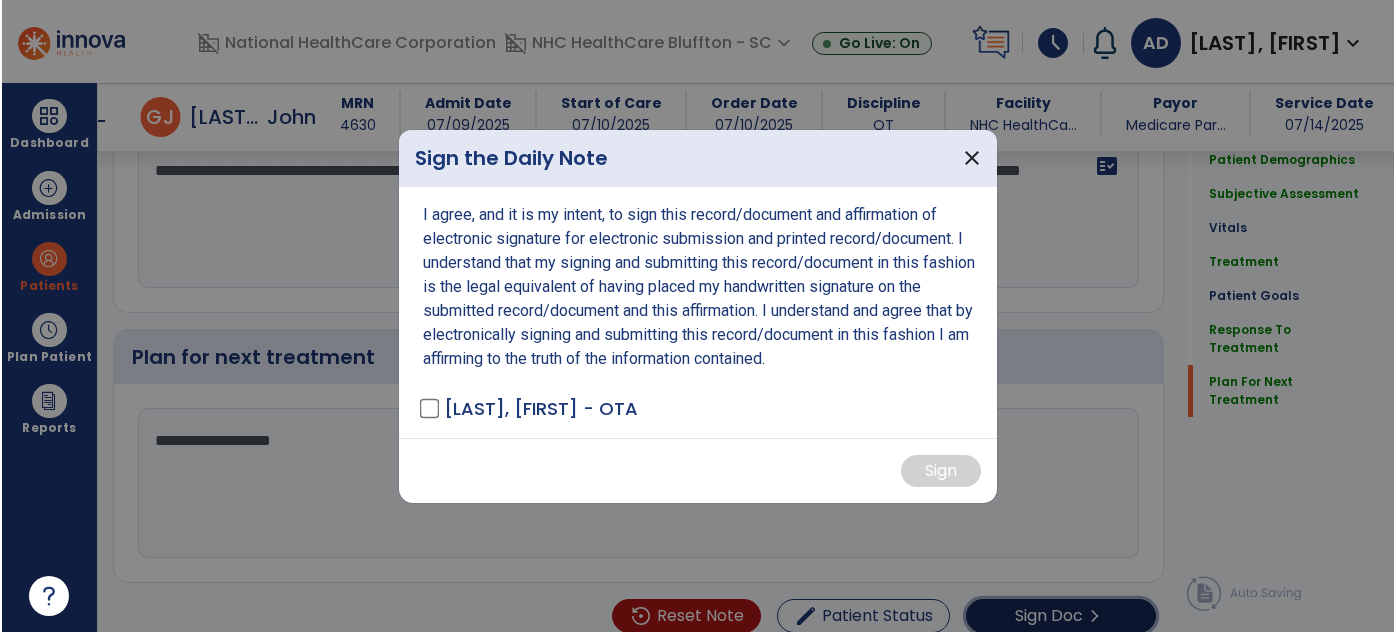 scroll, scrollTop: 2581, scrollLeft: 0, axis: vertical 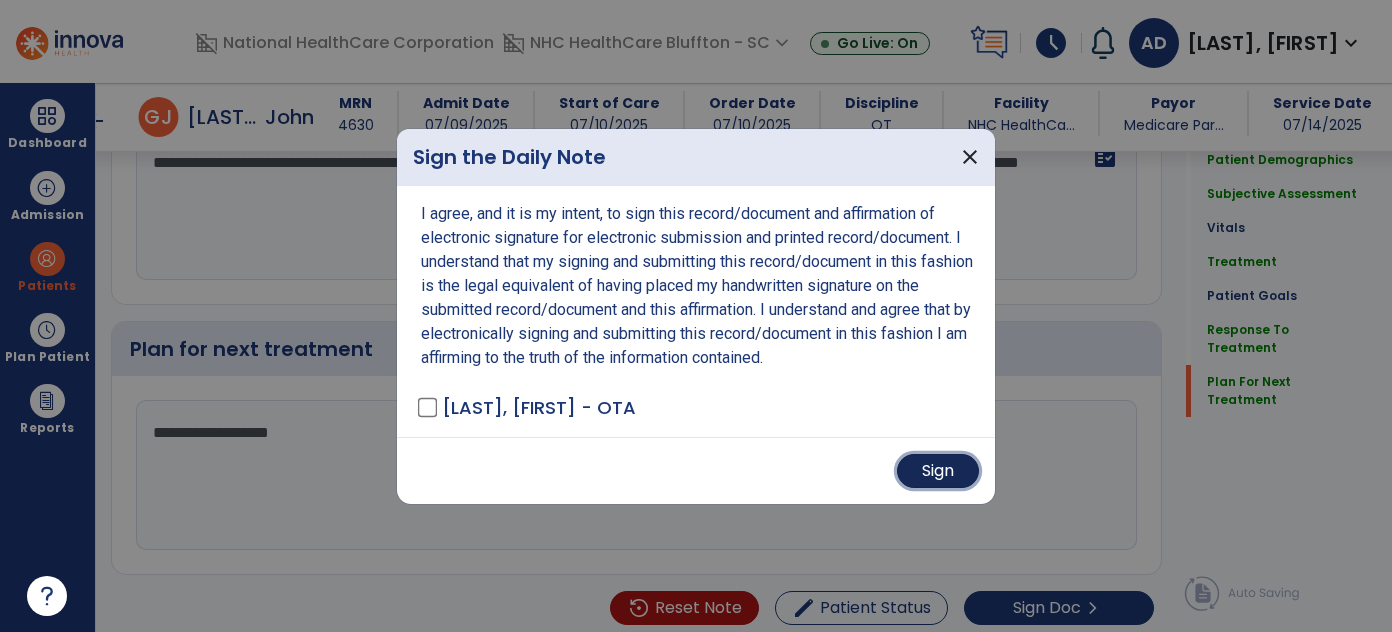 click on "Sign" at bounding box center (938, 471) 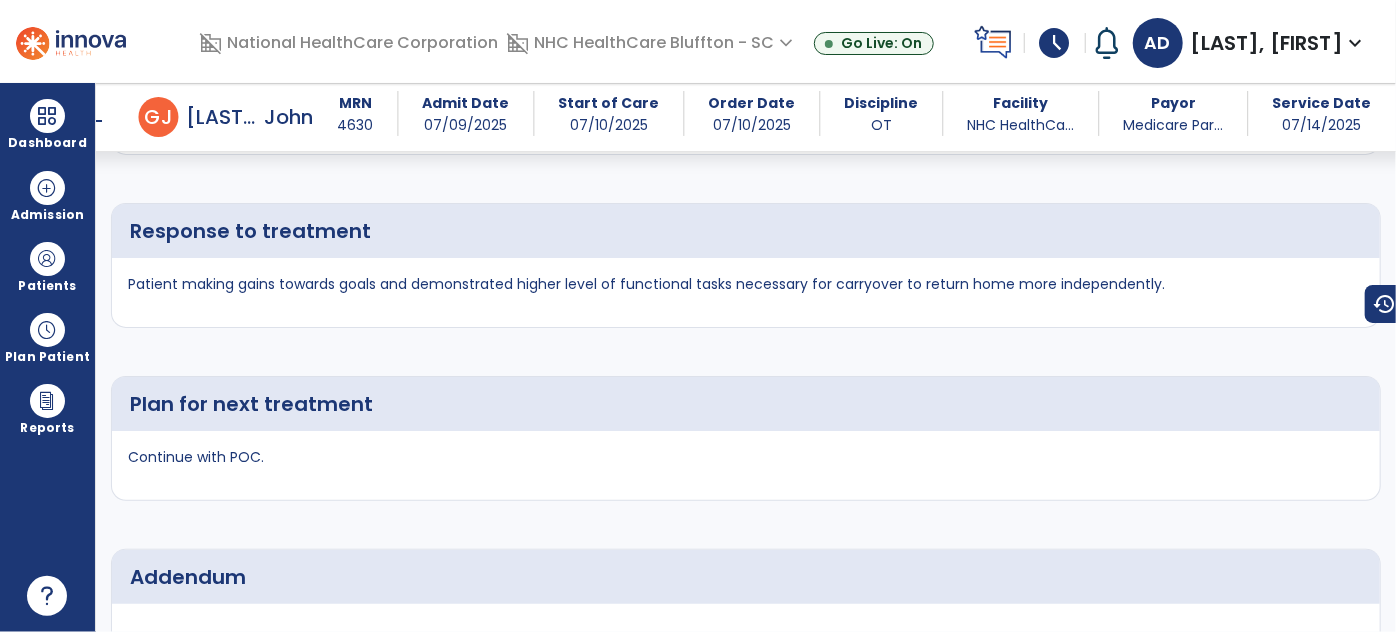 scroll, scrollTop: 3261, scrollLeft: 0, axis: vertical 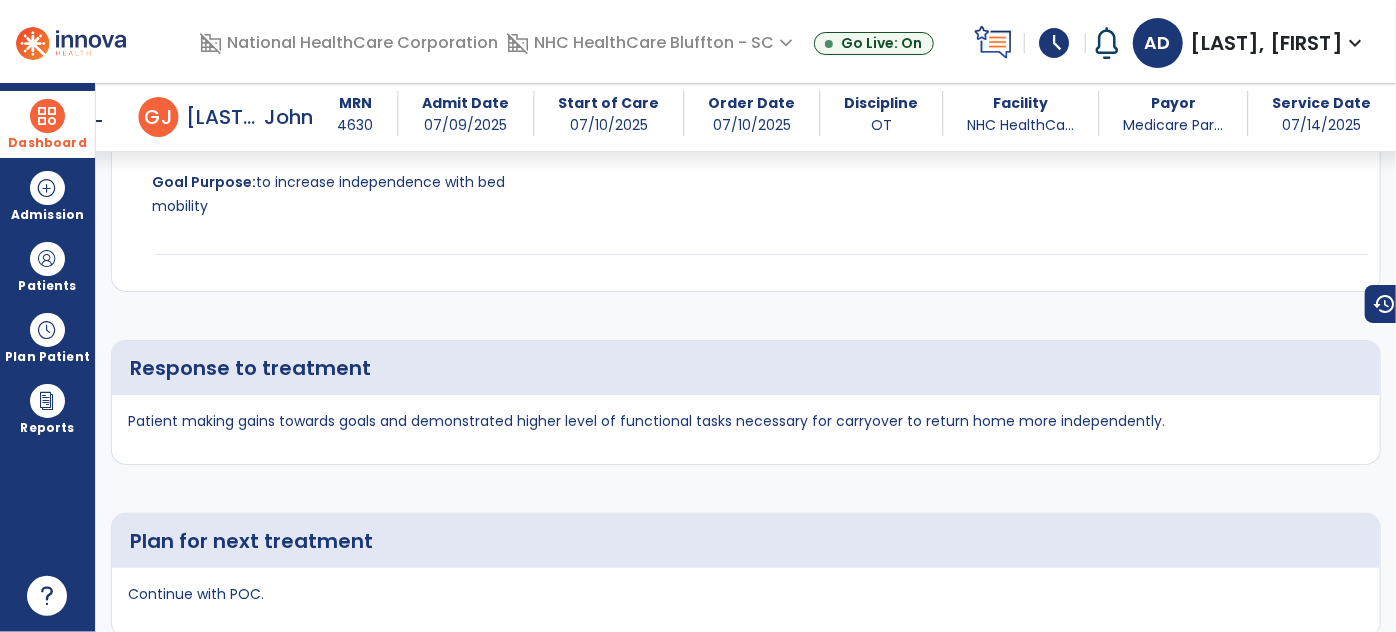 click on "Dashboard" at bounding box center (47, 124) 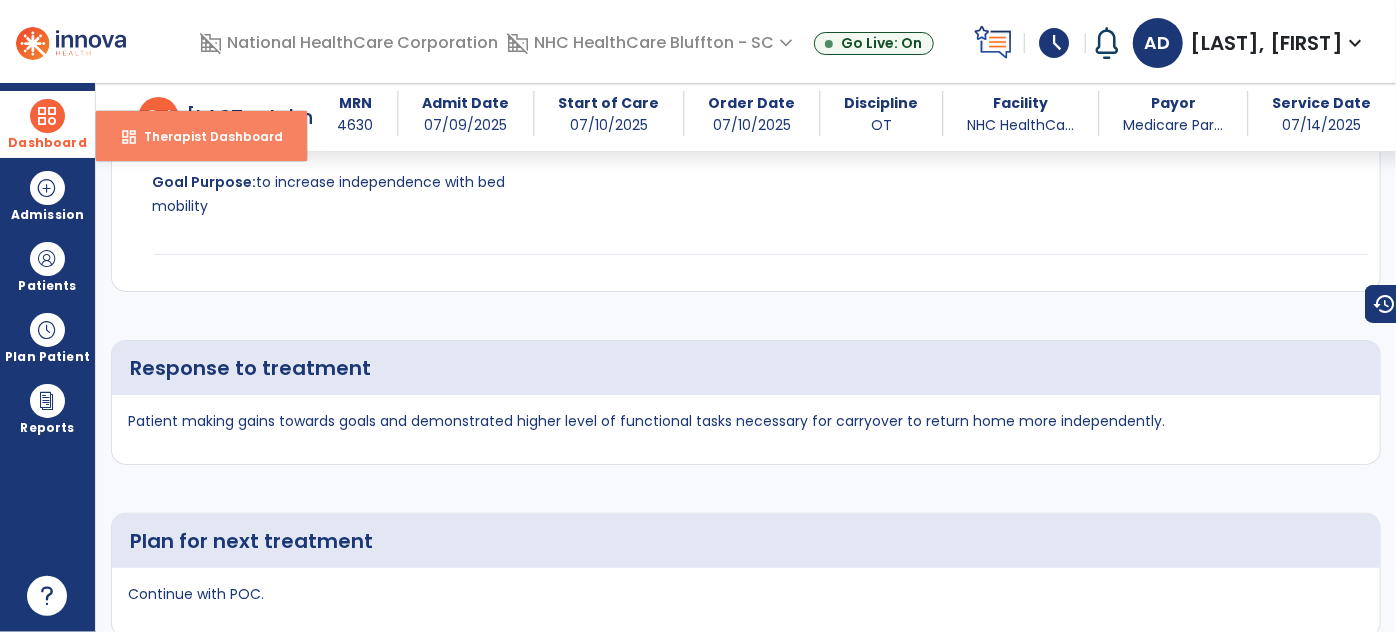 click on "Therapist Dashboard" at bounding box center (205, 136) 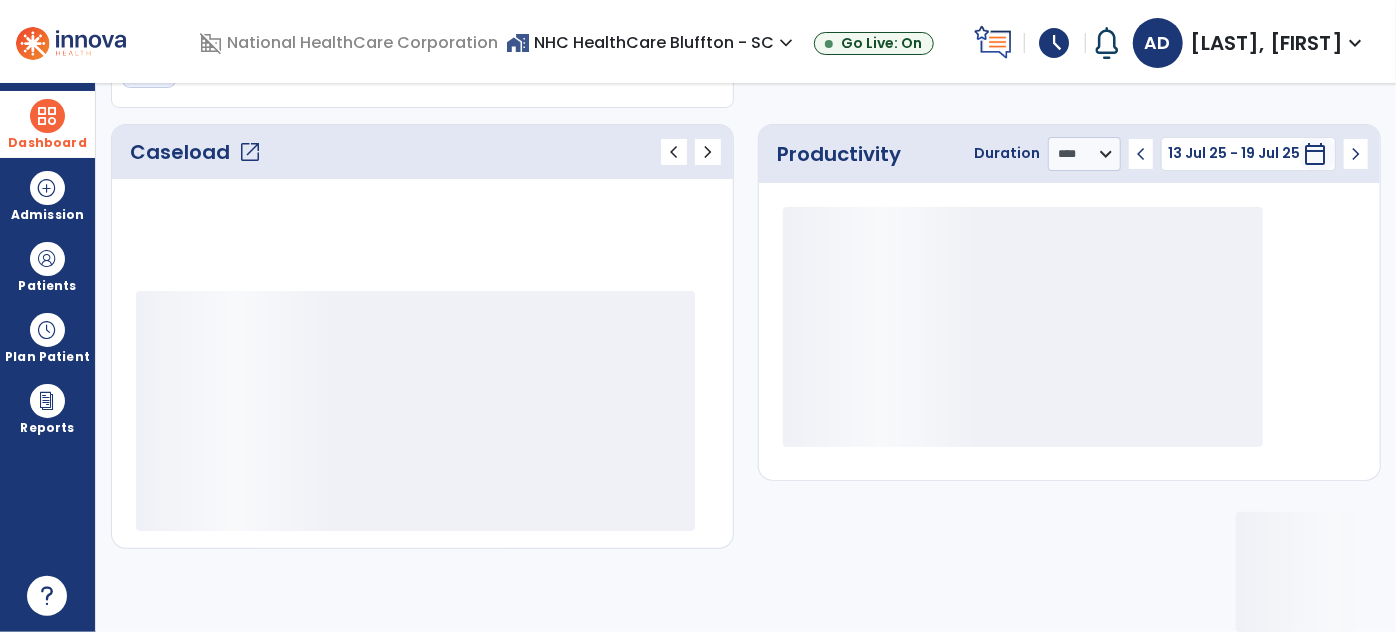 scroll, scrollTop: 240, scrollLeft: 0, axis: vertical 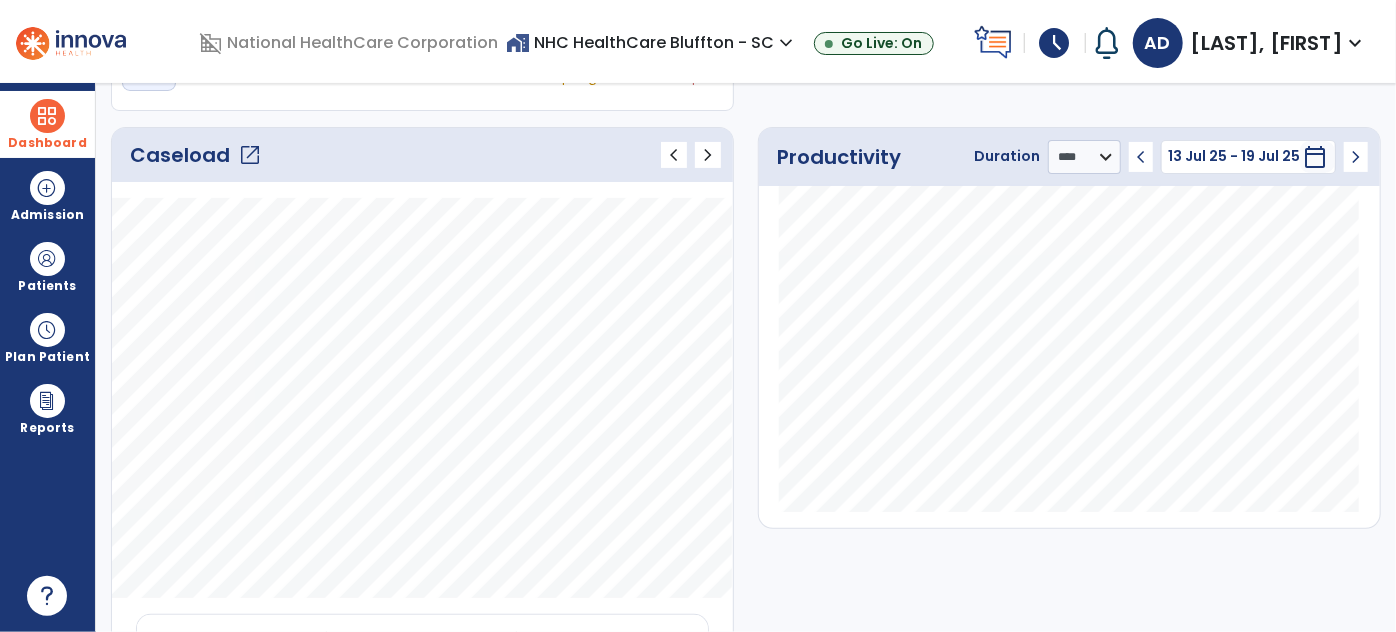 click on "open_in_new" 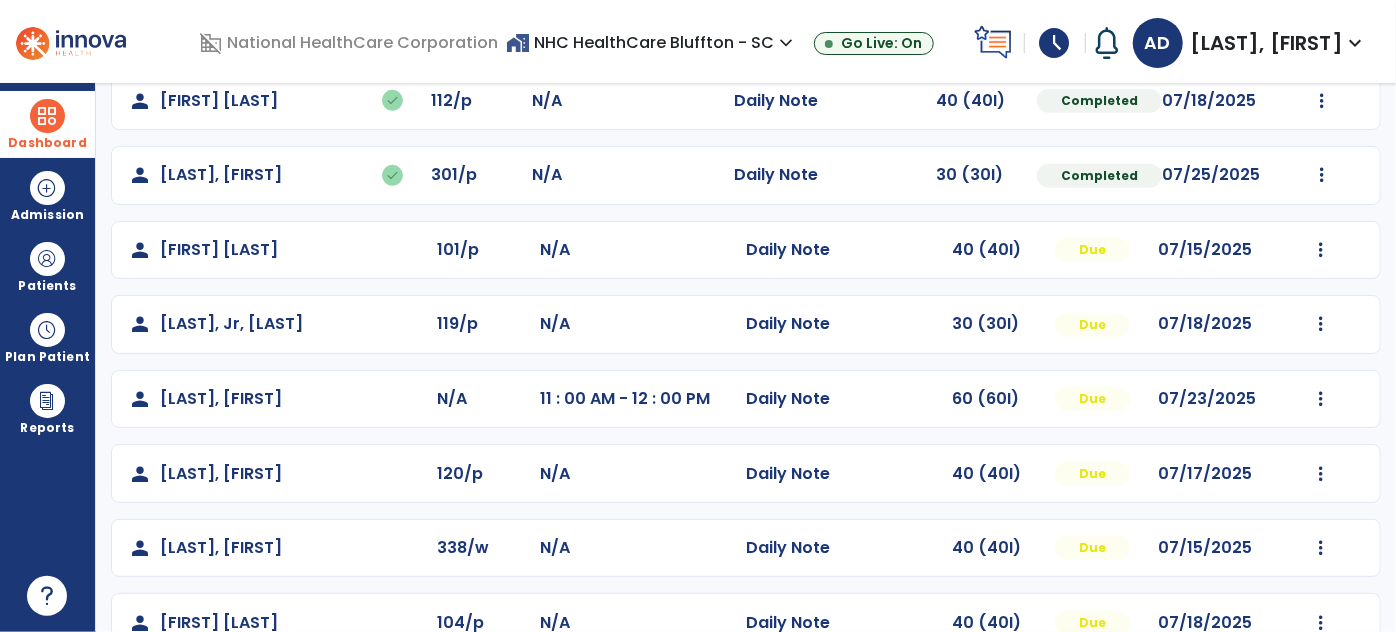 scroll, scrollTop: 487, scrollLeft: 0, axis: vertical 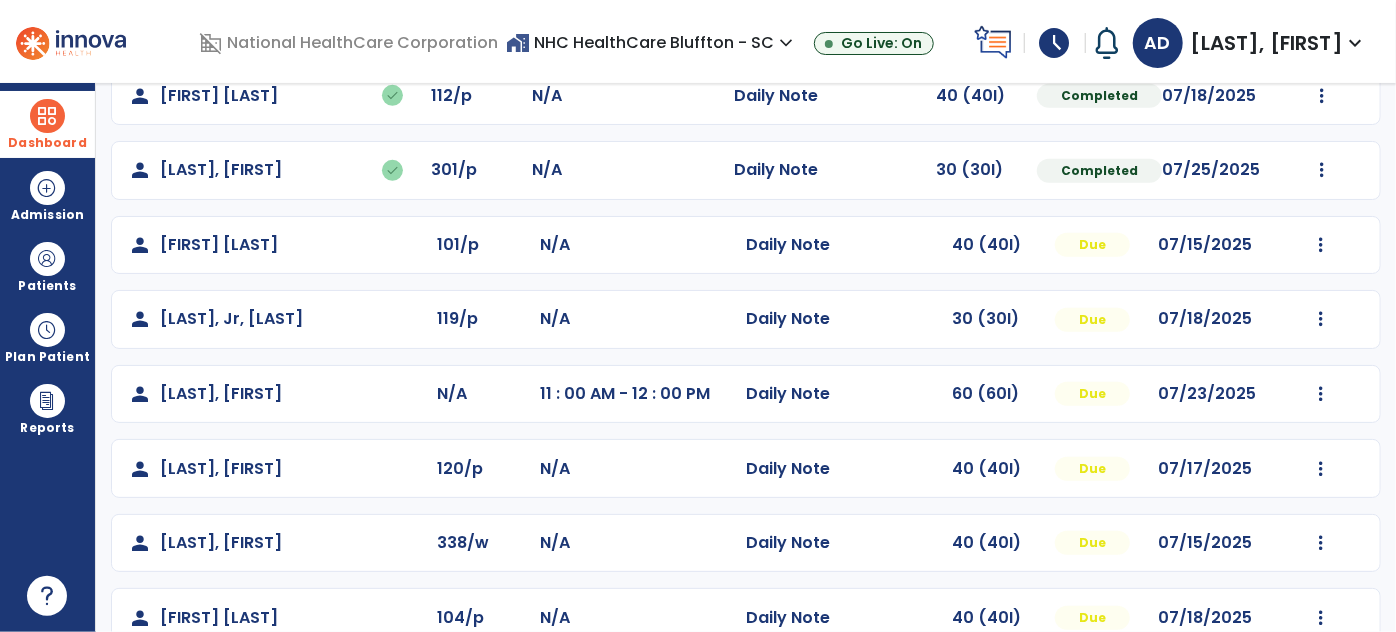 click on "Mark Visit As Complete   Reset Note   Open Document   G + C Mins" 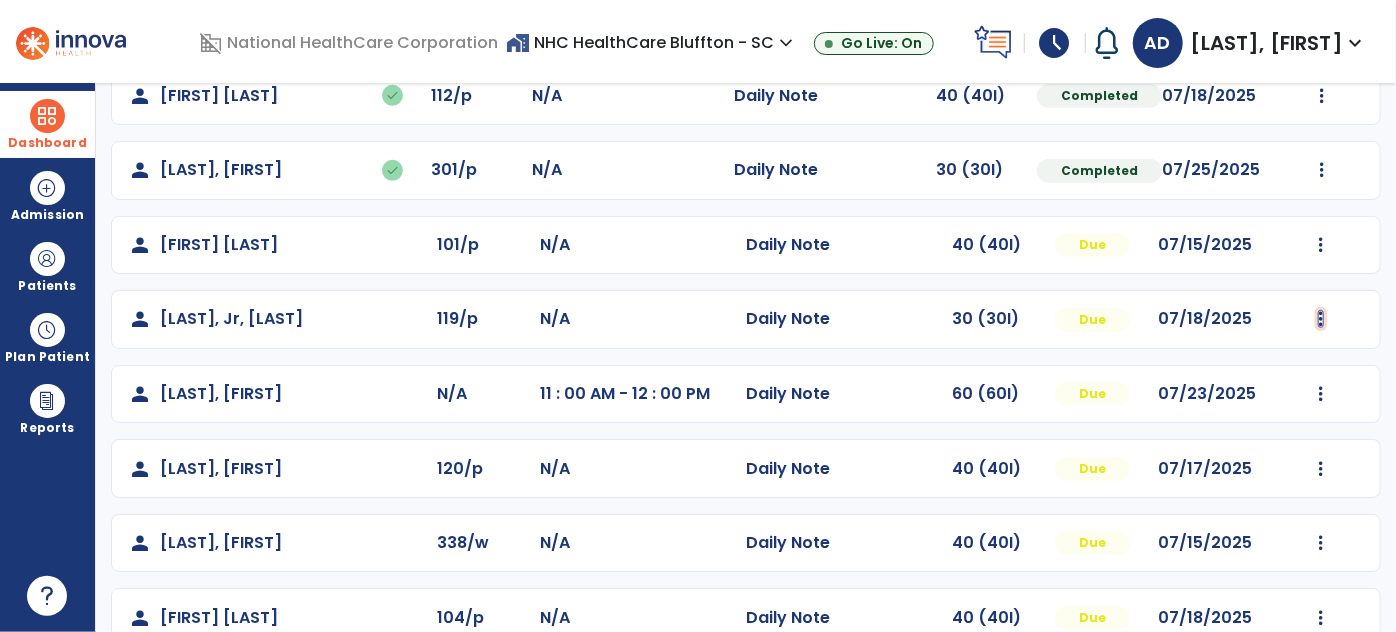click at bounding box center (1321, -128) 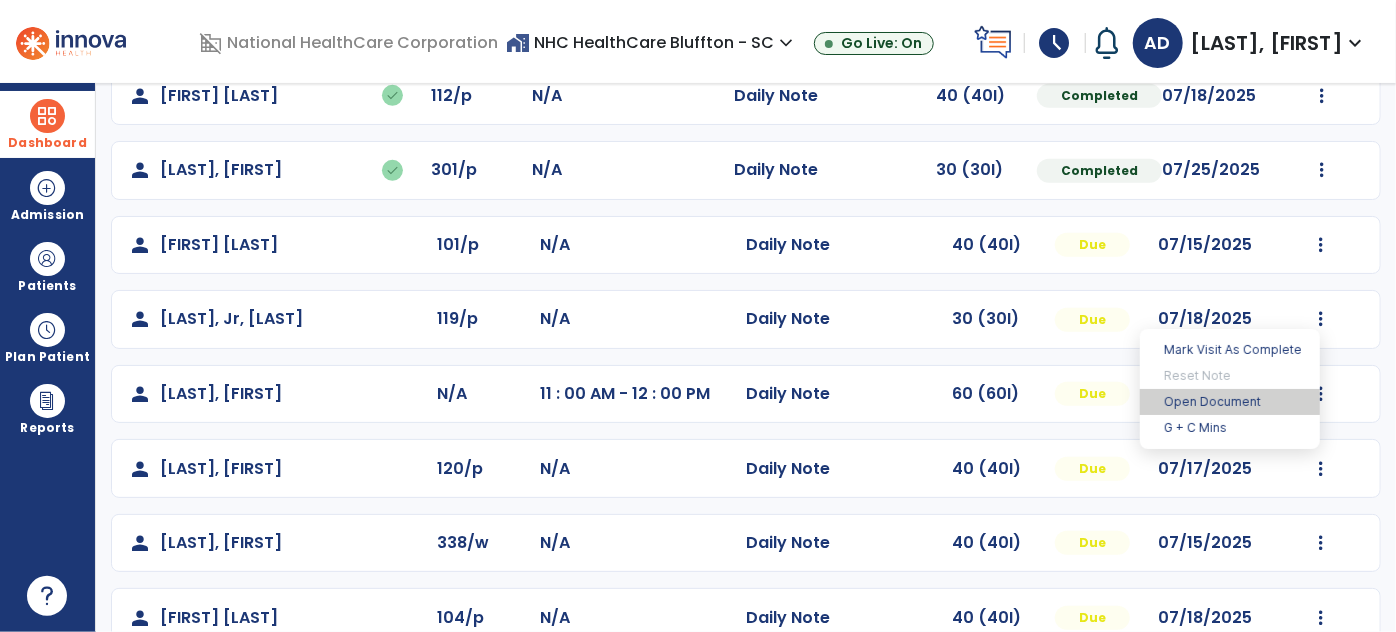 click on "Open Document" at bounding box center (1230, 402) 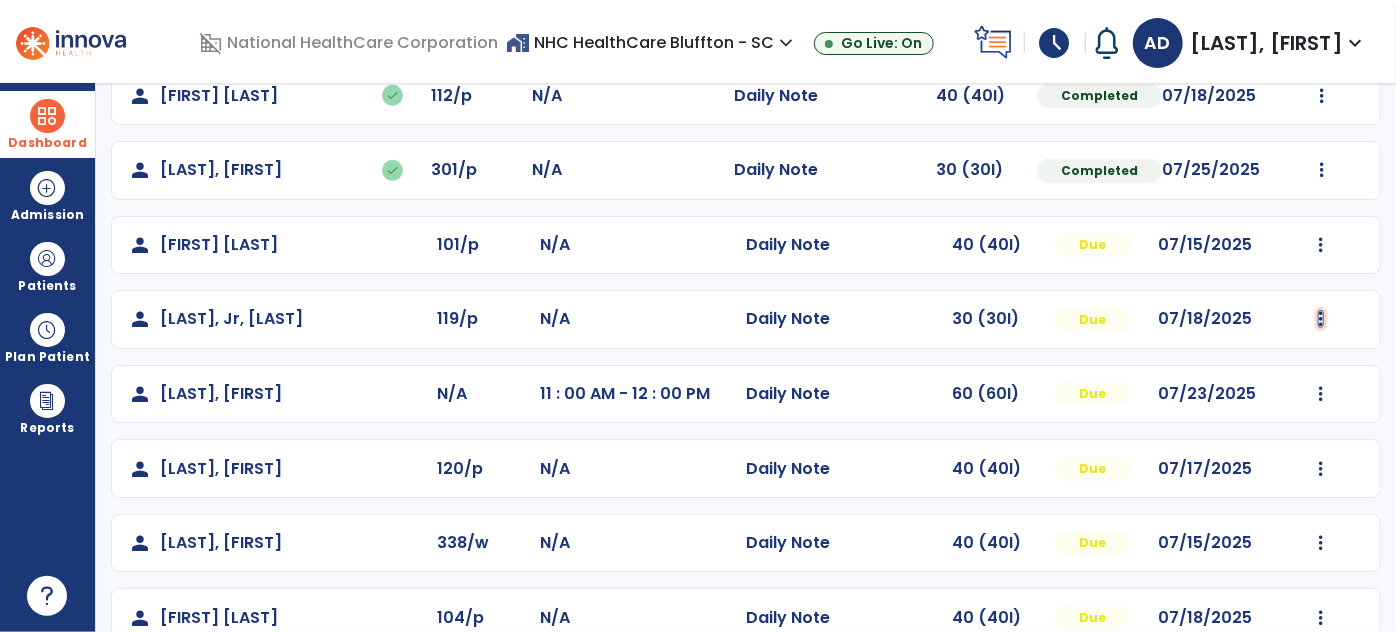 click at bounding box center (1321, -128) 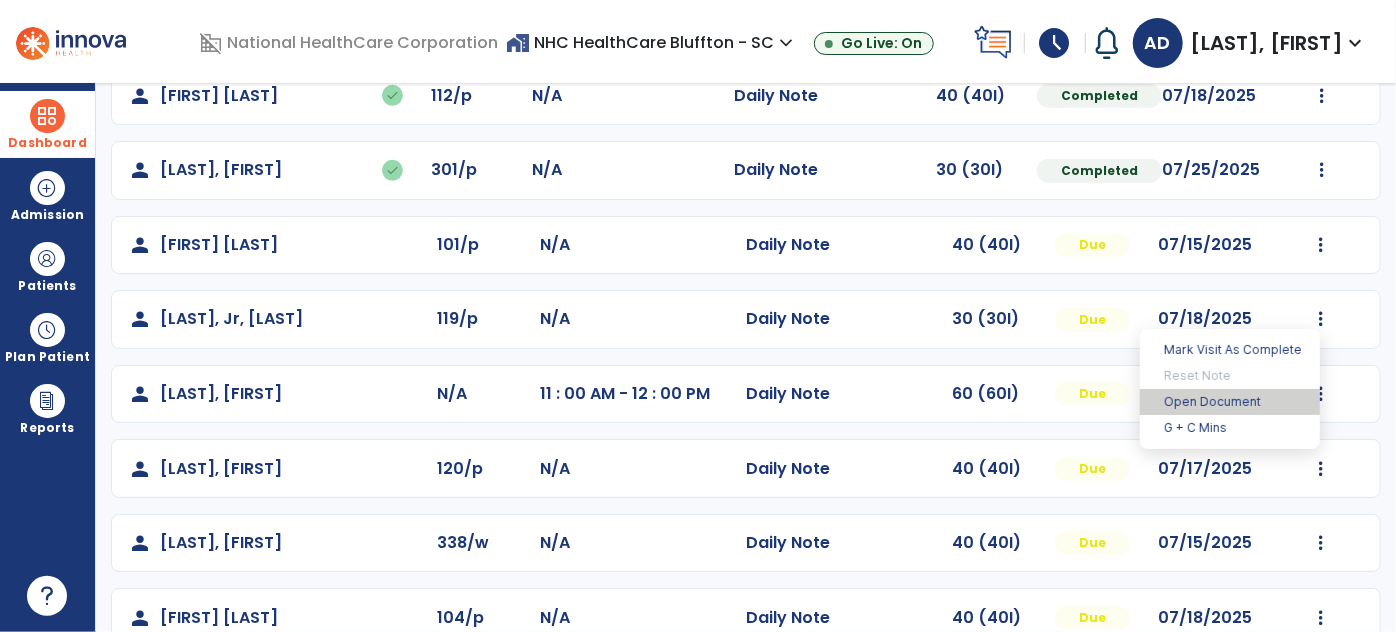 click on "Open Document" at bounding box center (1230, 402) 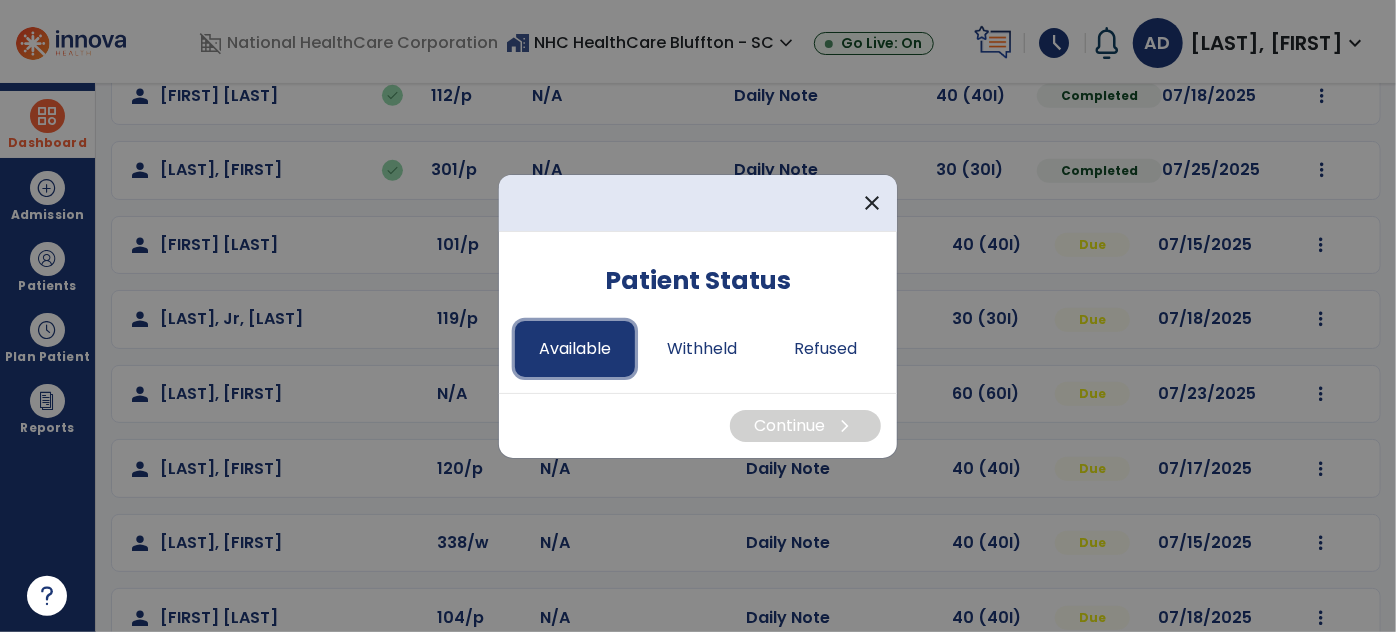 click on "Available" at bounding box center (575, 349) 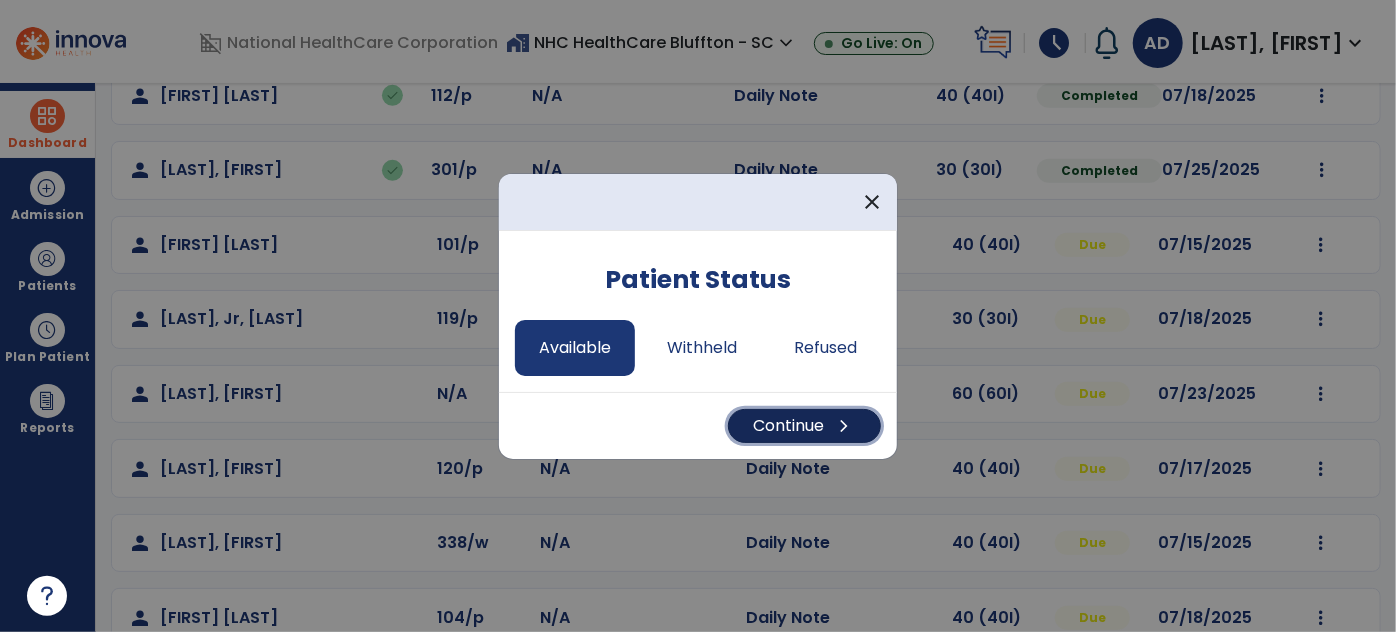 click on "Continue   chevron_right" at bounding box center [804, 426] 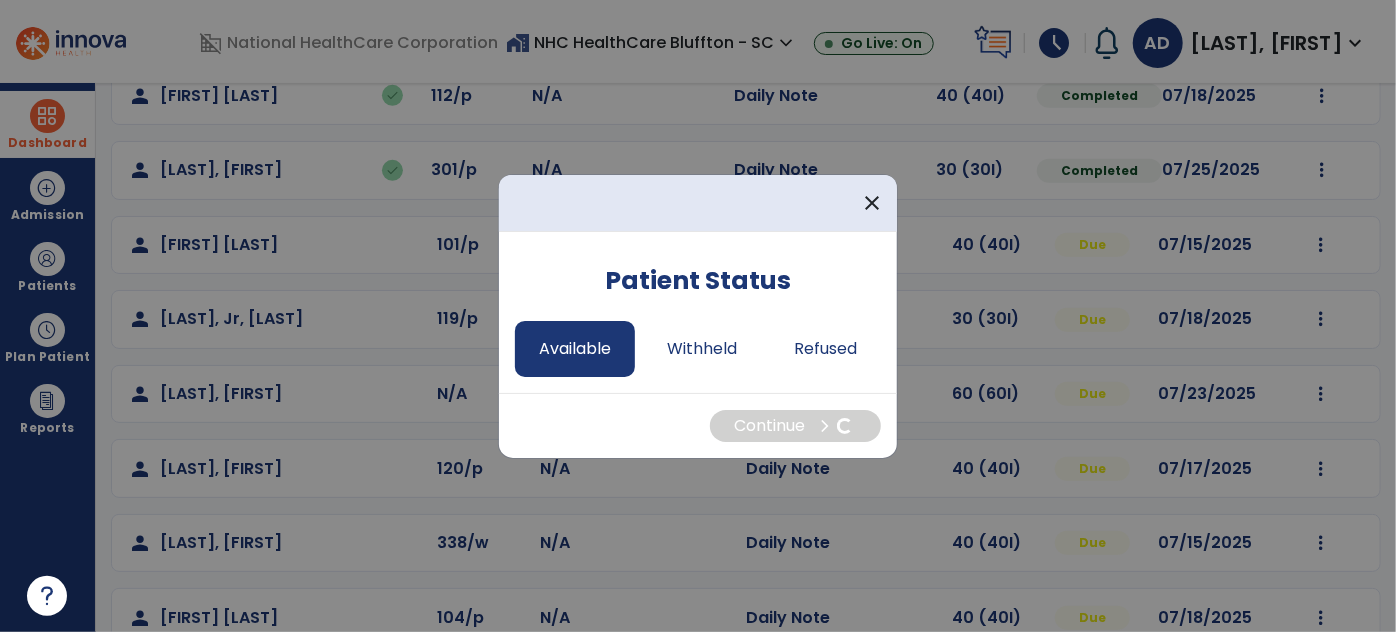 select on "*" 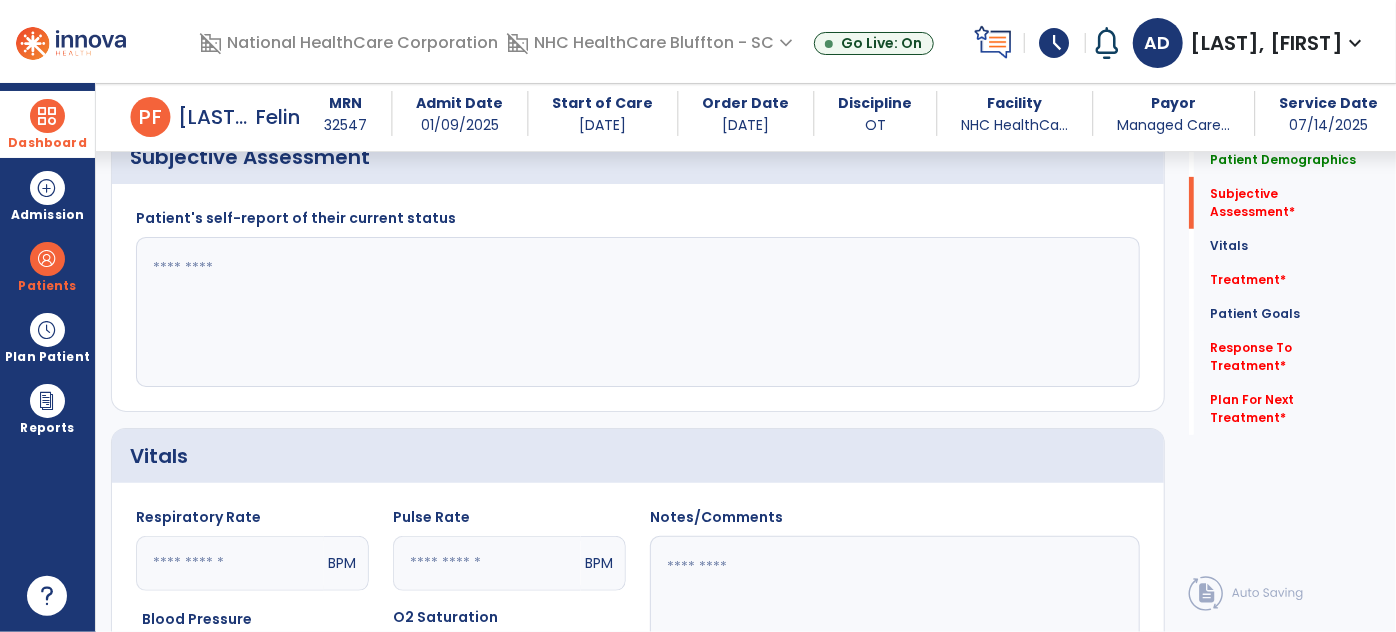 scroll, scrollTop: 301, scrollLeft: 0, axis: vertical 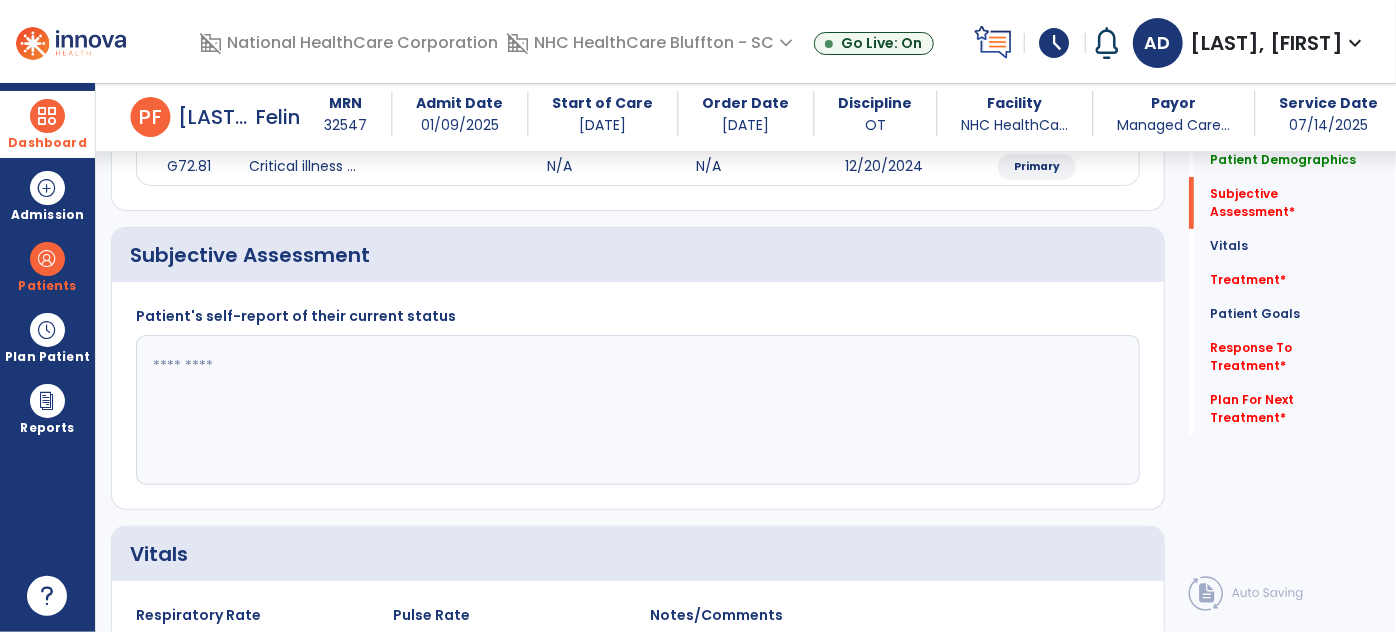 click on "Patient Demographics  Medical Diagnosis   Treatment Diagnosis   Precautions   Contraindications
Code
Description
Pdpm Clinical Category
G72.81" 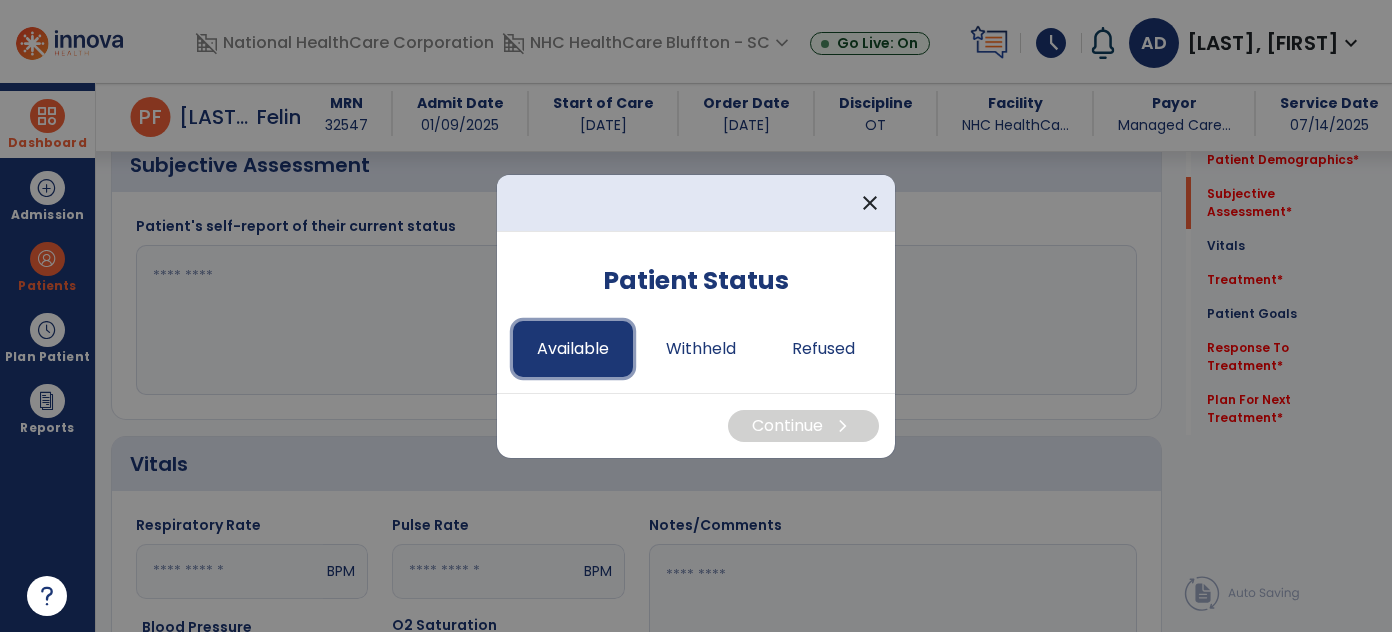 click on "Available" at bounding box center [573, 349] 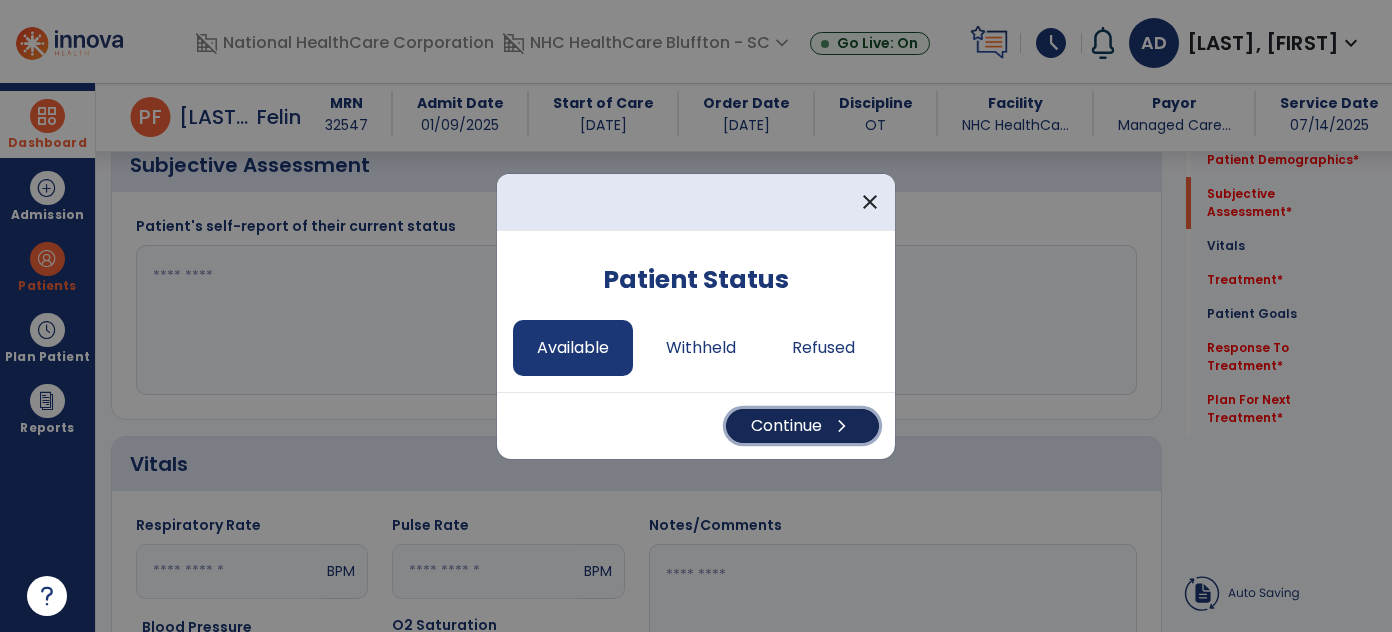 click on "Continue   chevron_right" at bounding box center (802, 426) 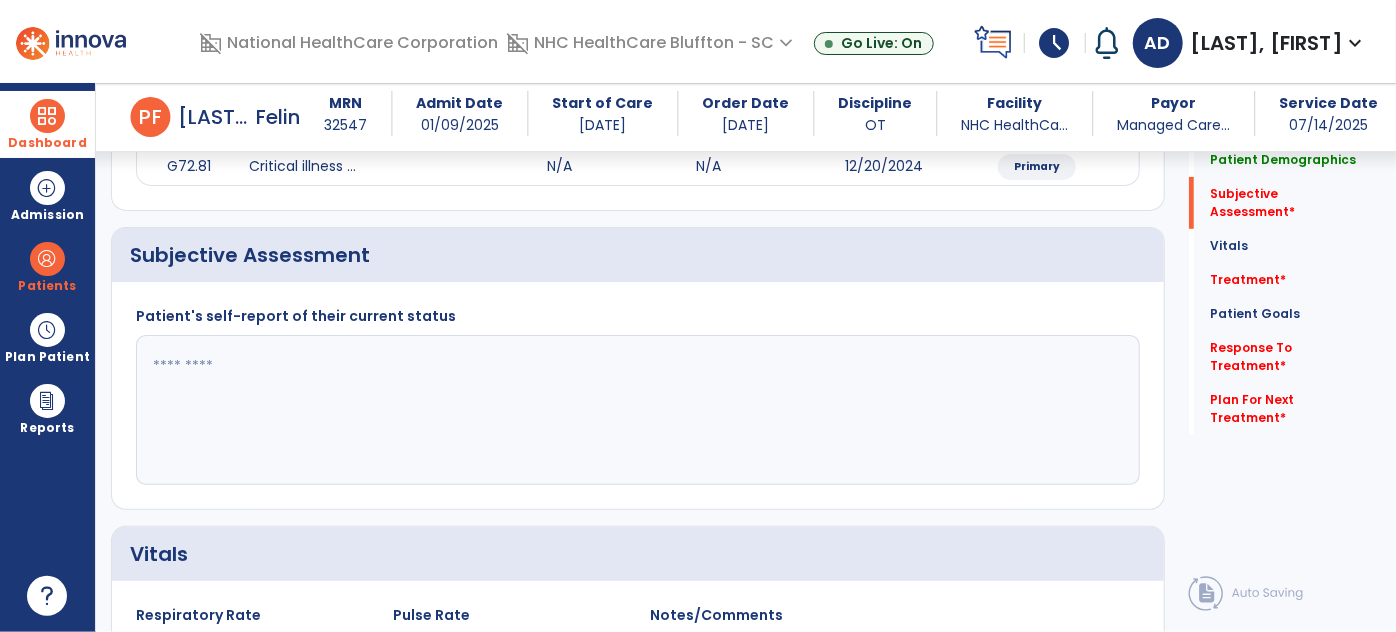 click 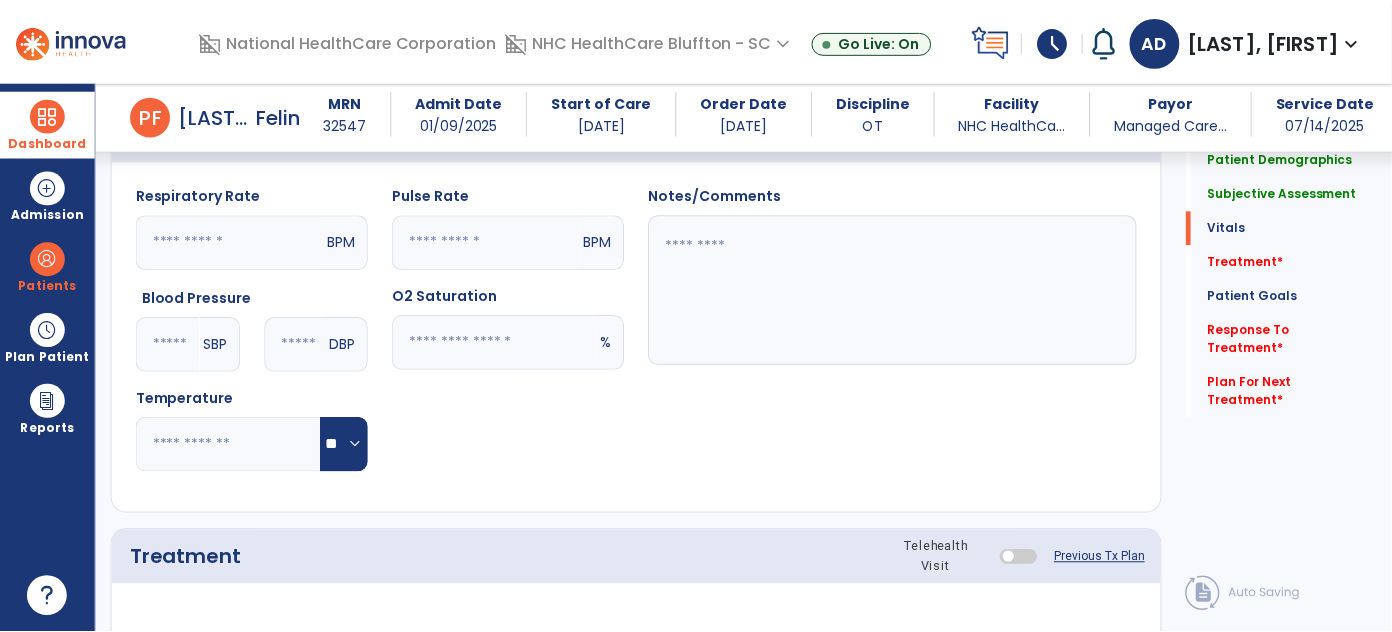 scroll, scrollTop: 937, scrollLeft: 0, axis: vertical 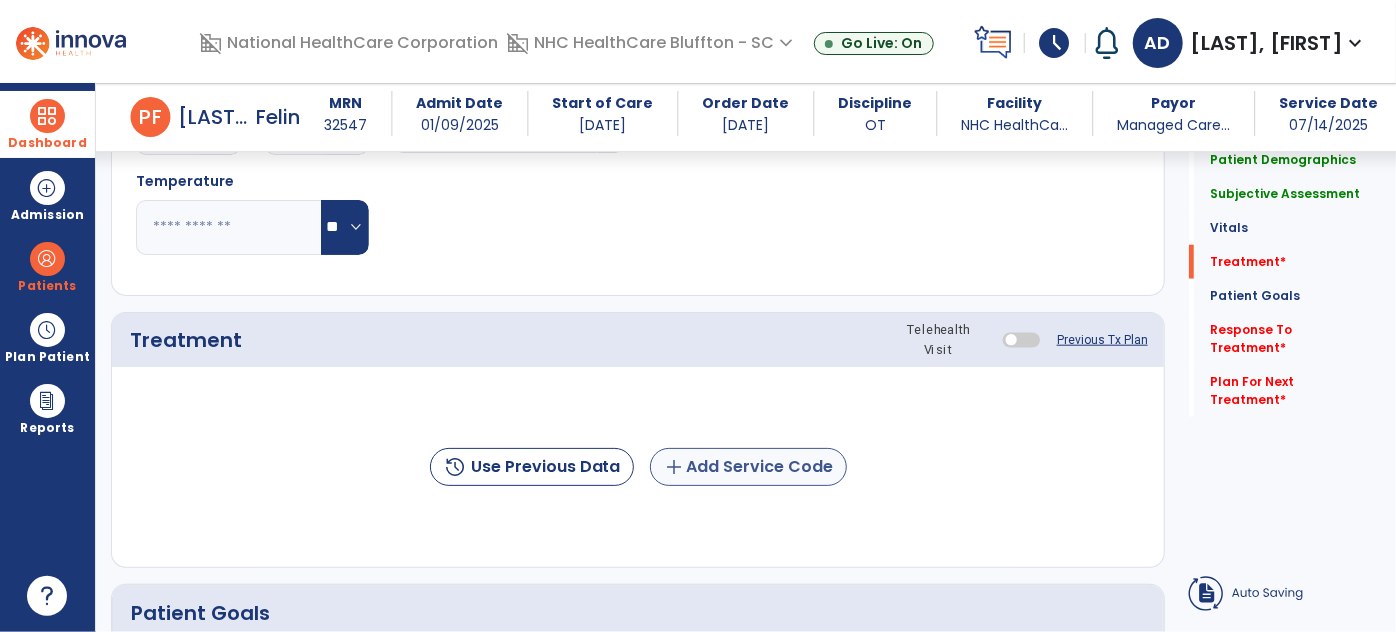 type on "**********" 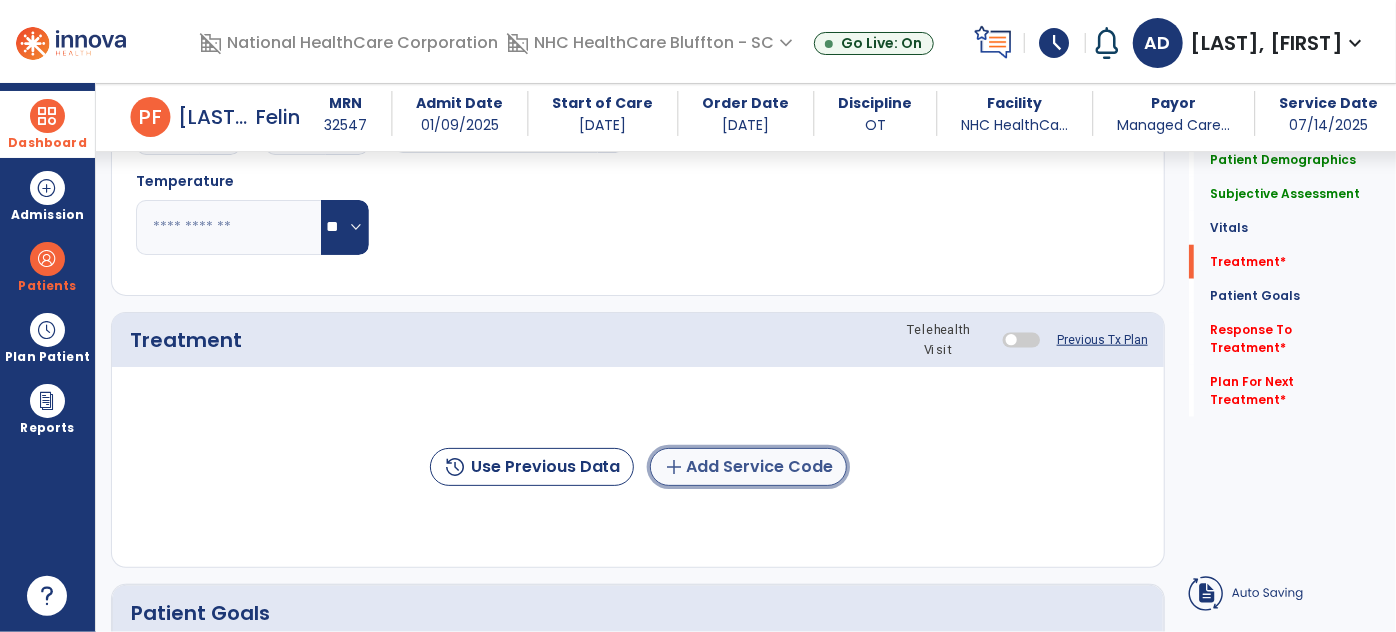click on "add  Add Service Code" 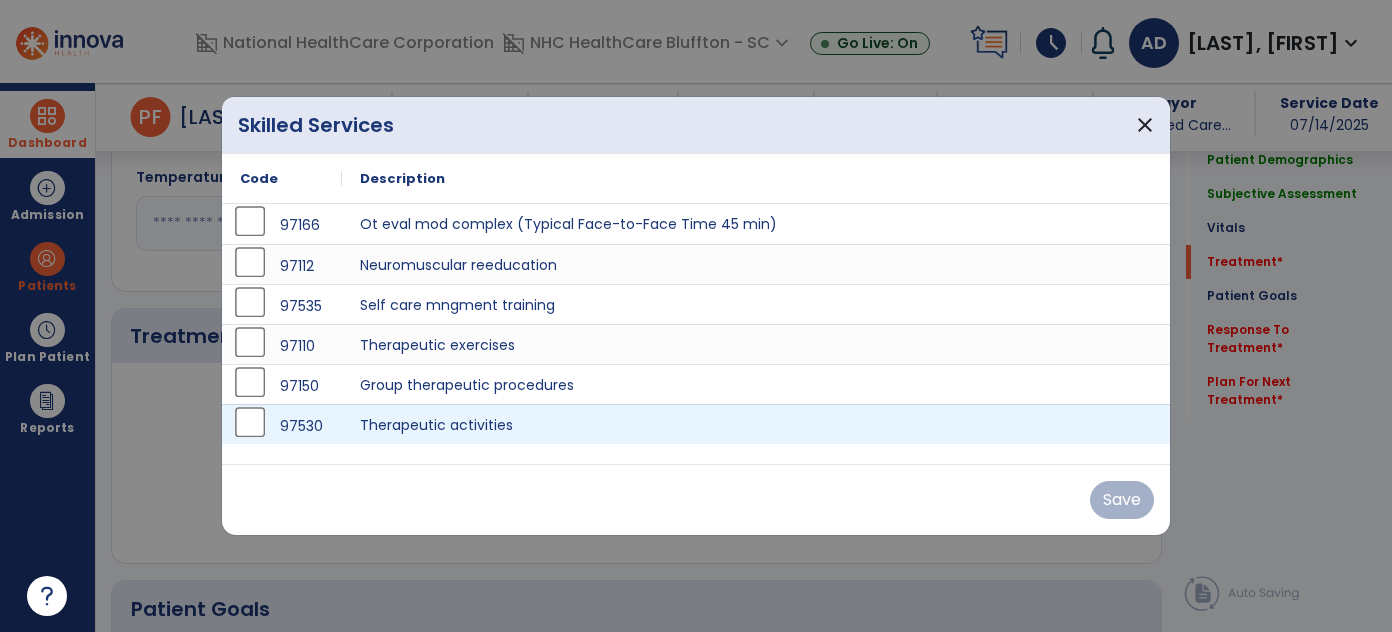scroll, scrollTop: 937, scrollLeft: 0, axis: vertical 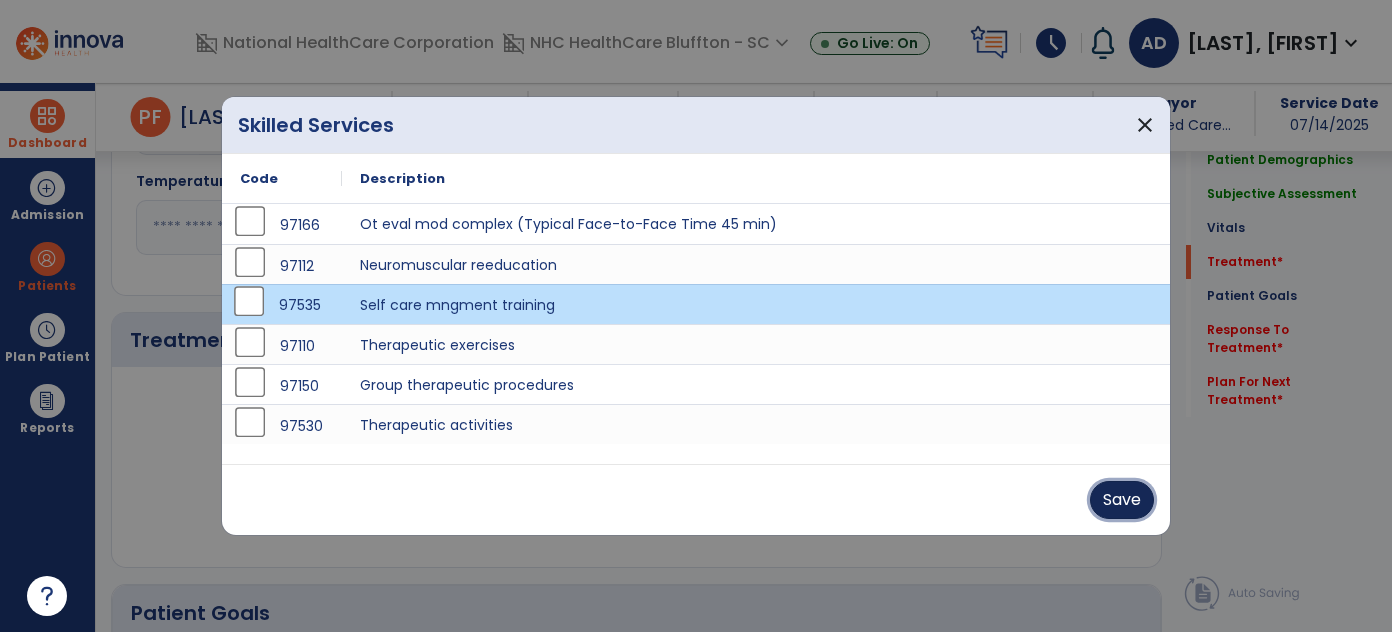 click on "Save" at bounding box center [1122, 500] 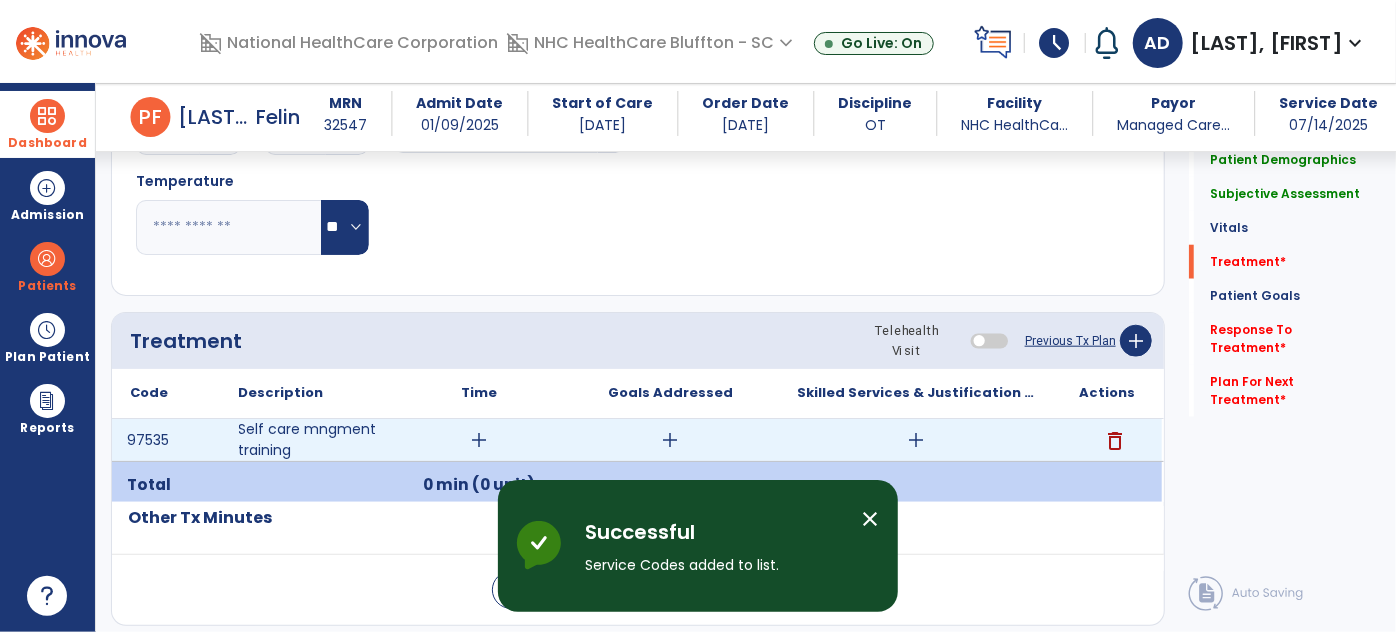 click on "add" at bounding box center [480, 440] 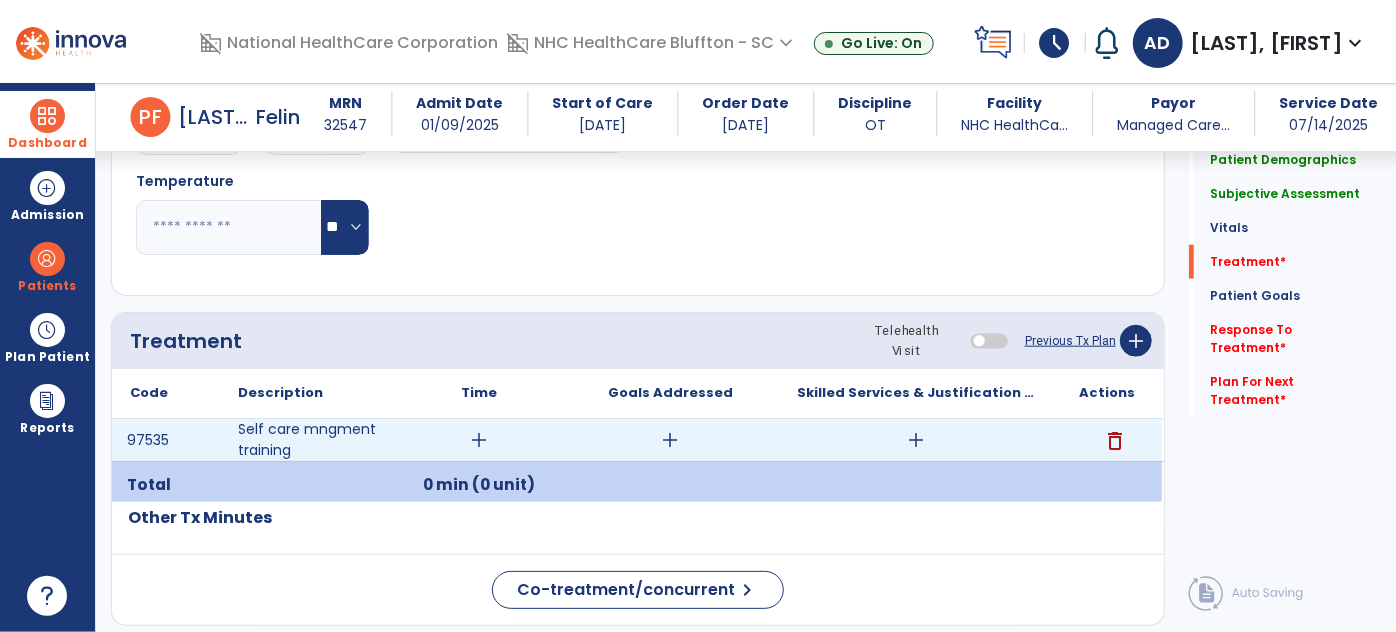 click on "add" at bounding box center [480, 440] 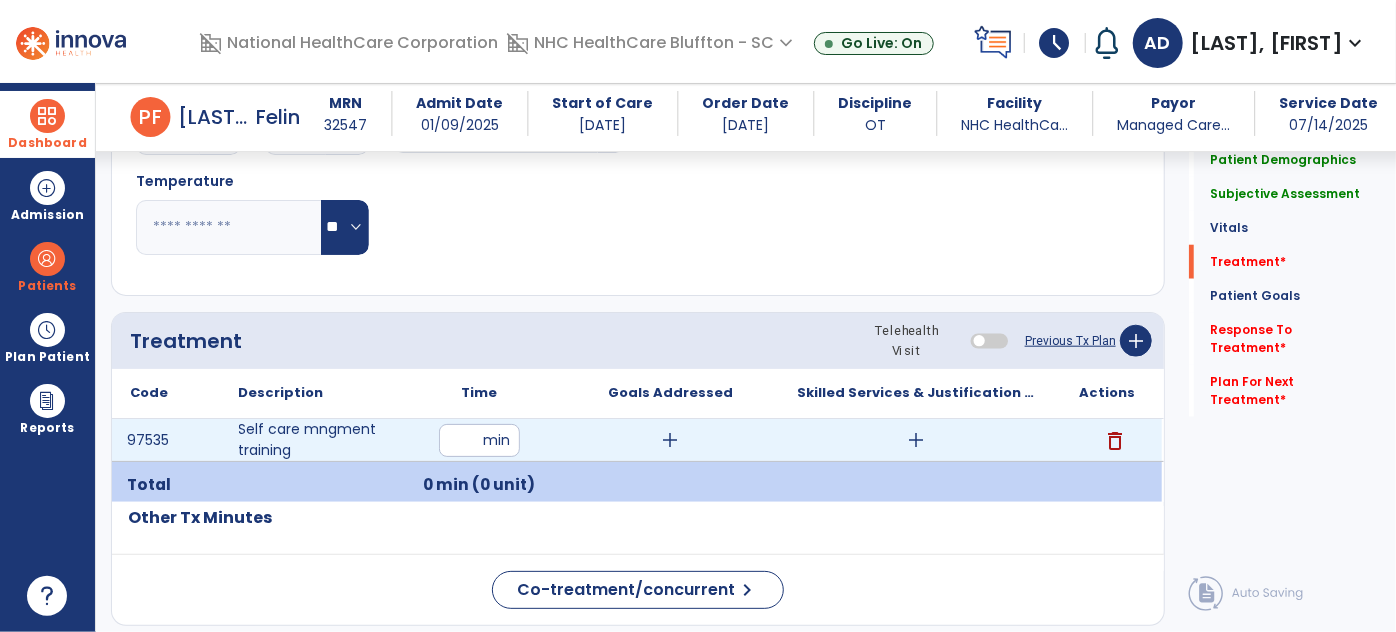 type on "**" 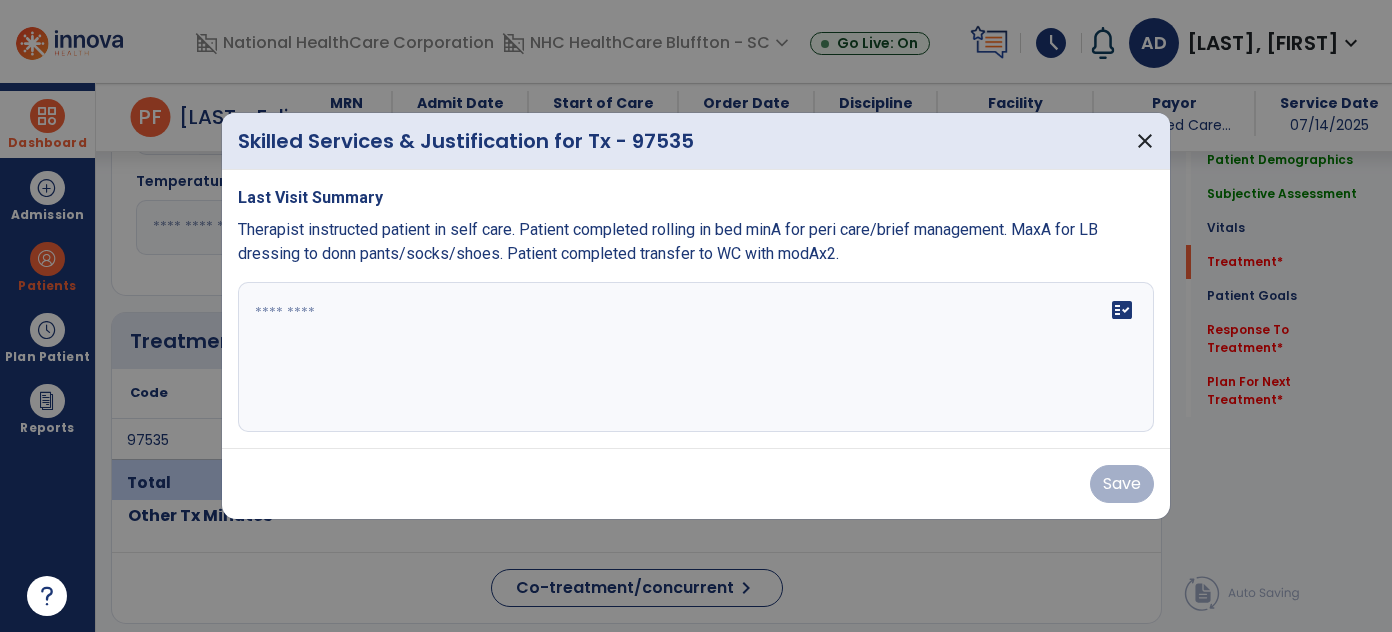 scroll, scrollTop: 937, scrollLeft: 0, axis: vertical 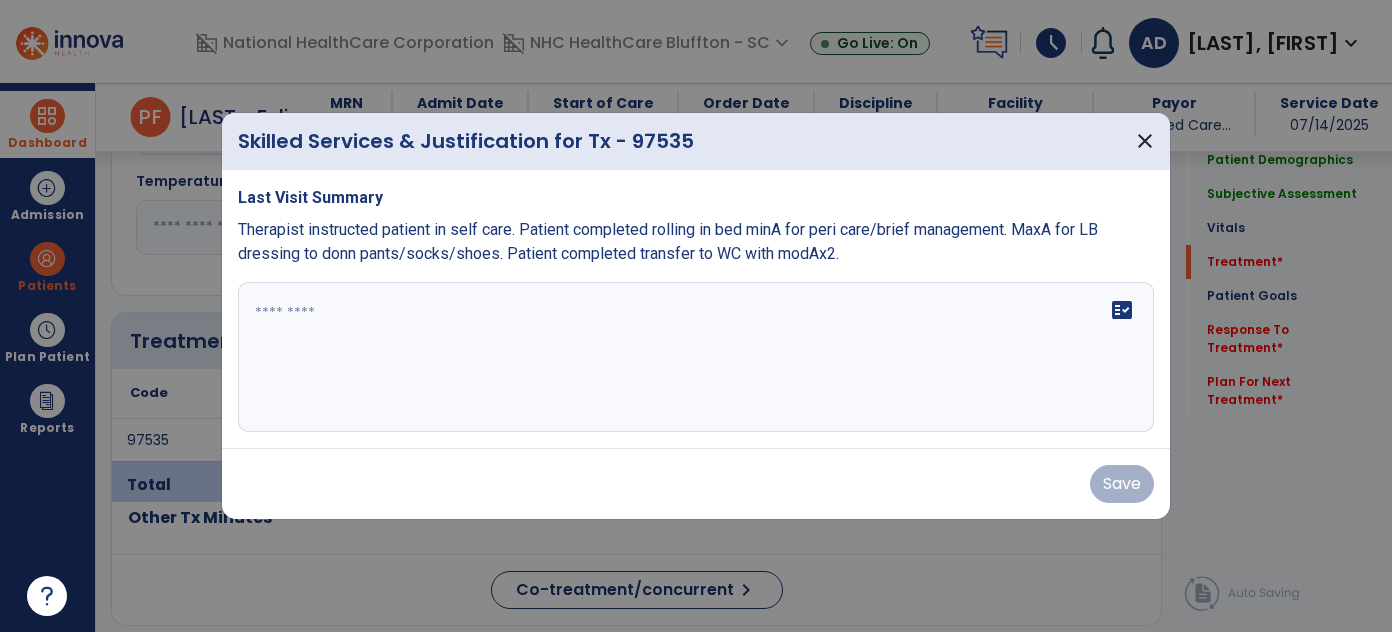 click on "fact_check" at bounding box center [696, 357] 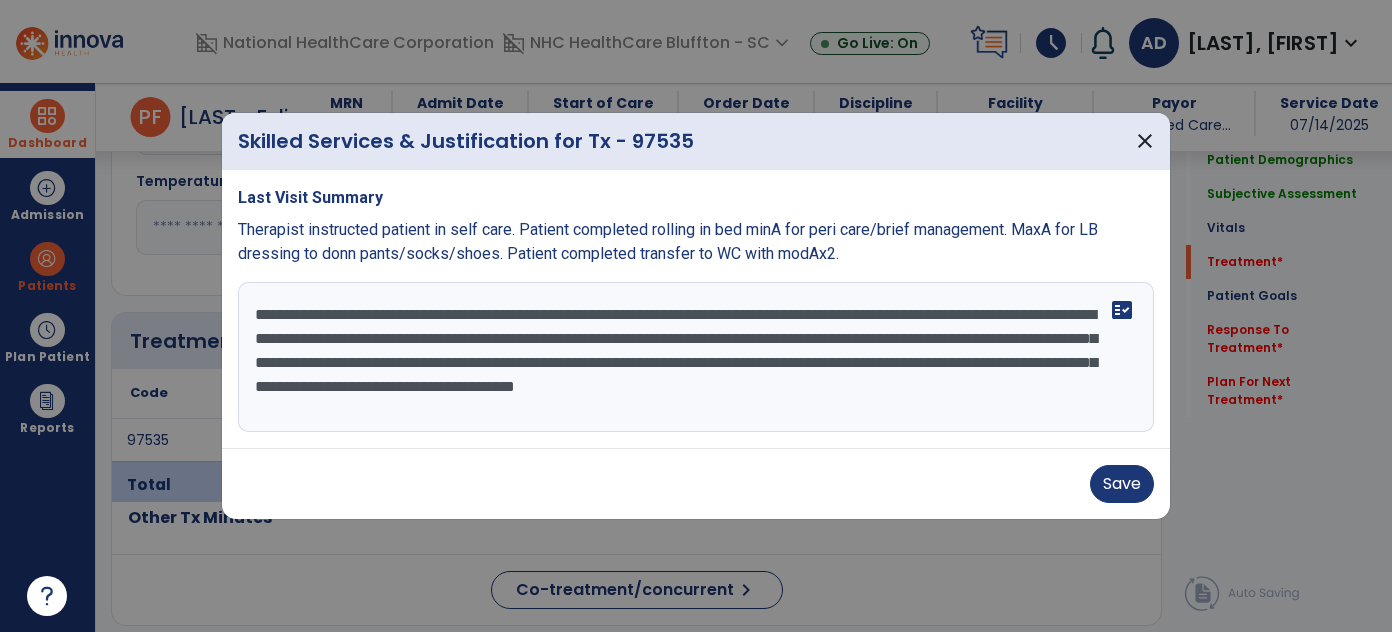 click on "**********" at bounding box center [696, 357] 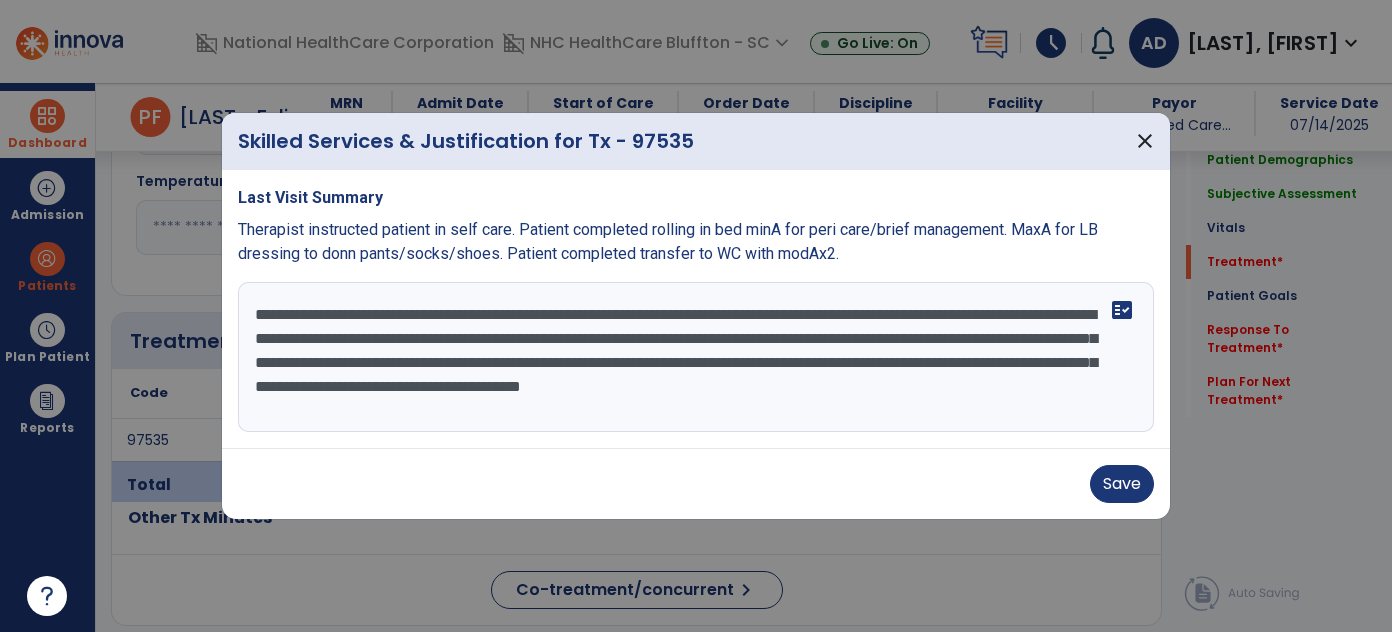 click on "**********" at bounding box center [696, 357] 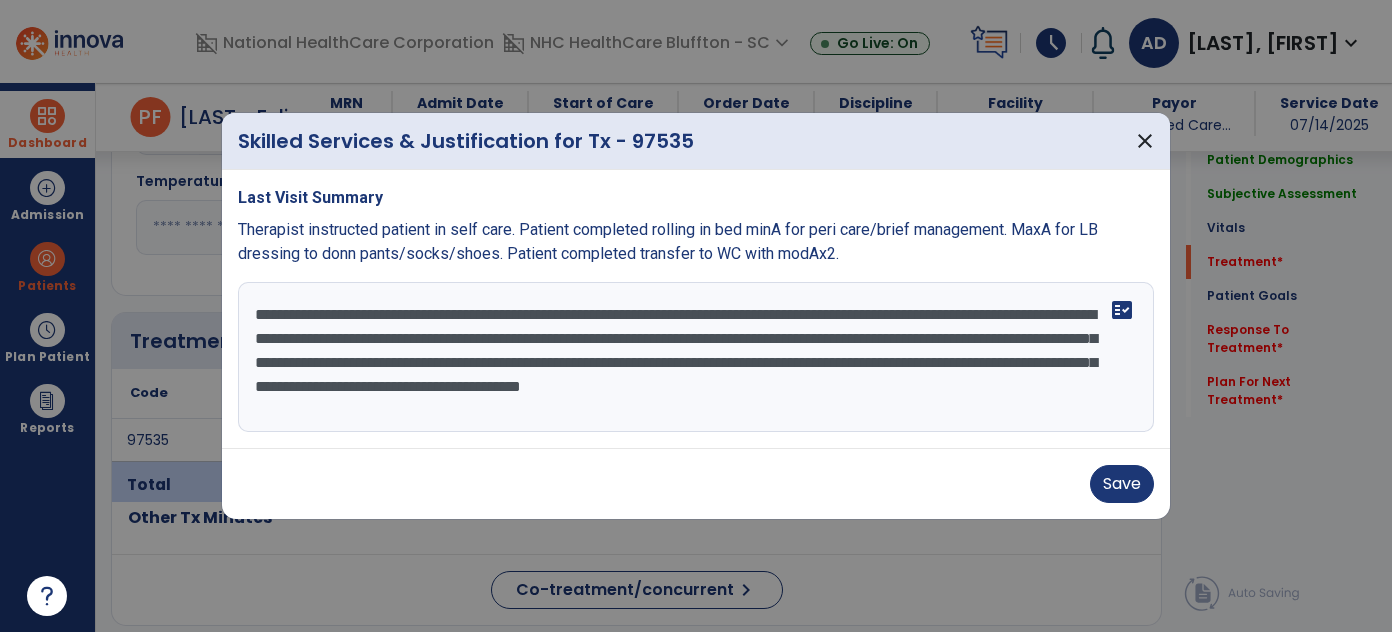 click on "**********" at bounding box center [696, 357] 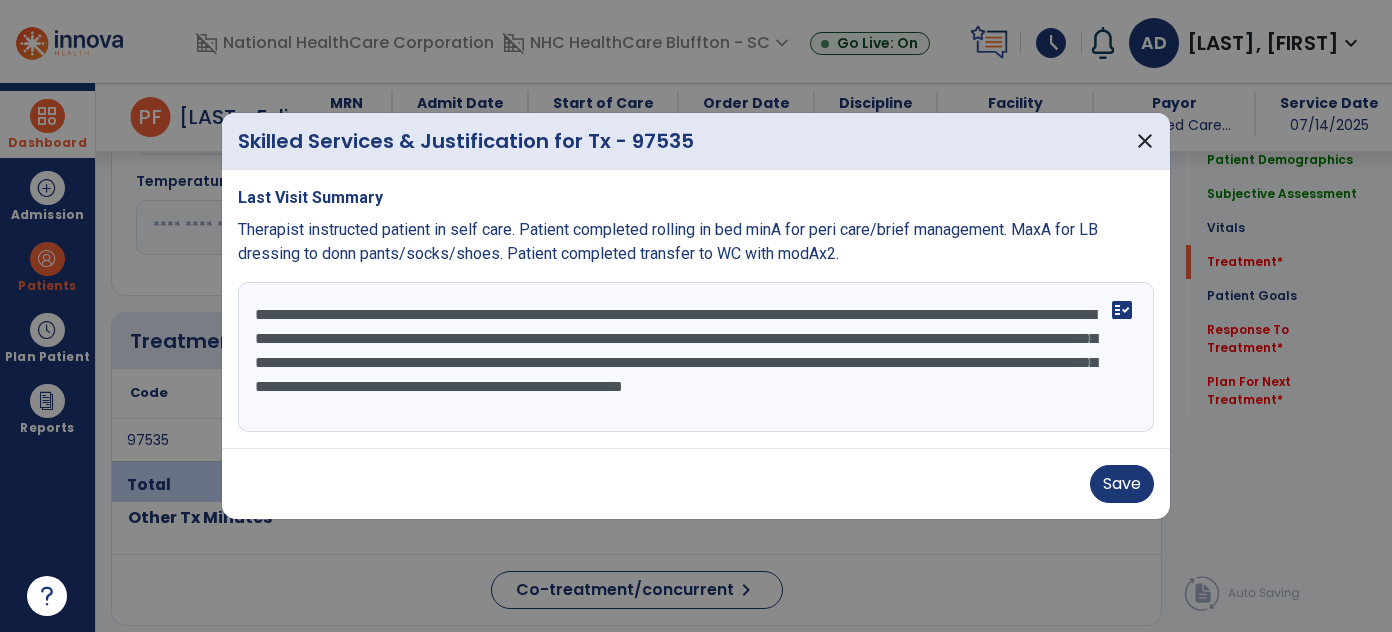 click on "**********" at bounding box center (696, 357) 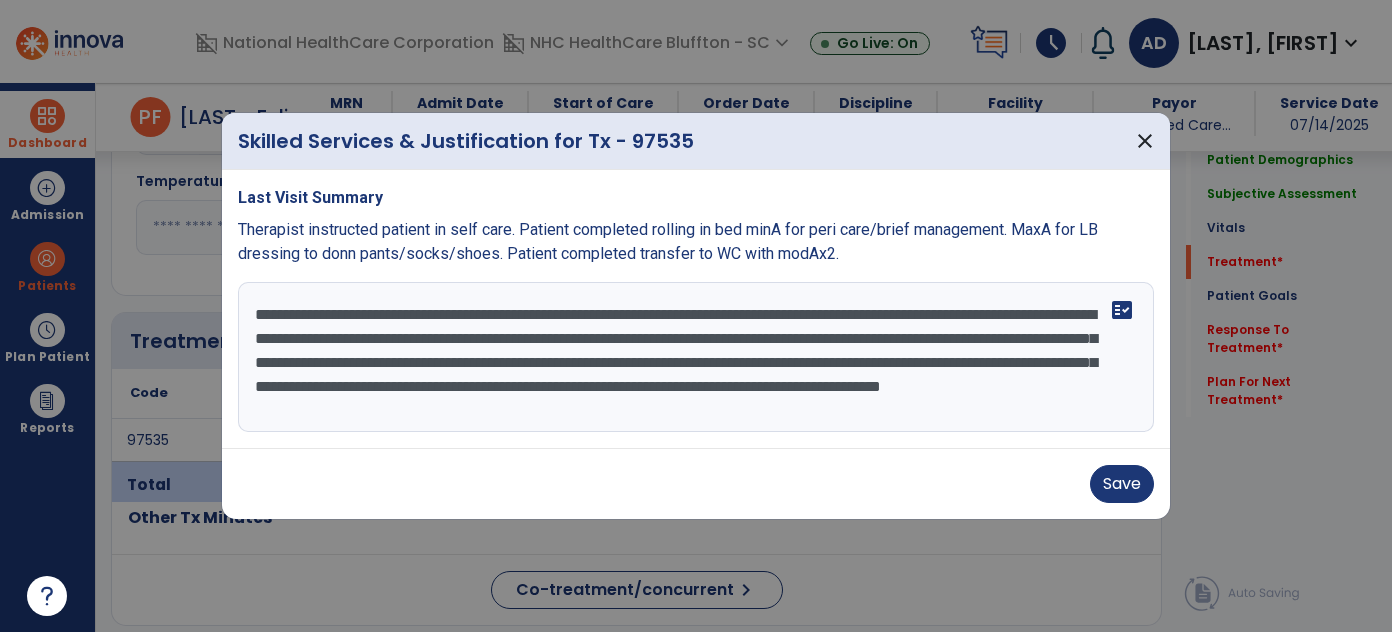 scroll, scrollTop: 16, scrollLeft: 0, axis: vertical 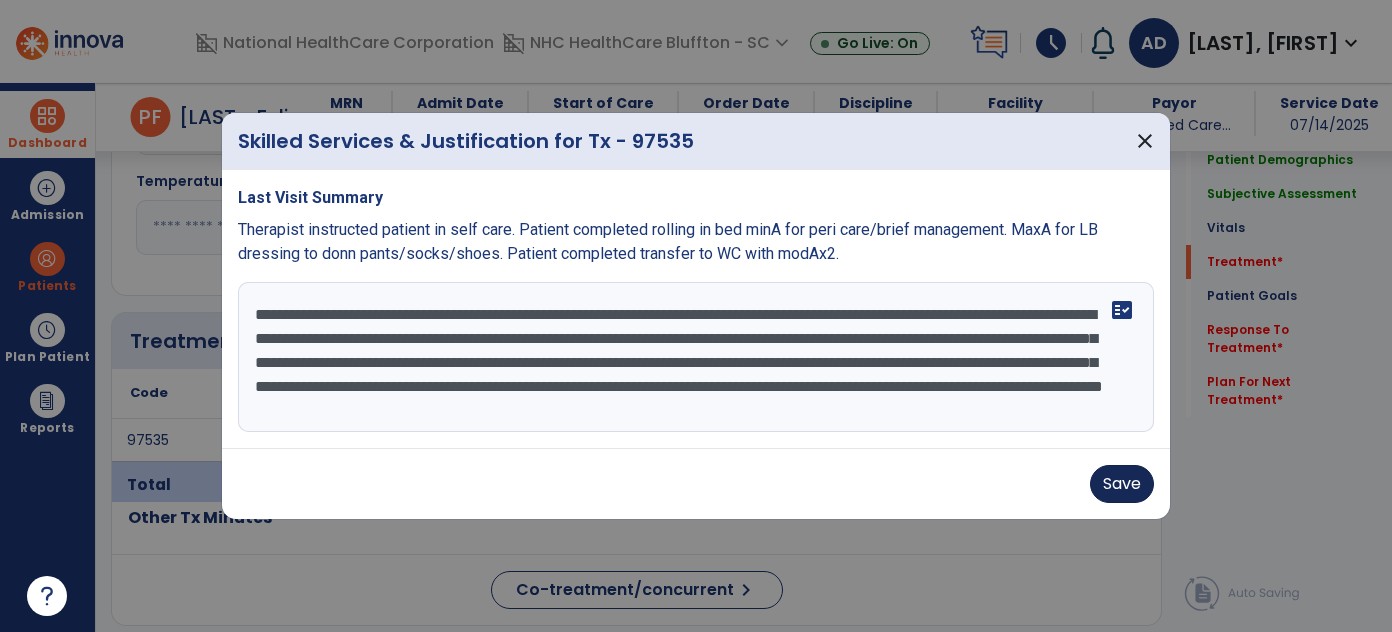 type on "**********" 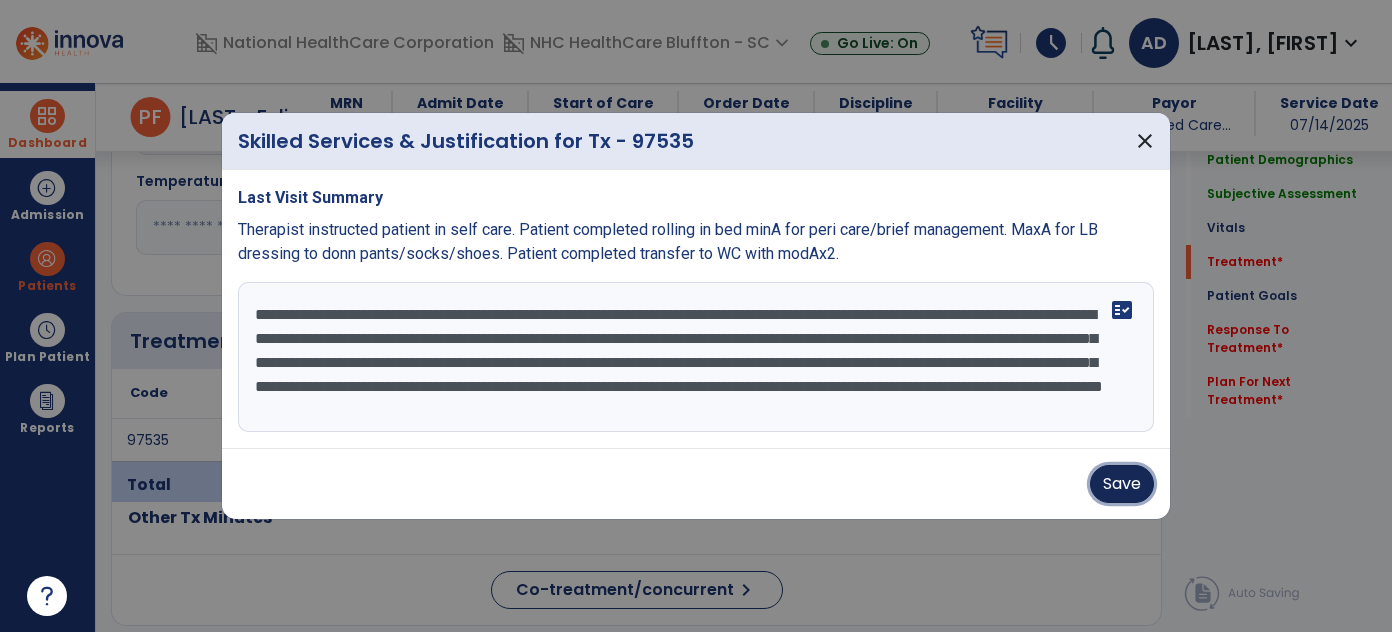 click on "Save" at bounding box center (1122, 484) 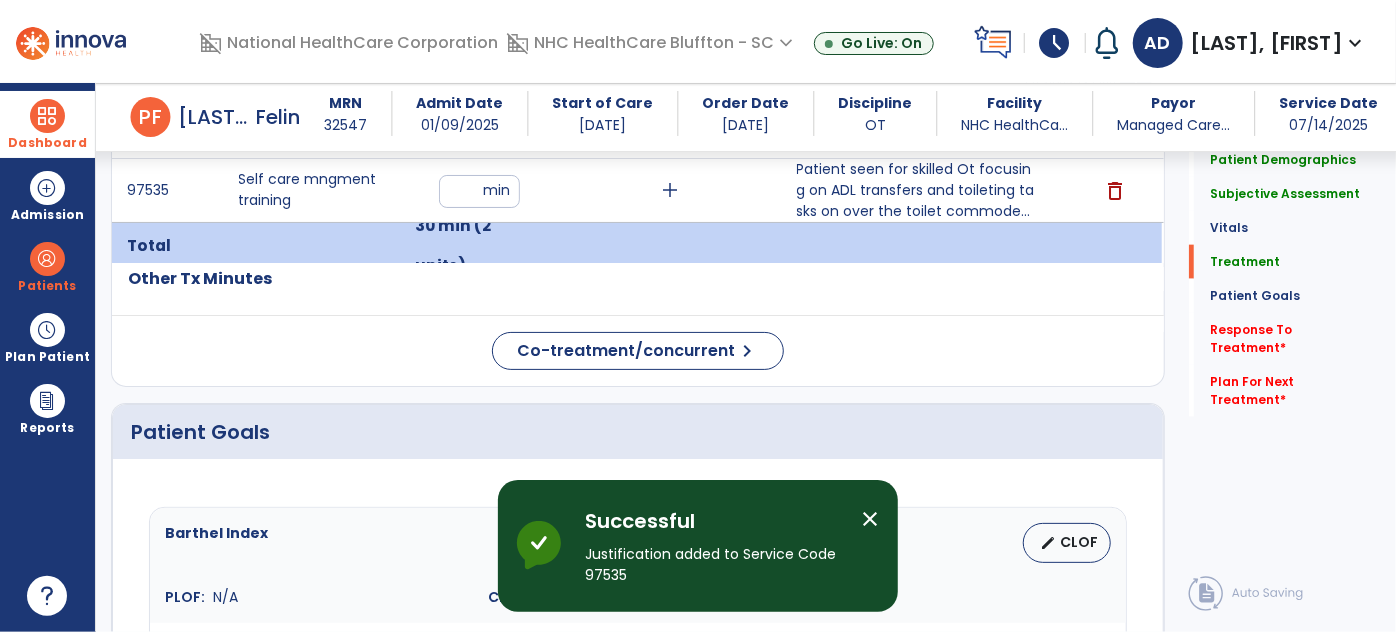 scroll, scrollTop: 1301, scrollLeft: 0, axis: vertical 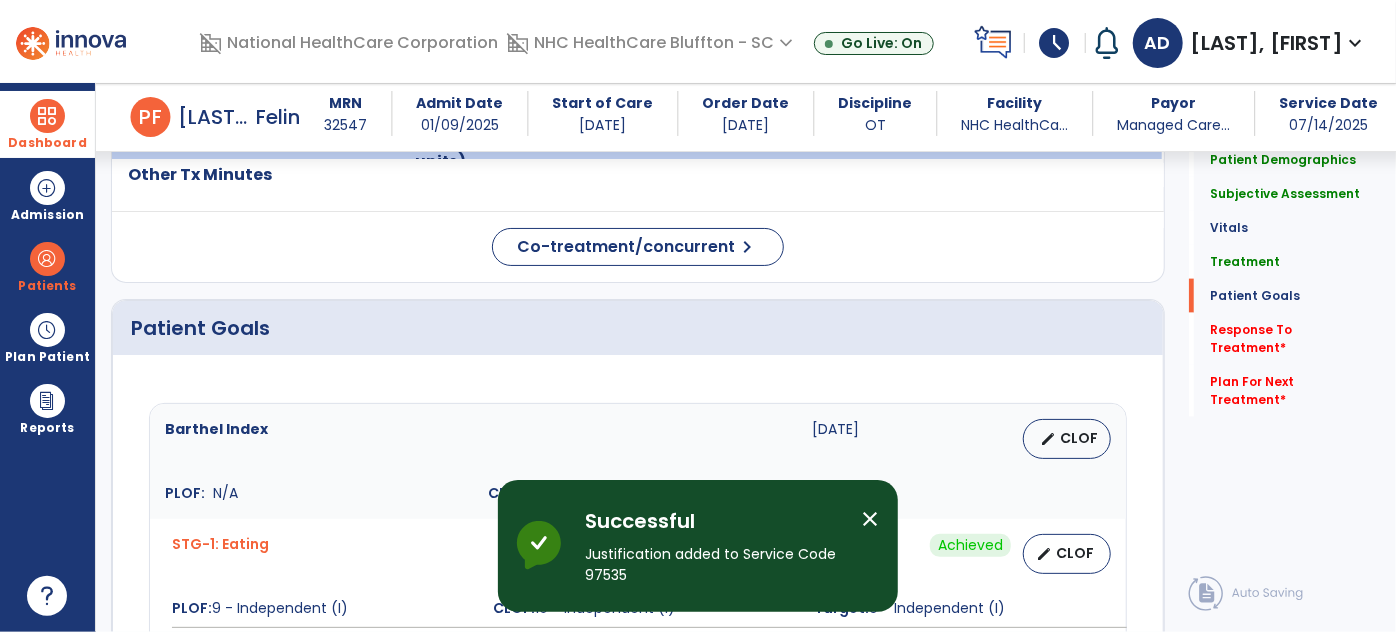 click on "close" at bounding box center (870, 519) 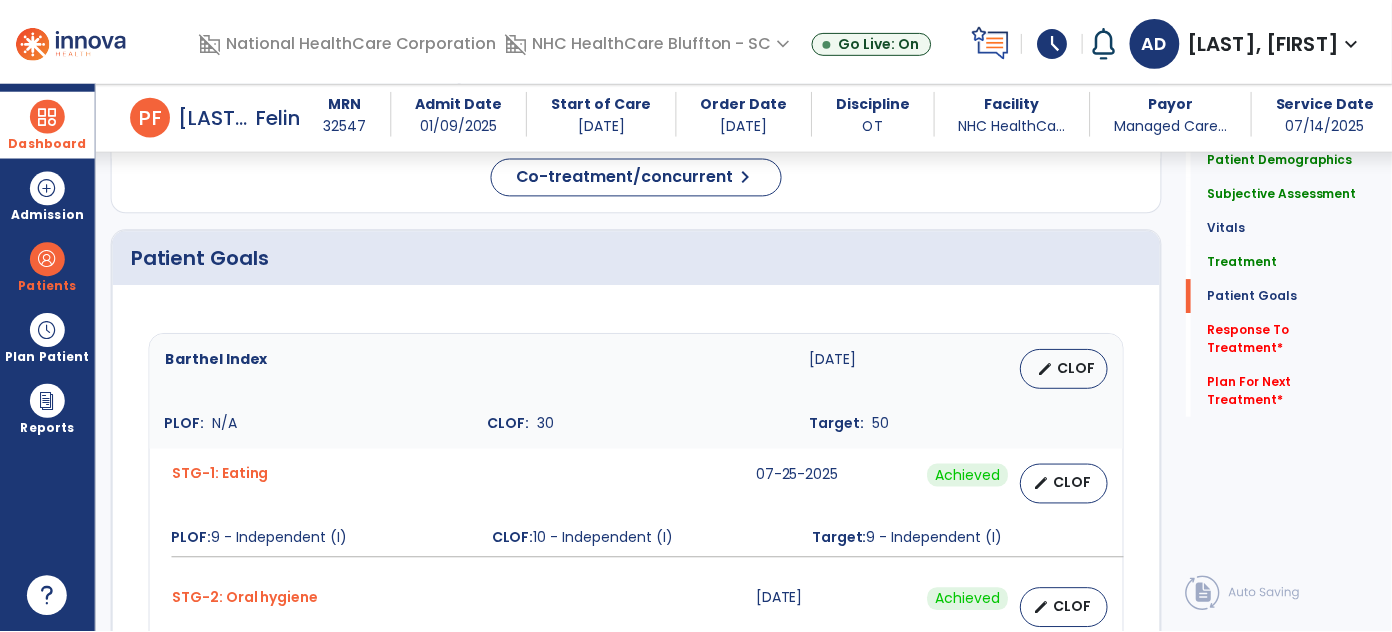 scroll, scrollTop: 1392, scrollLeft: 0, axis: vertical 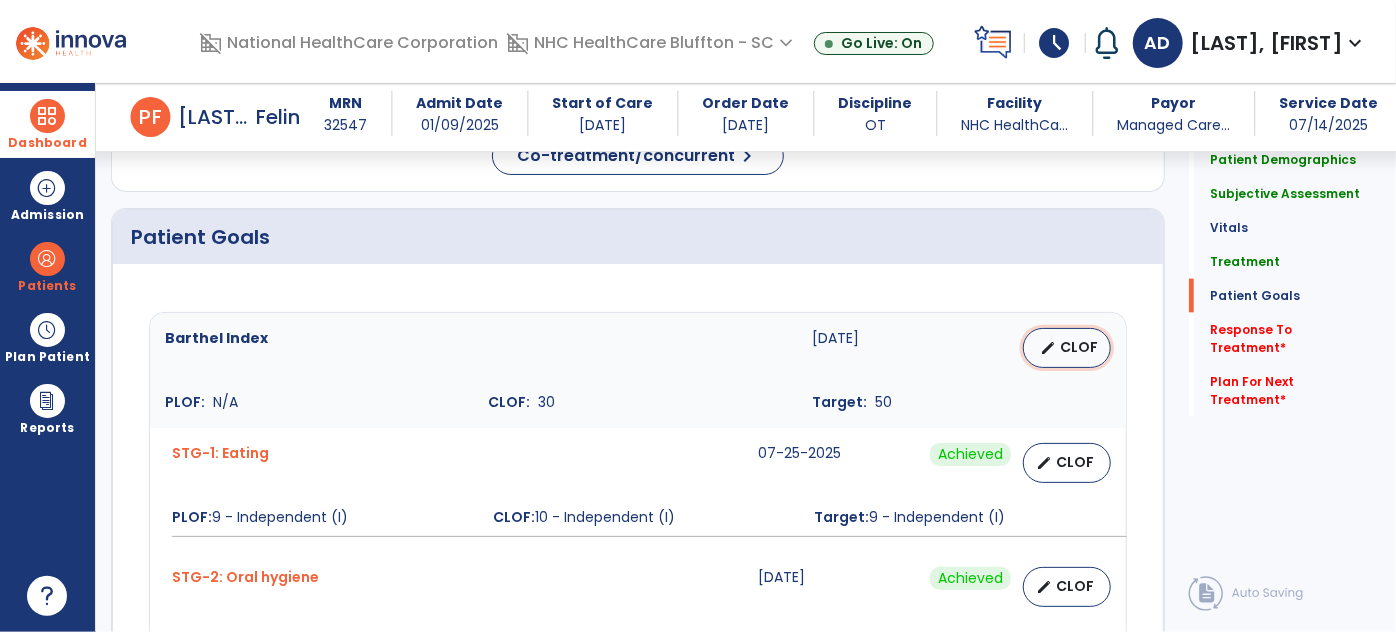 click on "CLOF" at bounding box center [1079, 347] 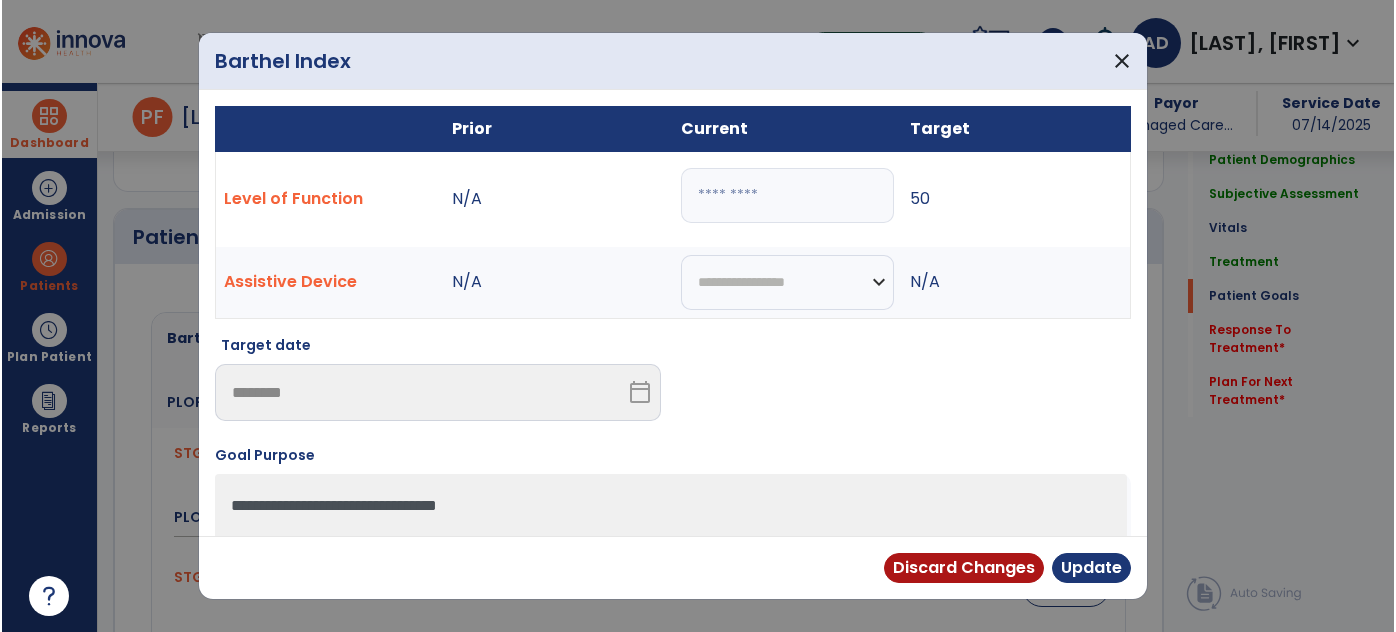 scroll, scrollTop: 1392, scrollLeft: 0, axis: vertical 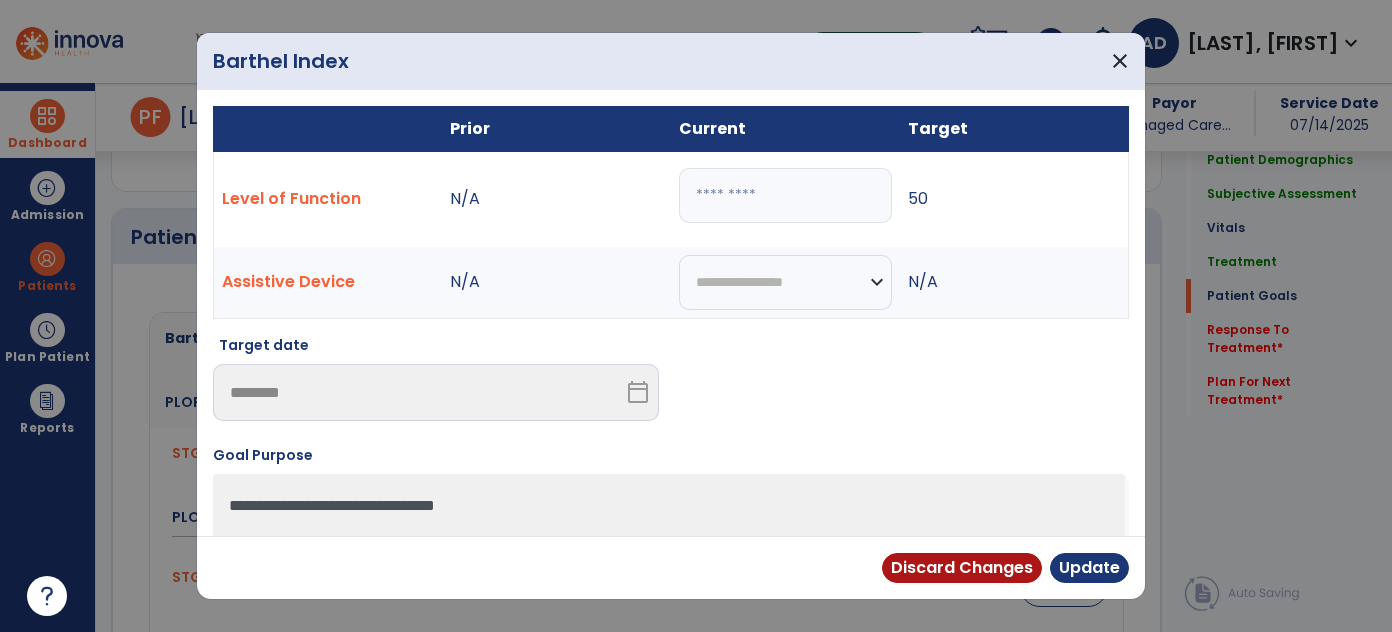 click on "**" at bounding box center [785, 195] 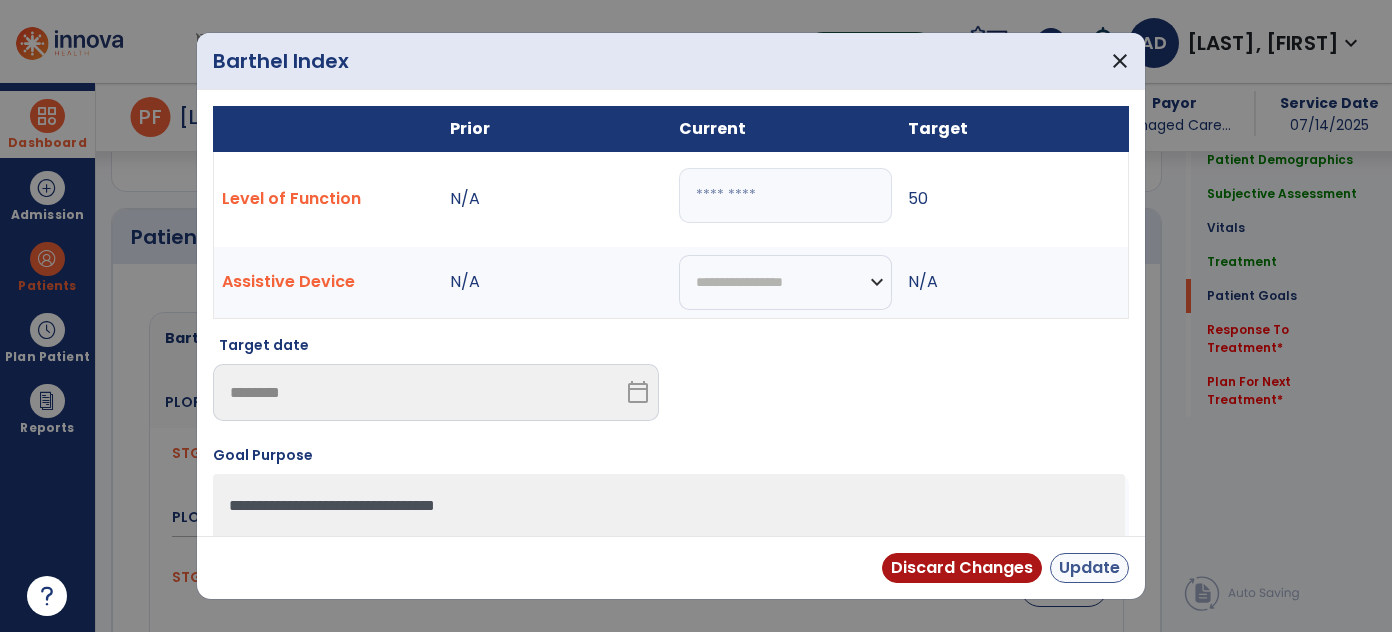 type on "**" 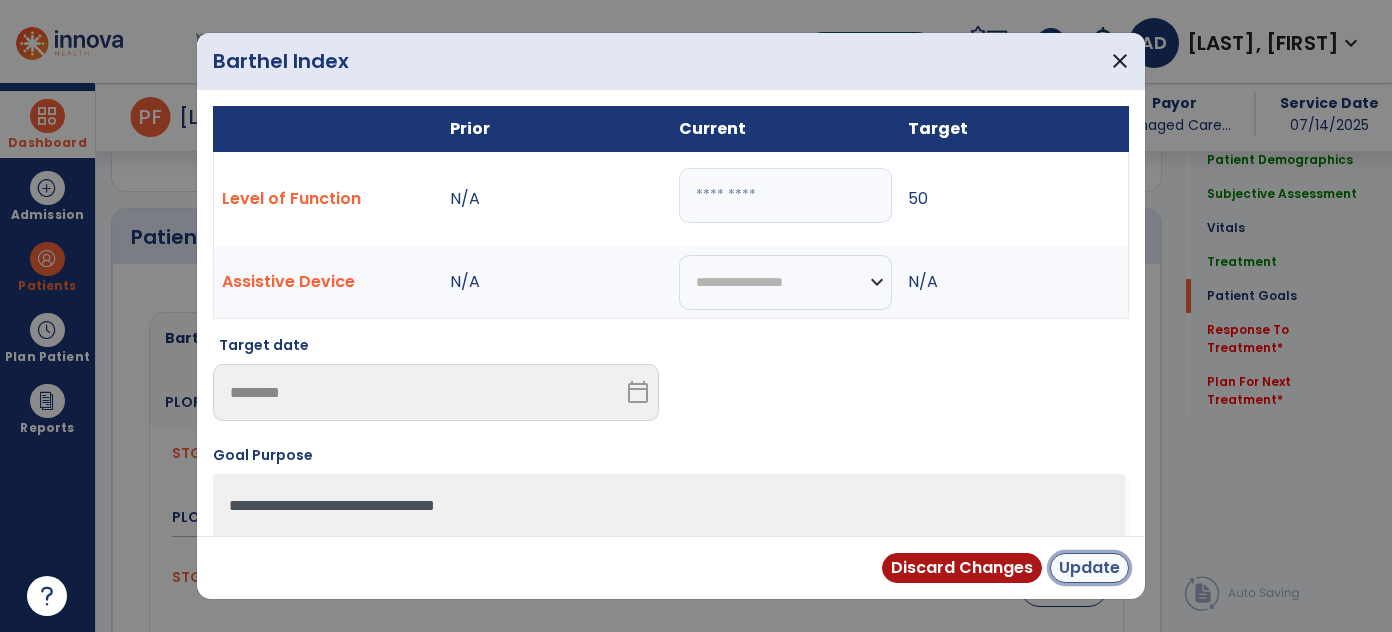 click on "Update" at bounding box center (1089, 568) 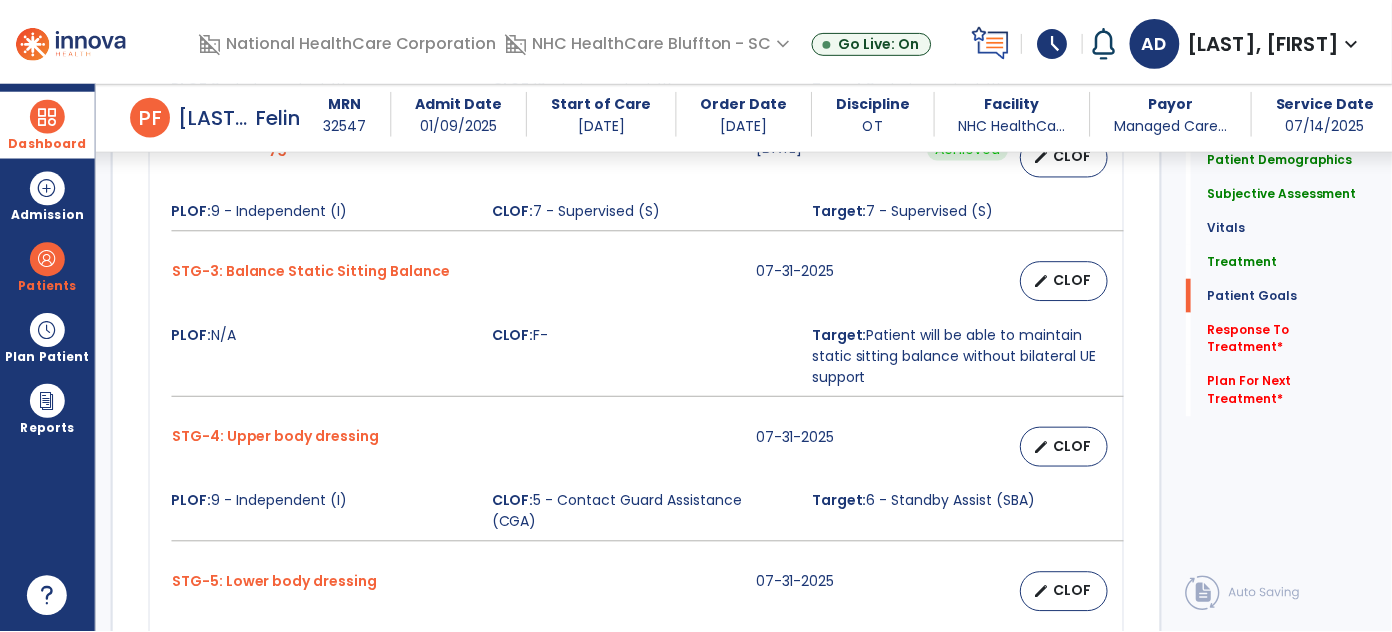 scroll, scrollTop: 1755, scrollLeft: 0, axis: vertical 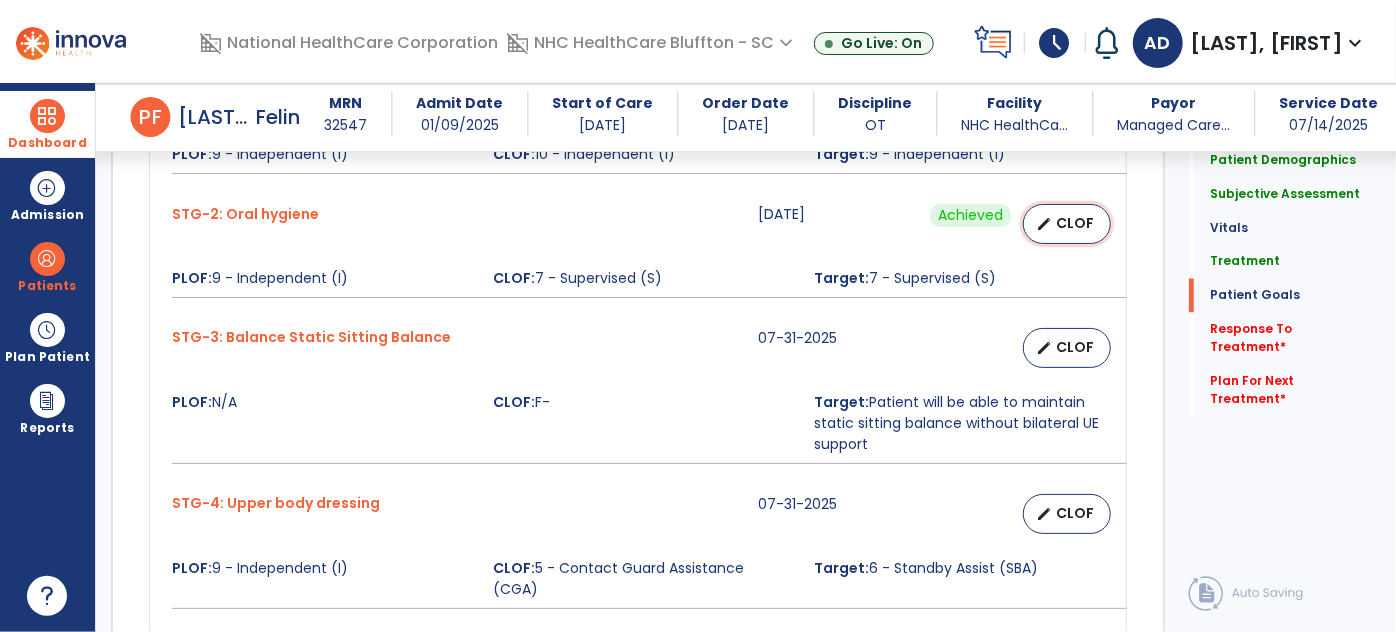 click on "CLOF" at bounding box center (1075, 223) 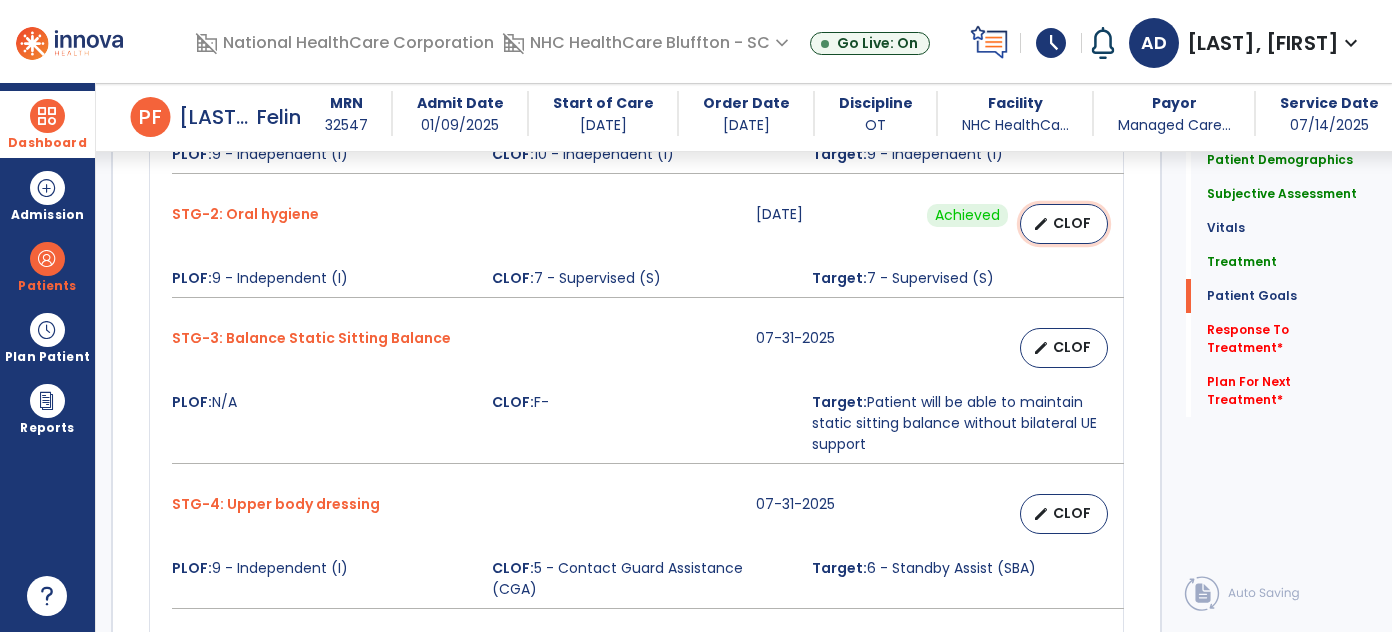 select on "**********" 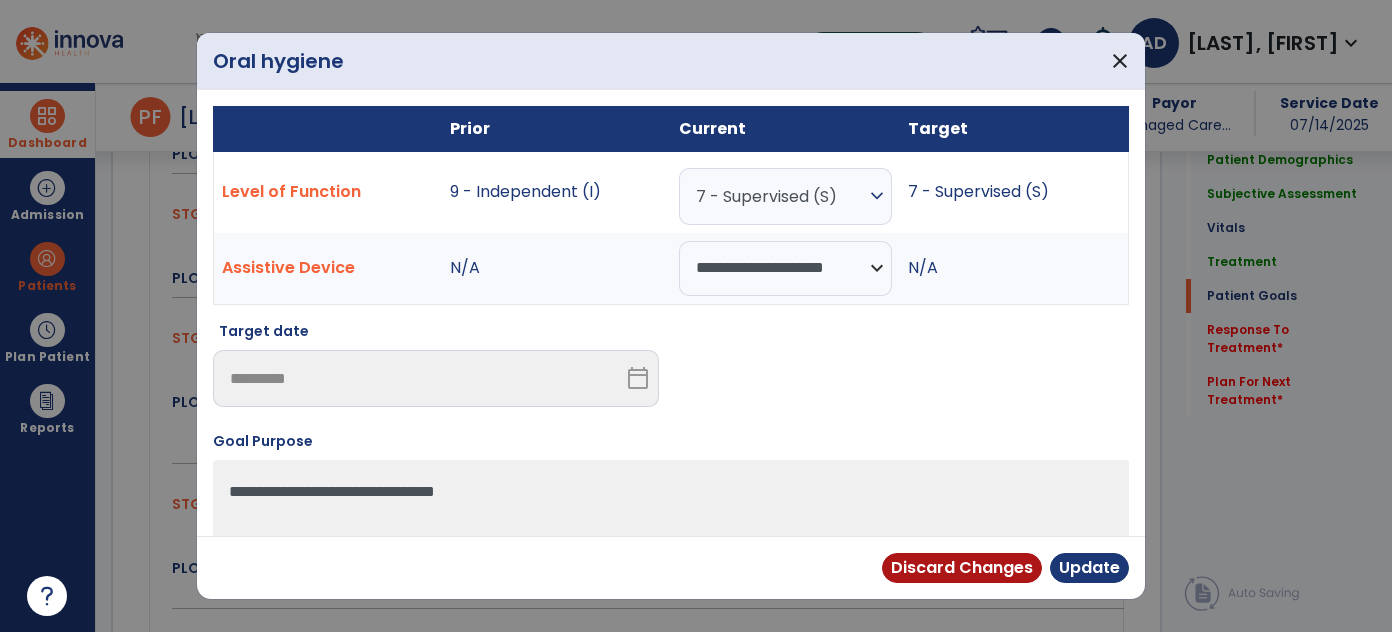 scroll, scrollTop: 1755, scrollLeft: 0, axis: vertical 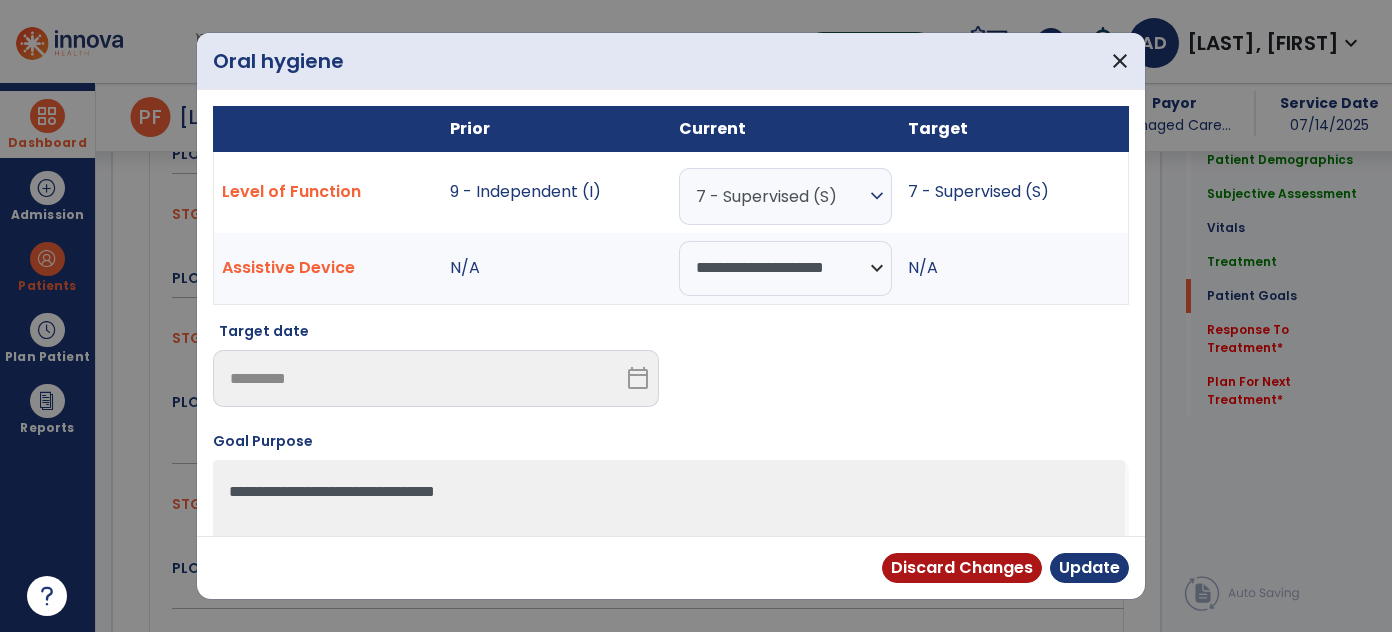 click on "expand_more" at bounding box center (877, 196) 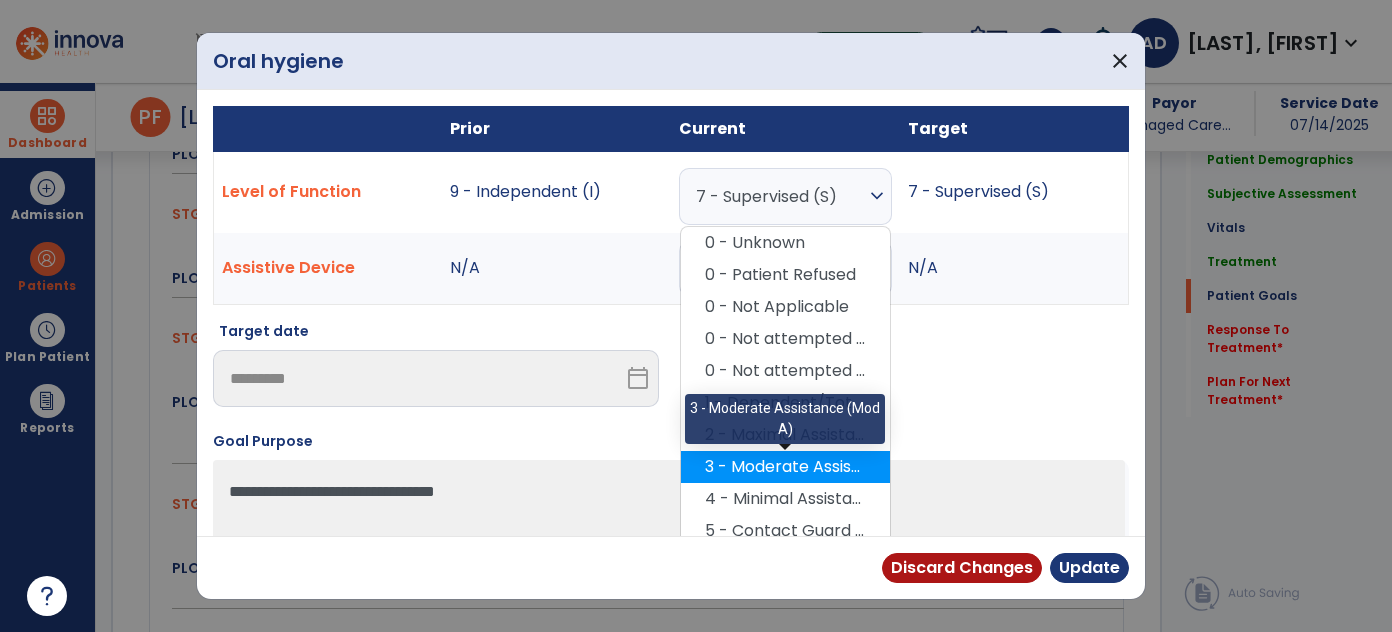 scroll, scrollTop: 168, scrollLeft: 0, axis: vertical 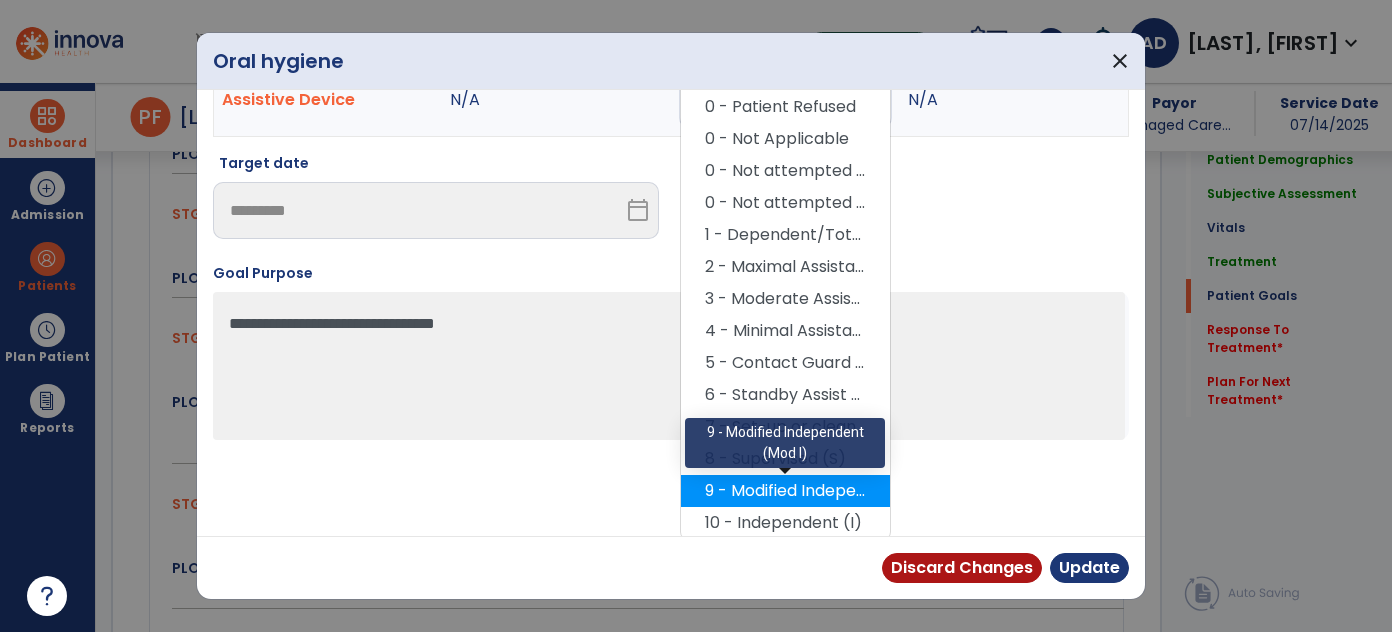 click on "9 - Modified Independent (Mod I)" at bounding box center [785, 491] 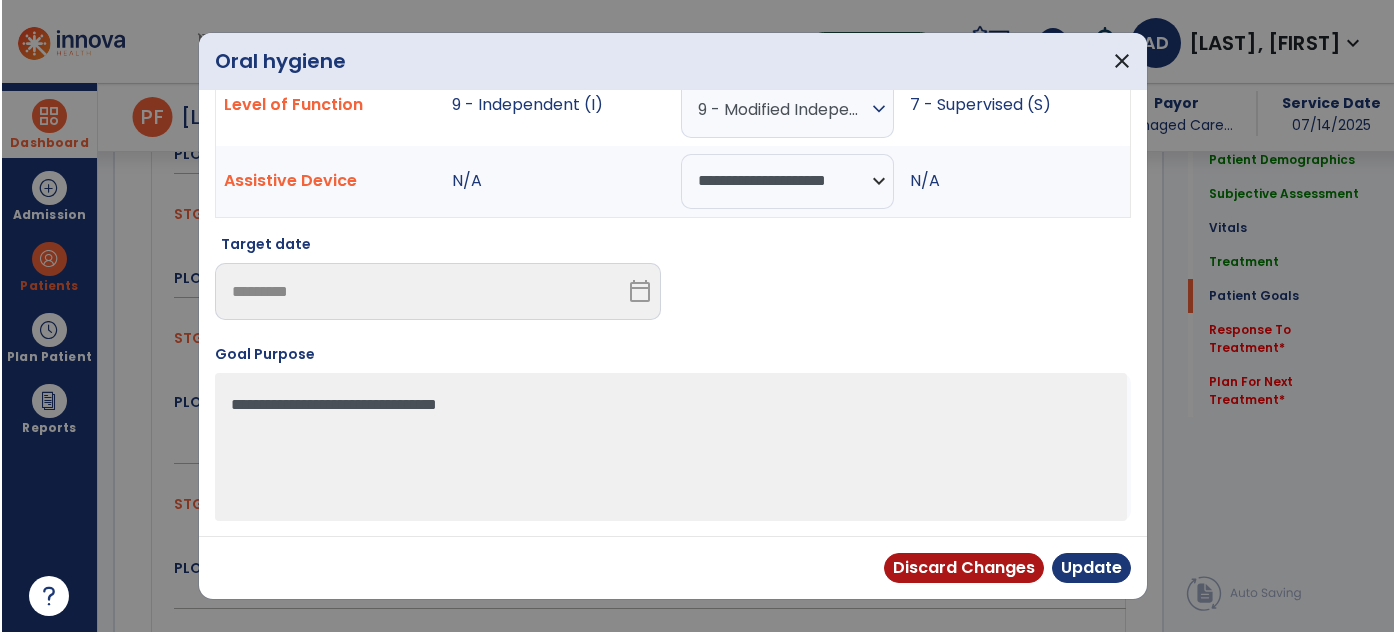 scroll, scrollTop: 83, scrollLeft: 0, axis: vertical 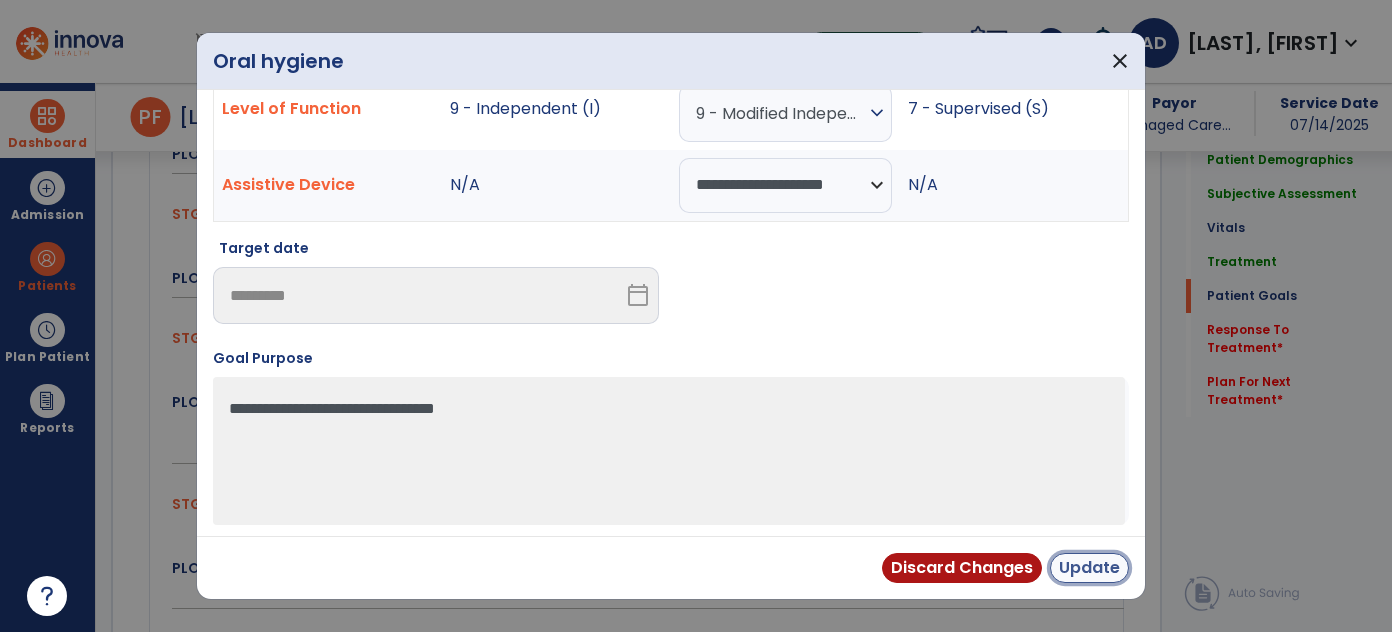 click on "Update" at bounding box center (1089, 568) 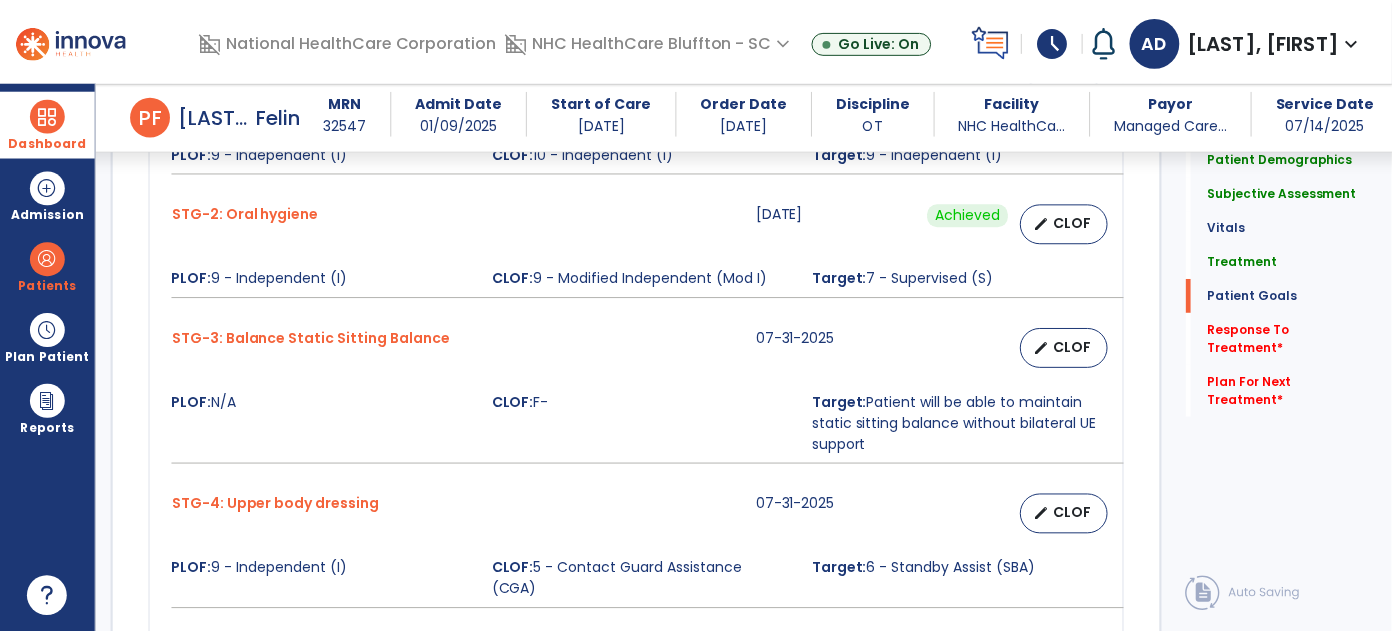 scroll, scrollTop: 1755, scrollLeft: 0, axis: vertical 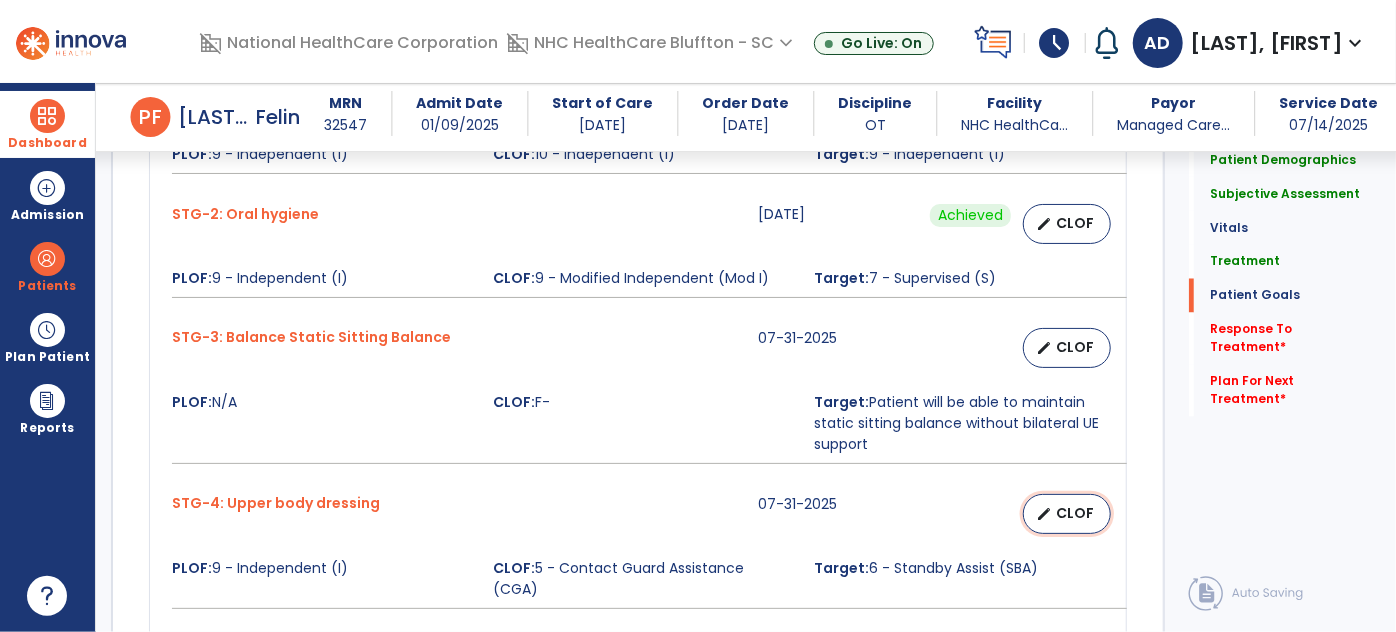 click on "edit   CLOF" at bounding box center (1067, 514) 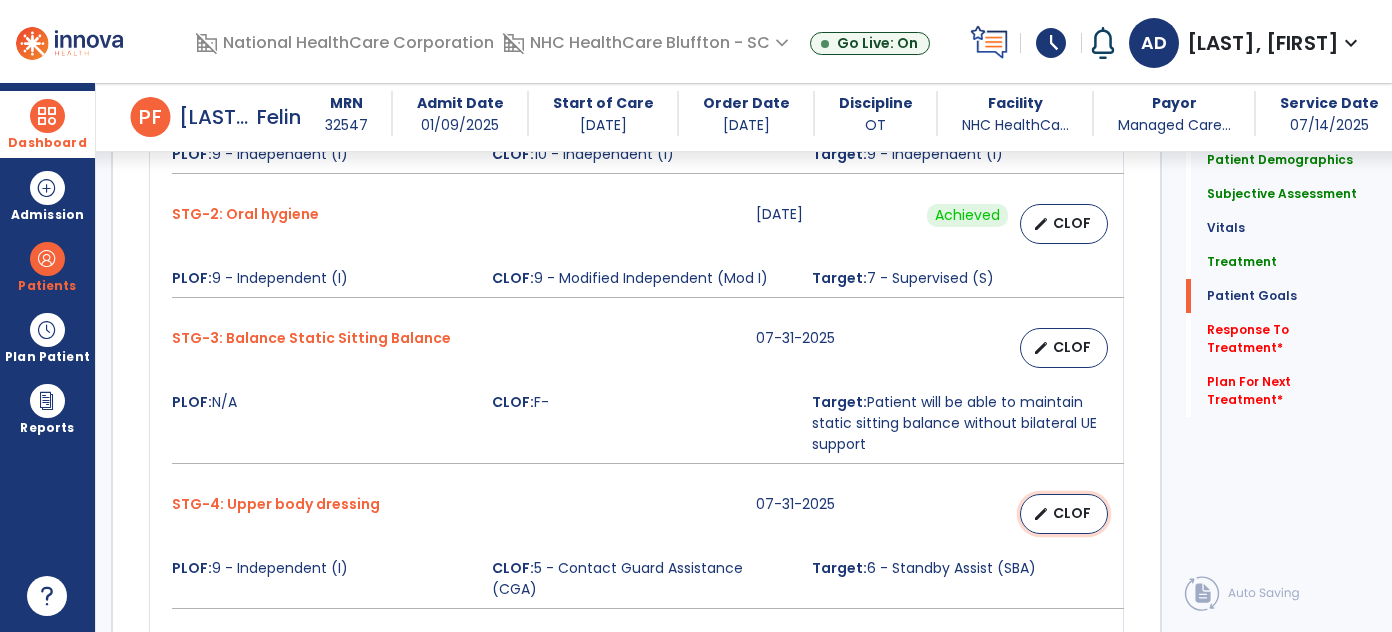 select on "****" 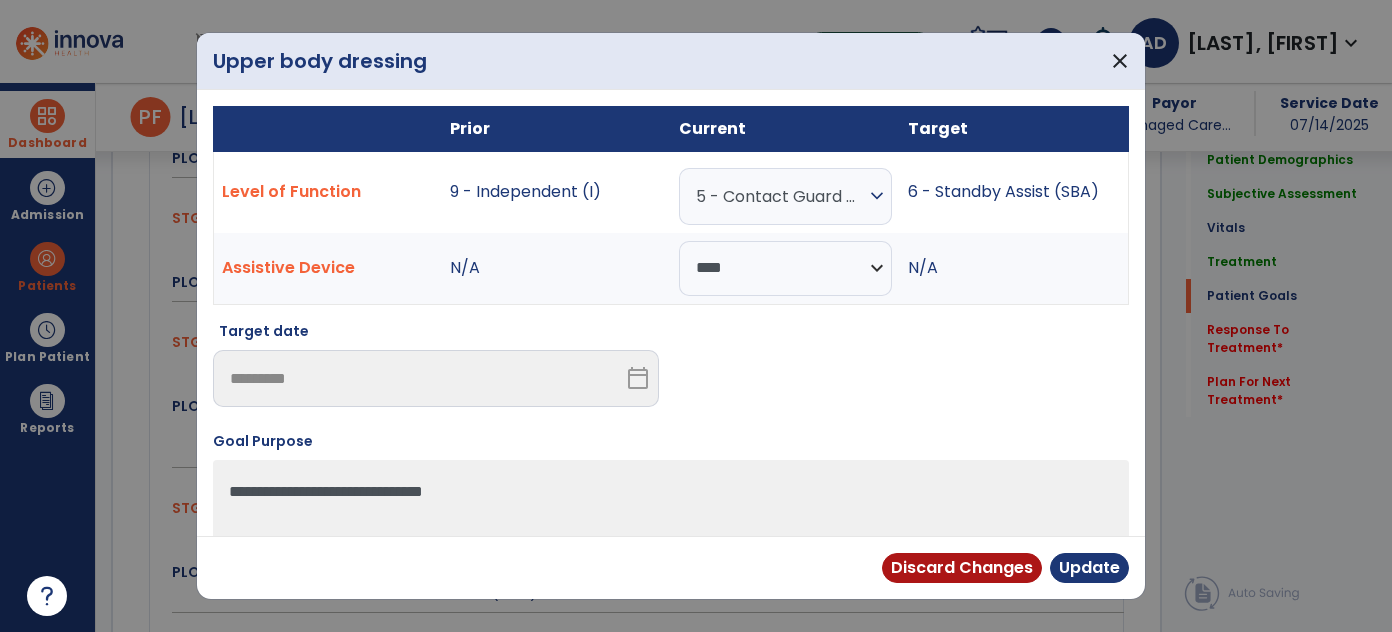 scroll, scrollTop: 1755, scrollLeft: 0, axis: vertical 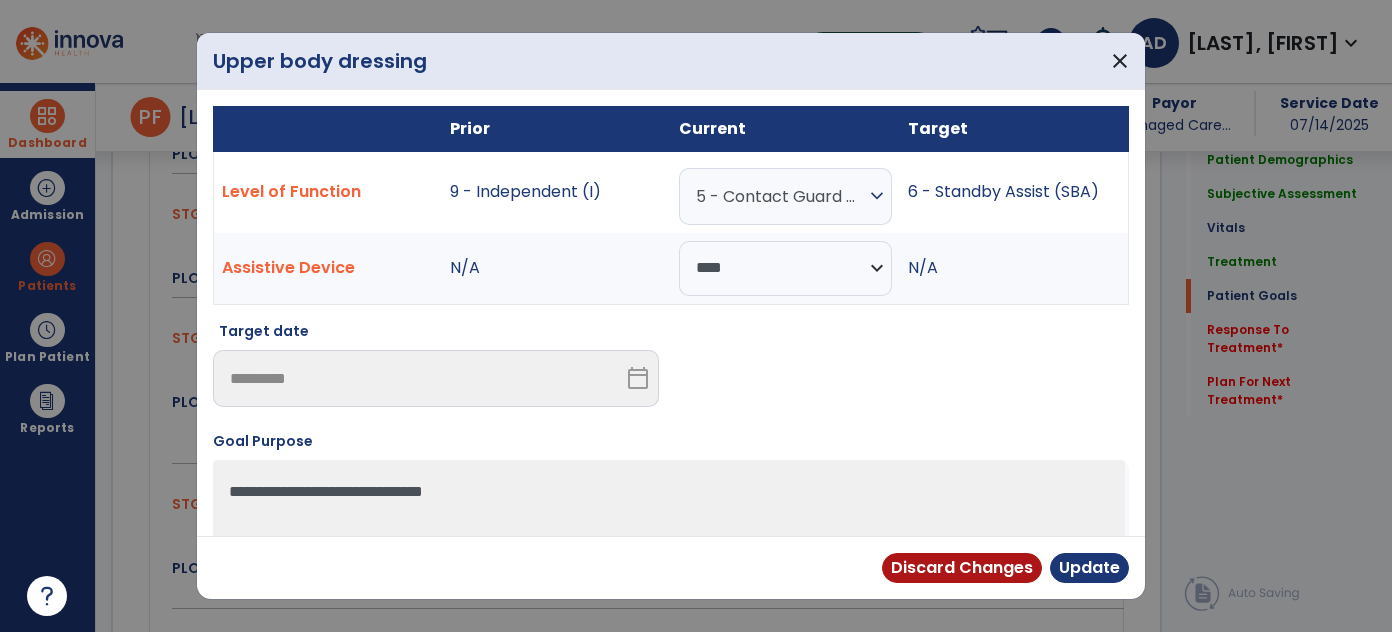 click on "5 - Contact Guard Assistance (CGA)" at bounding box center (780, 196) 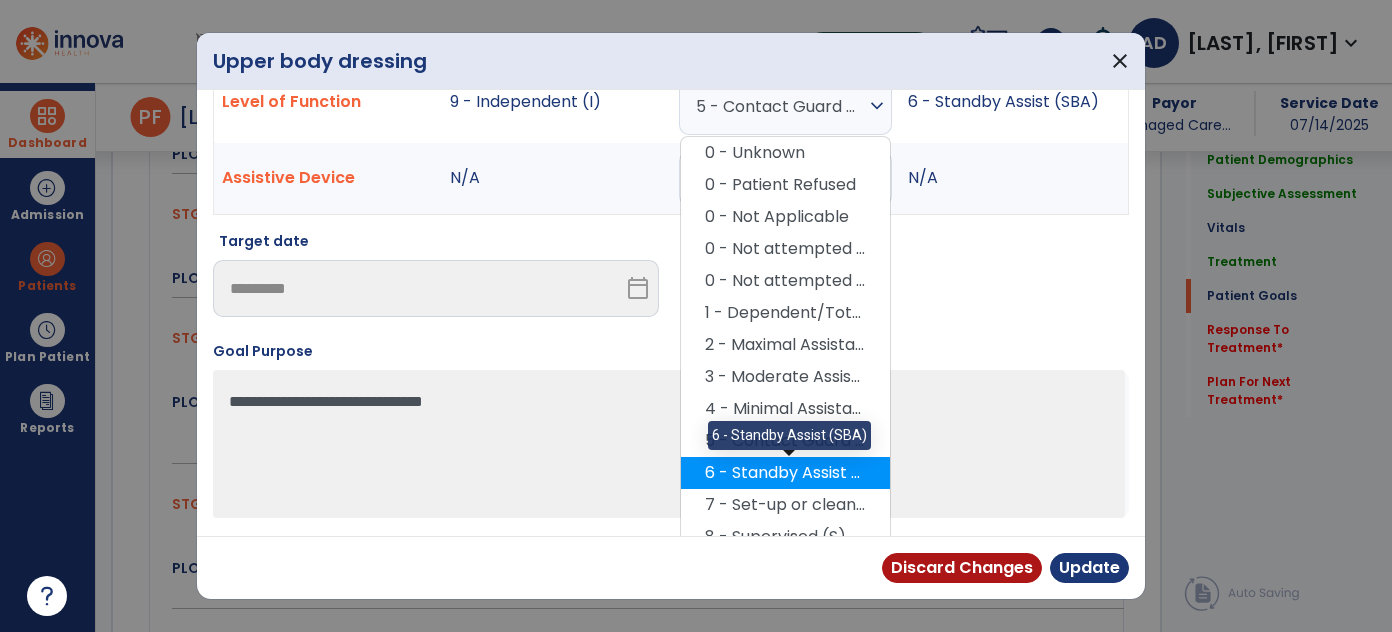 click on "6 - Standby Assist (SBA)" at bounding box center (785, 473) 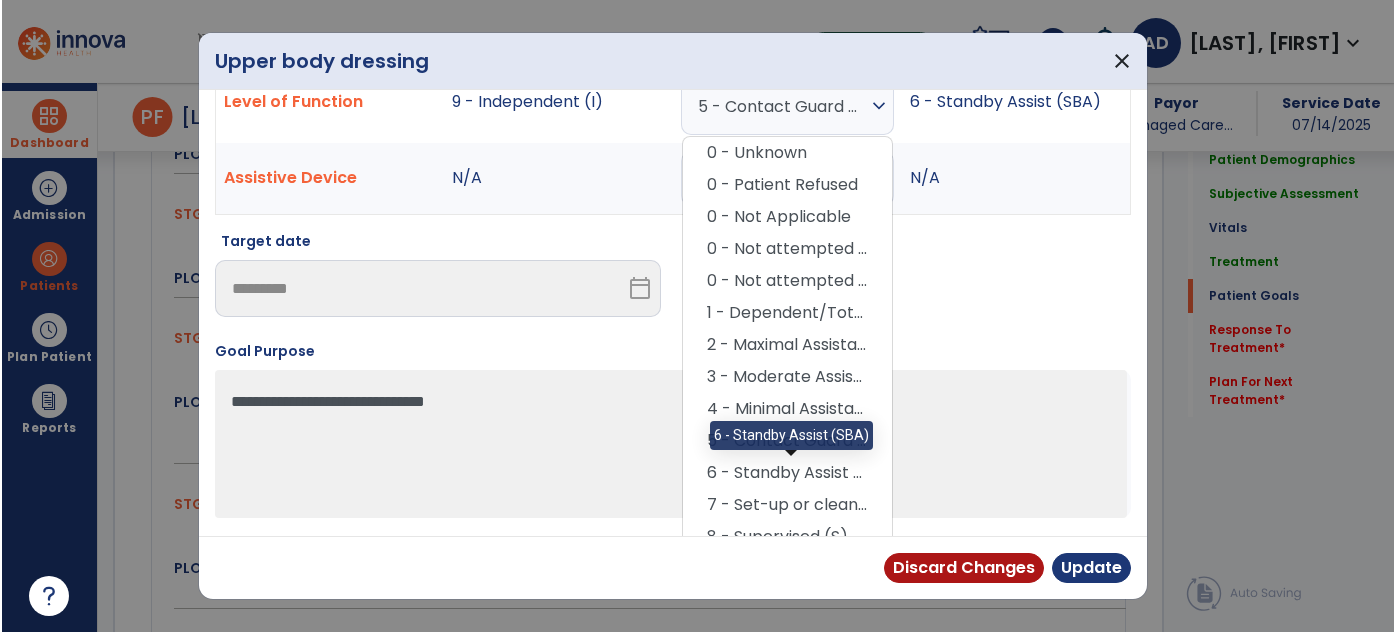 scroll, scrollTop: 83, scrollLeft: 0, axis: vertical 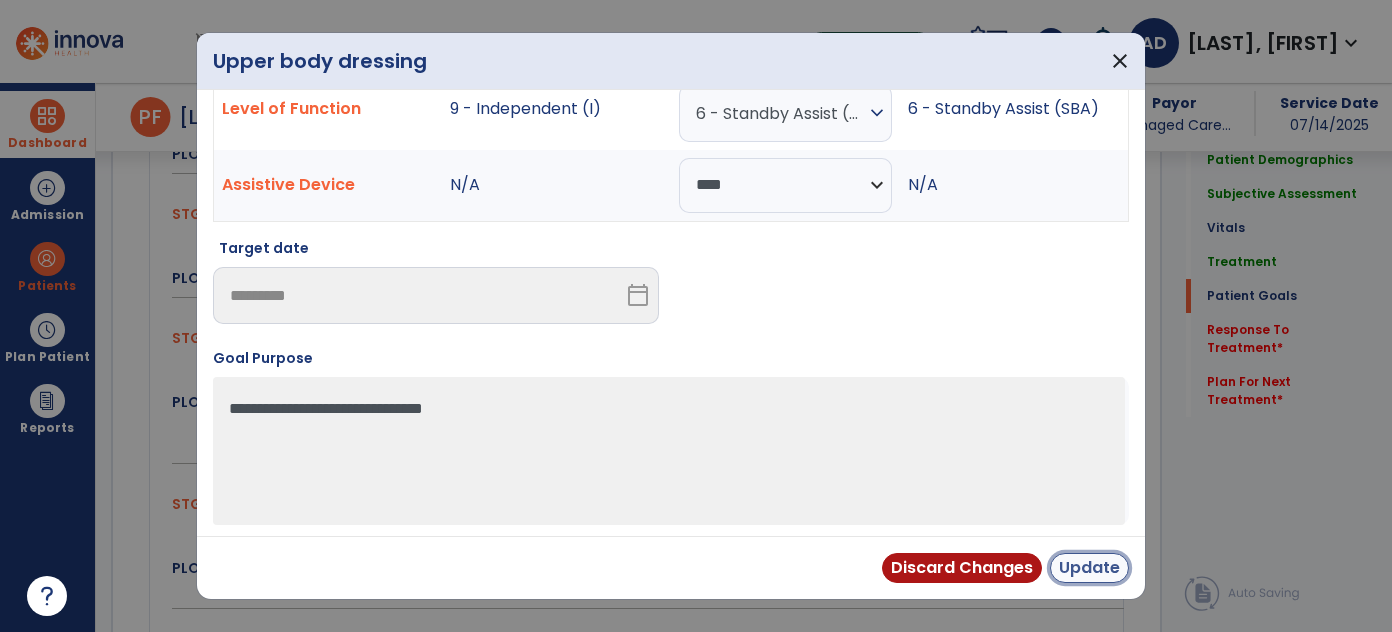 click on "Update" at bounding box center (1089, 568) 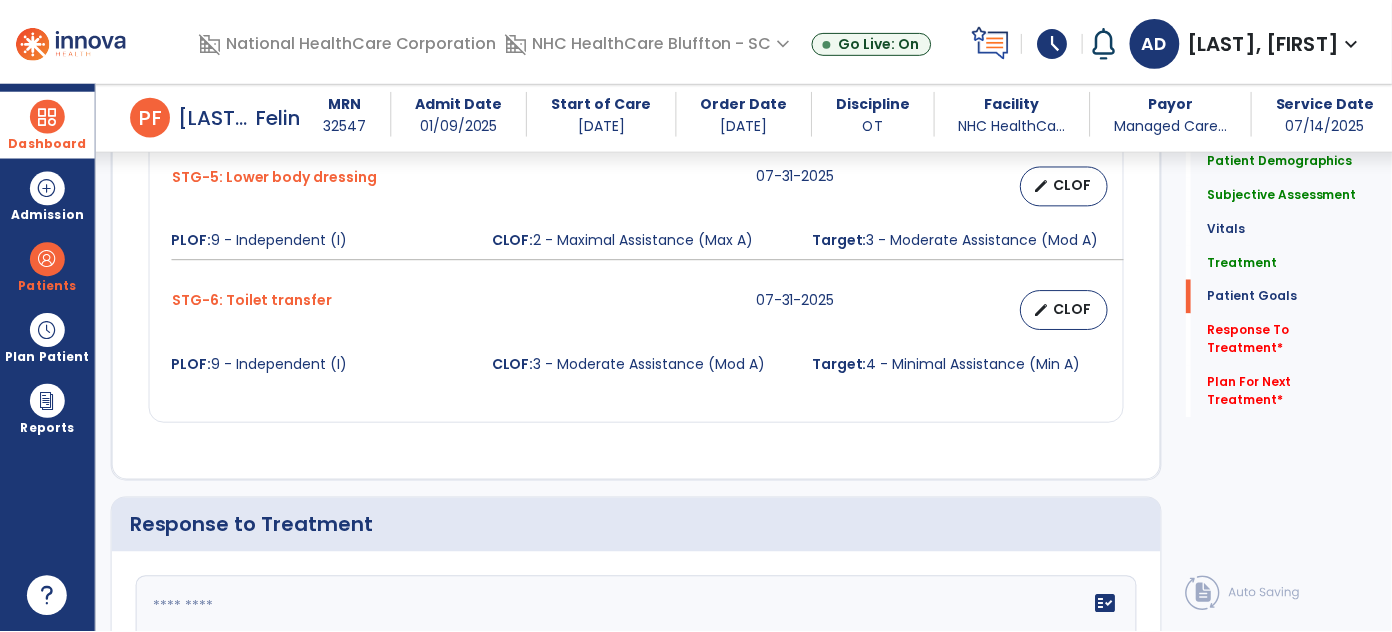 scroll, scrollTop: 2210, scrollLeft: 0, axis: vertical 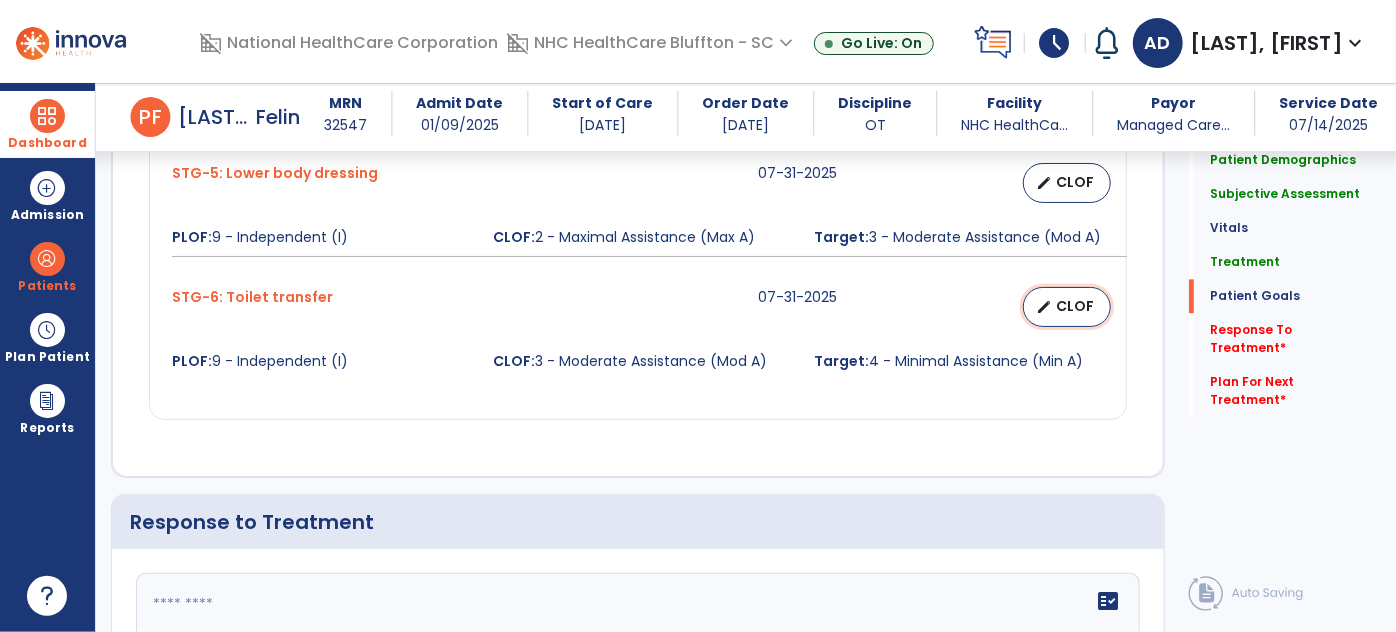 click on "CLOF" at bounding box center [1075, 306] 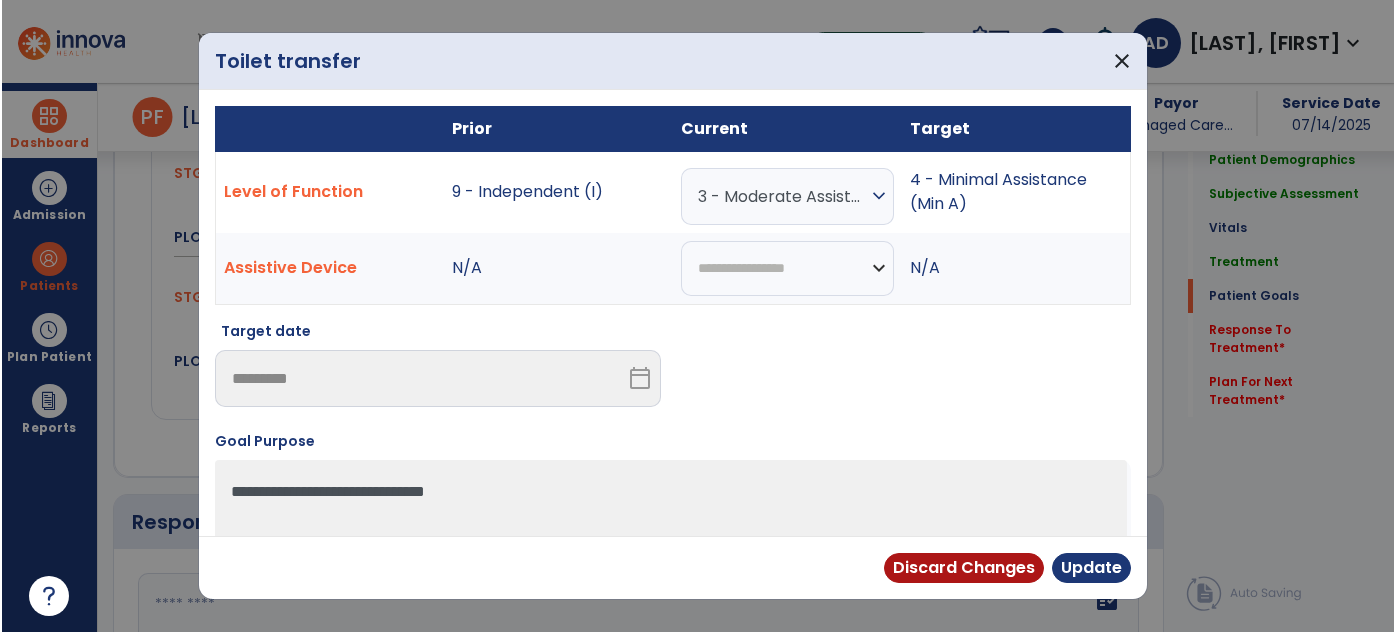 scroll, scrollTop: 2210, scrollLeft: 0, axis: vertical 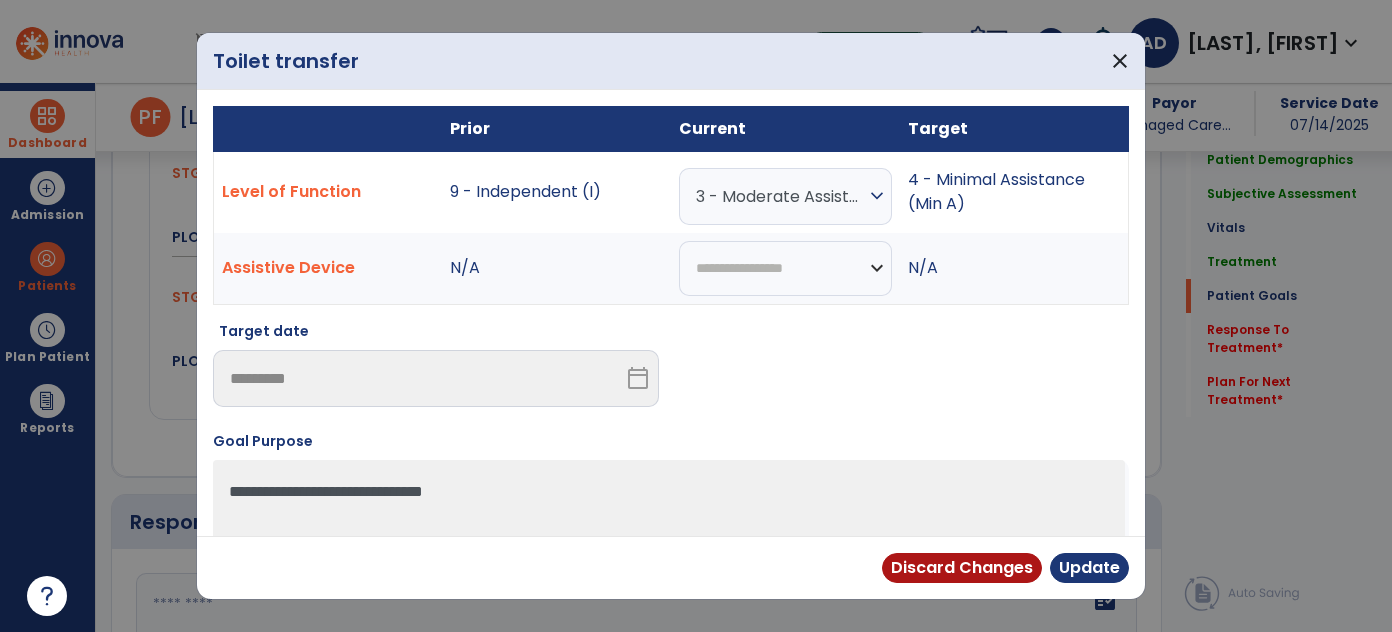click on "expand_more" at bounding box center [877, 196] 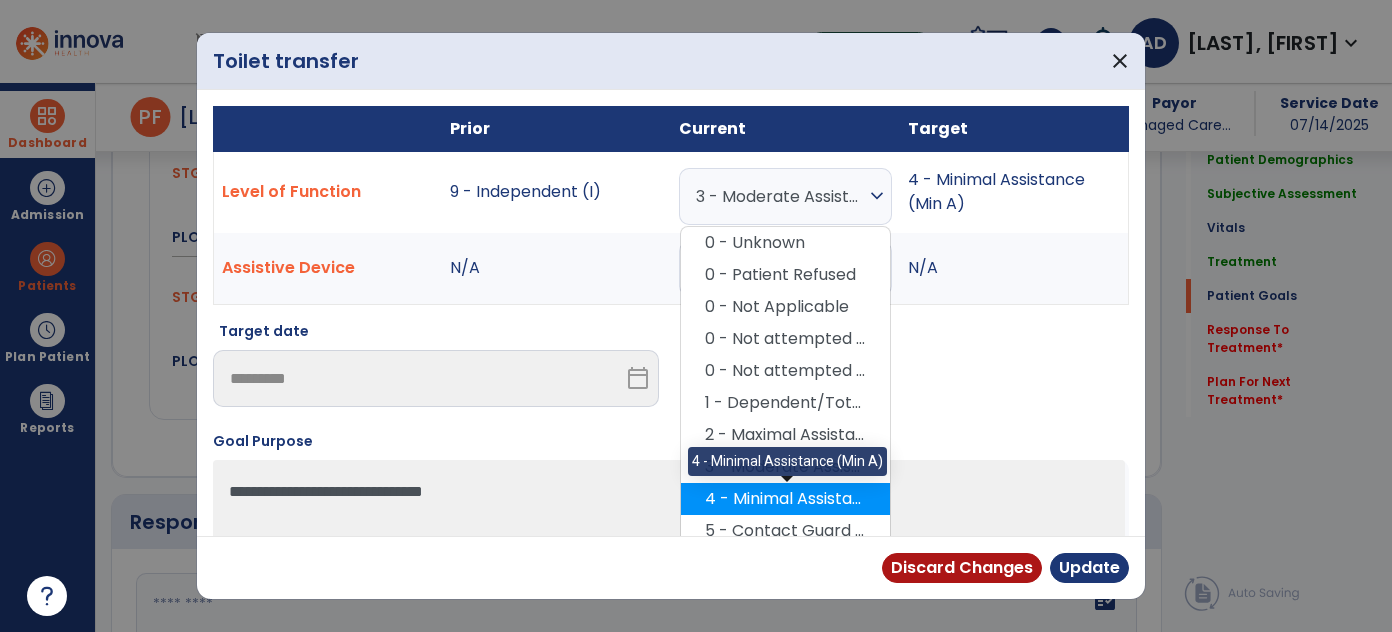 click on "4 - Minimal Assistance (Min A)" at bounding box center [785, 499] 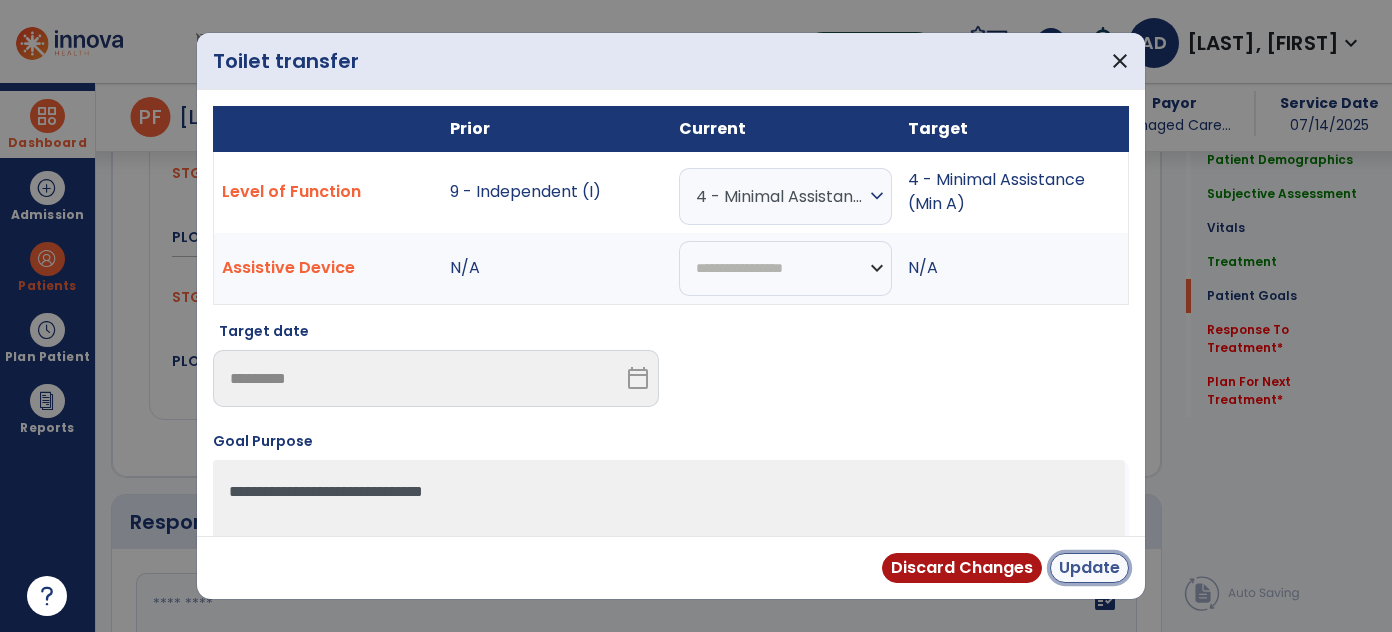 click on "Update" at bounding box center [1089, 568] 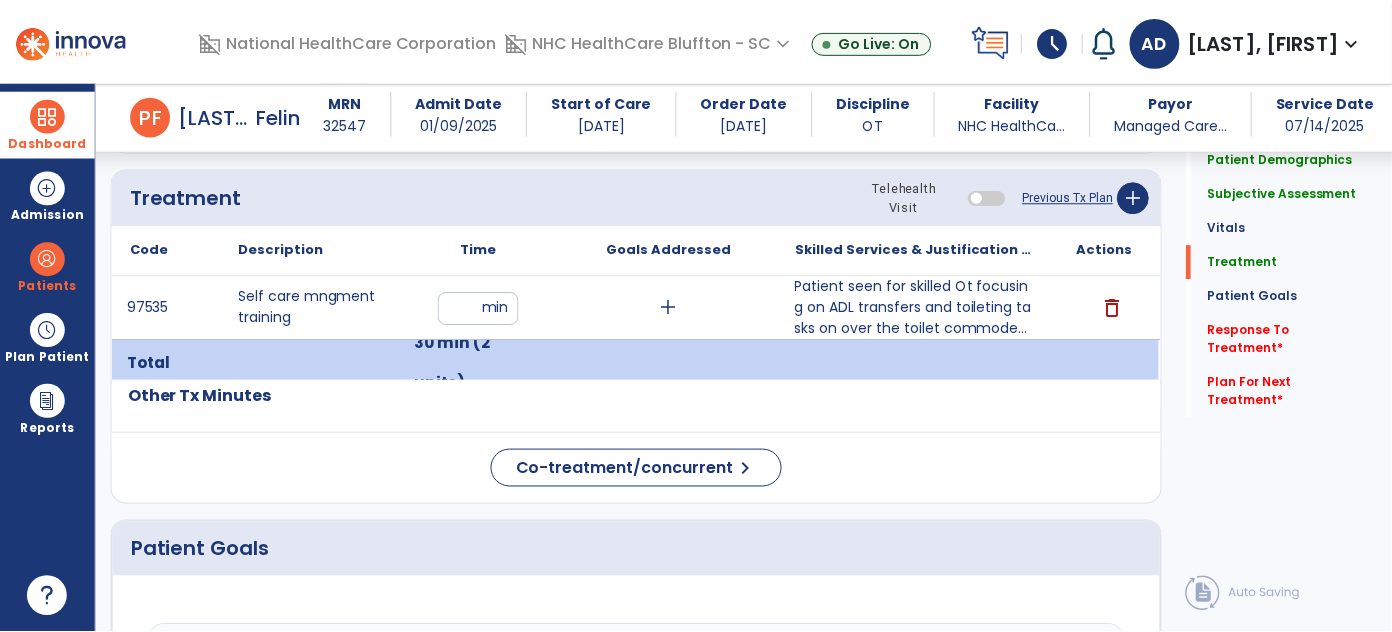 scroll, scrollTop: 937, scrollLeft: 0, axis: vertical 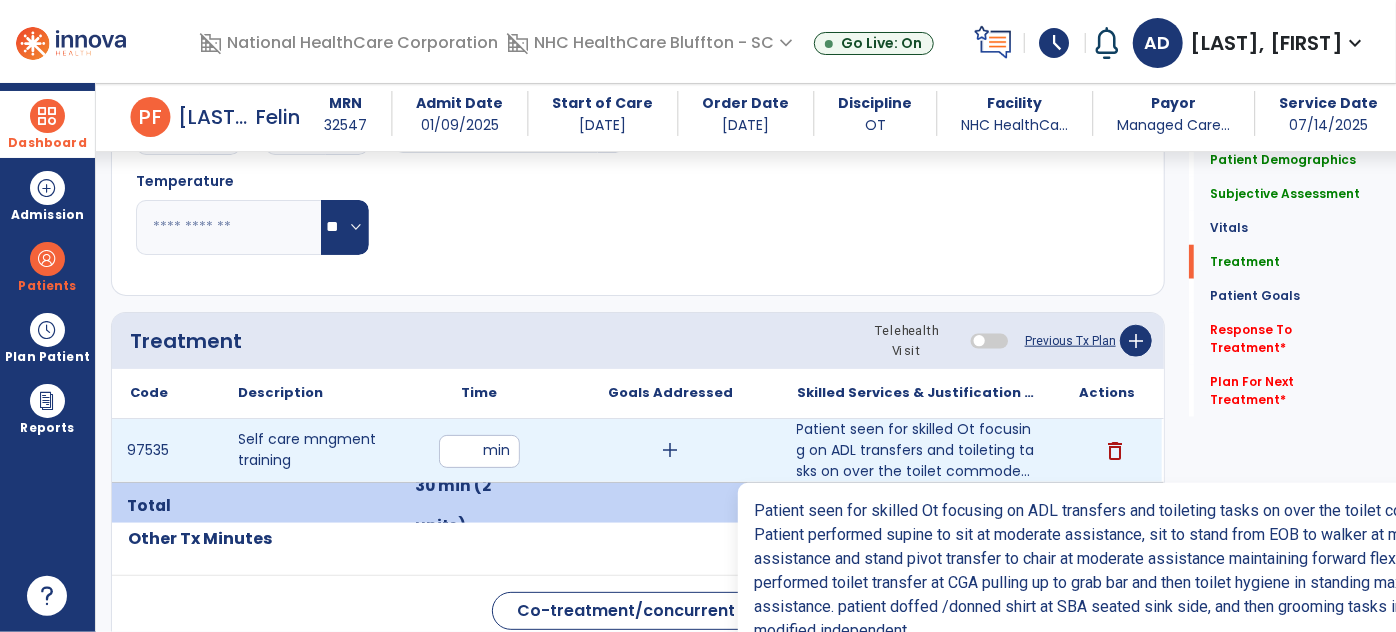 click on "Patient seen for skilled Ot focusing on ADL transfers and toileting tasks on over the toilet commode..." at bounding box center [916, 450] 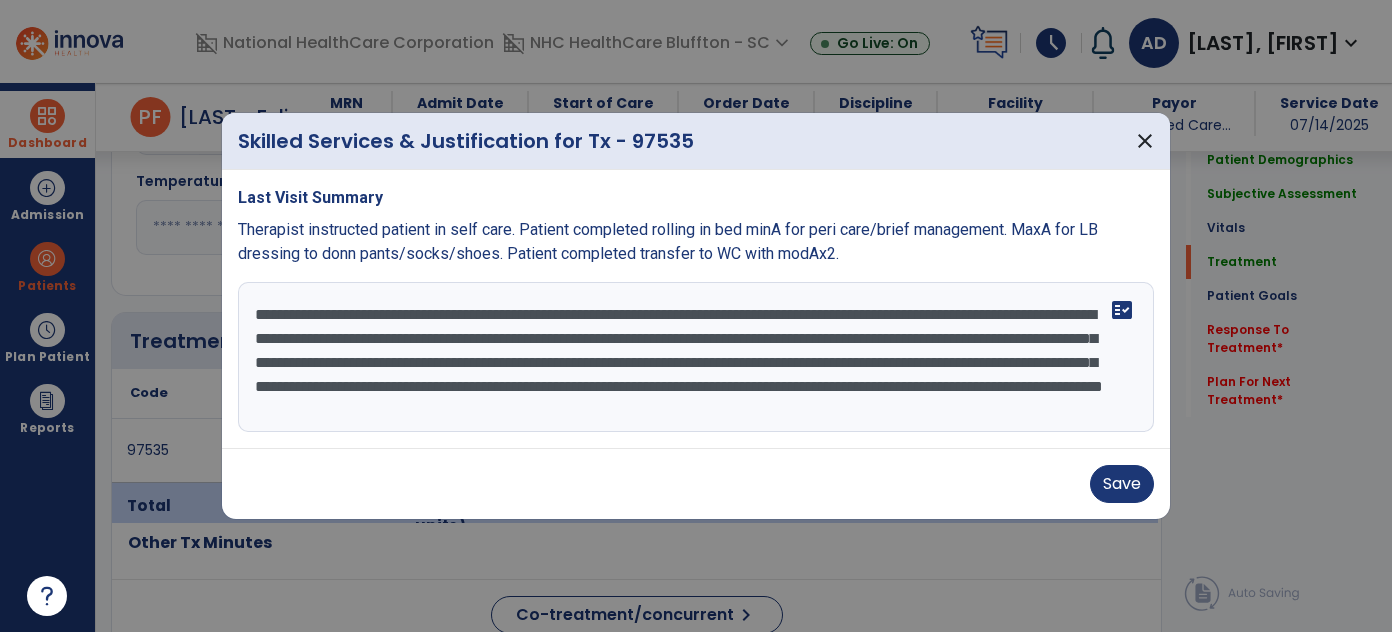 scroll, scrollTop: 937, scrollLeft: 0, axis: vertical 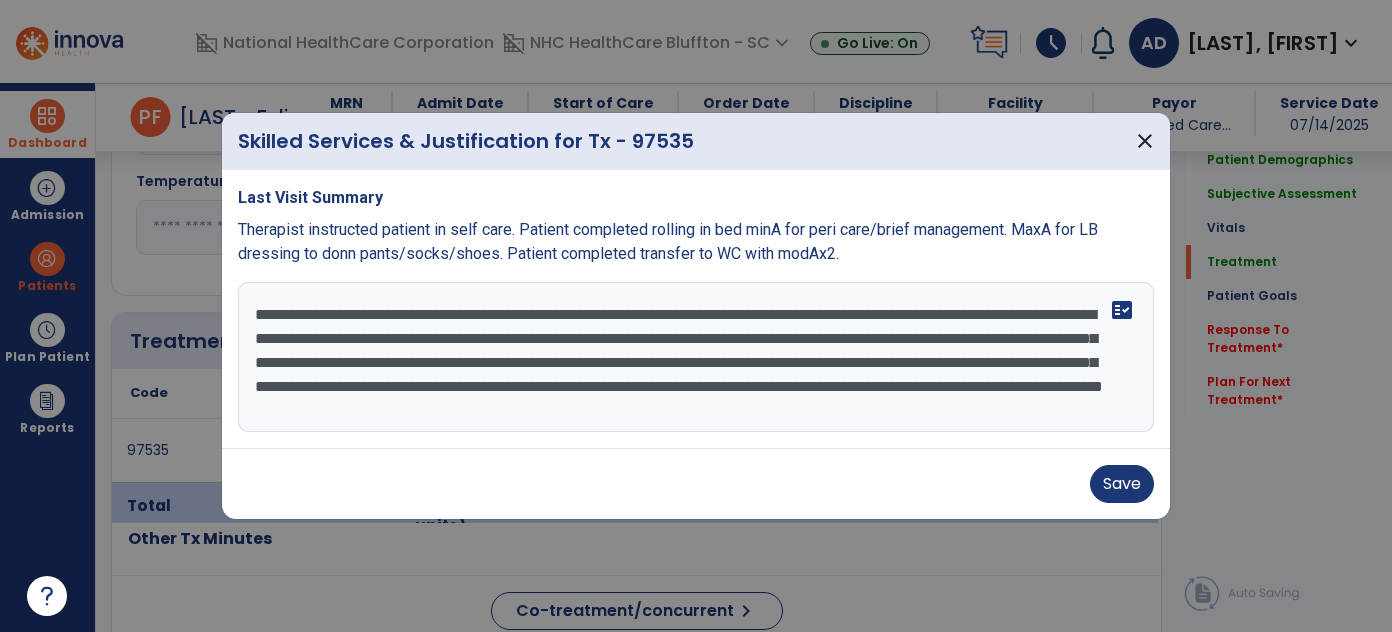 drag, startPoint x: 509, startPoint y: 388, endPoint x: 472, endPoint y: 386, distance: 37.054016 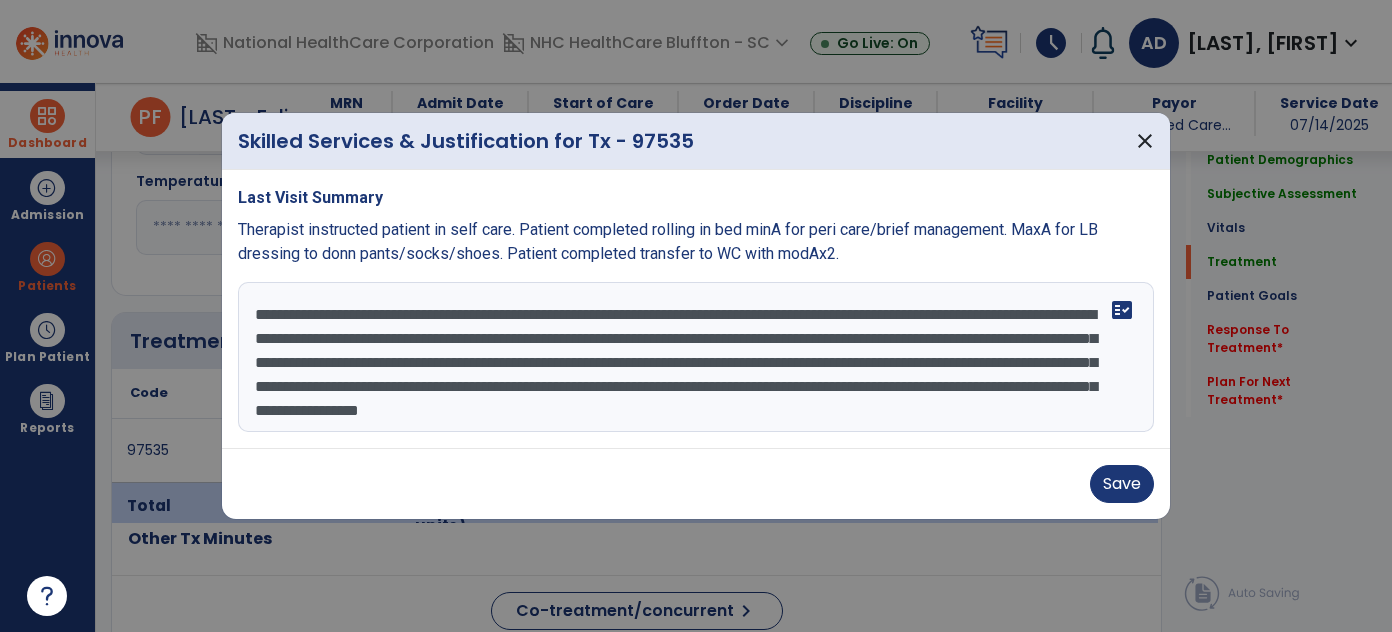 scroll, scrollTop: 24, scrollLeft: 0, axis: vertical 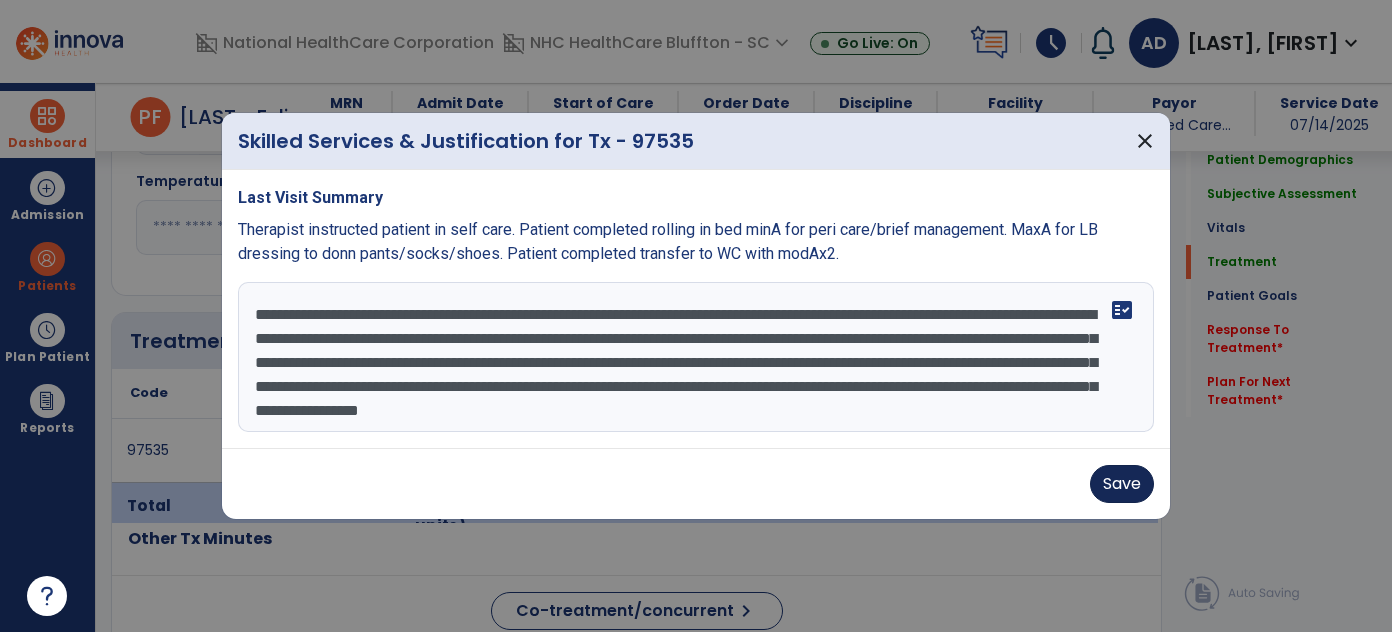 type on "**********" 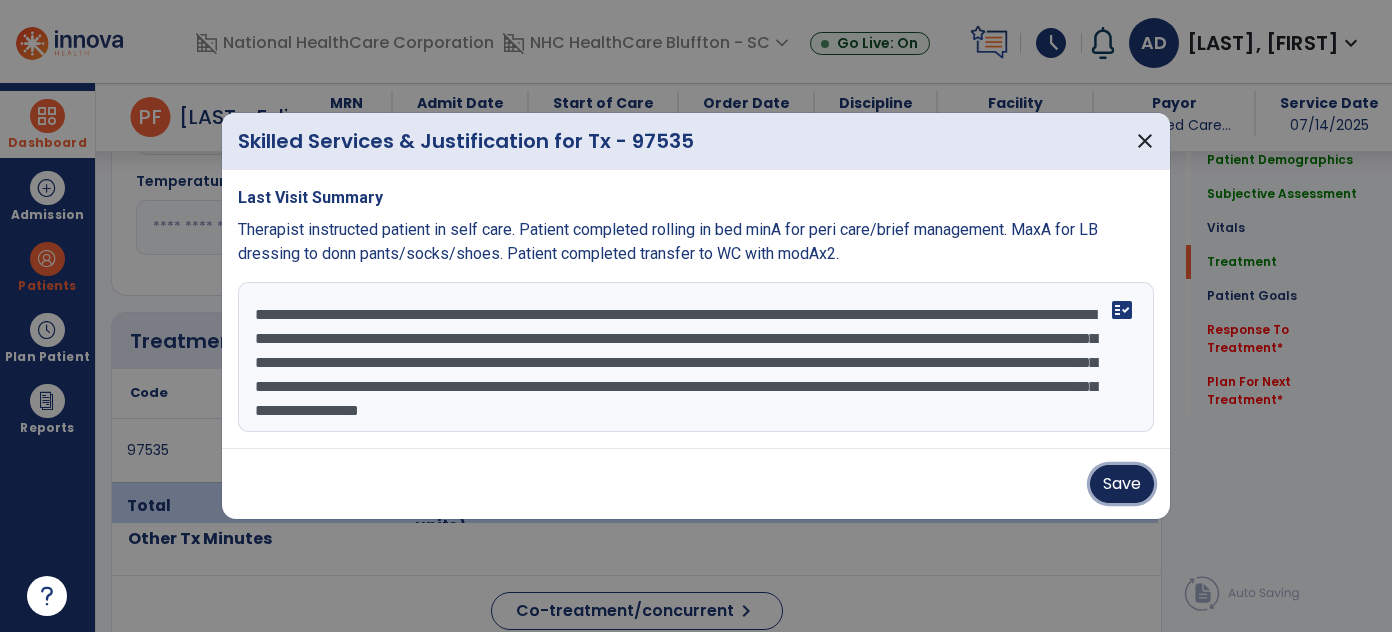 click on "Save" at bounding box center [1122, 484] 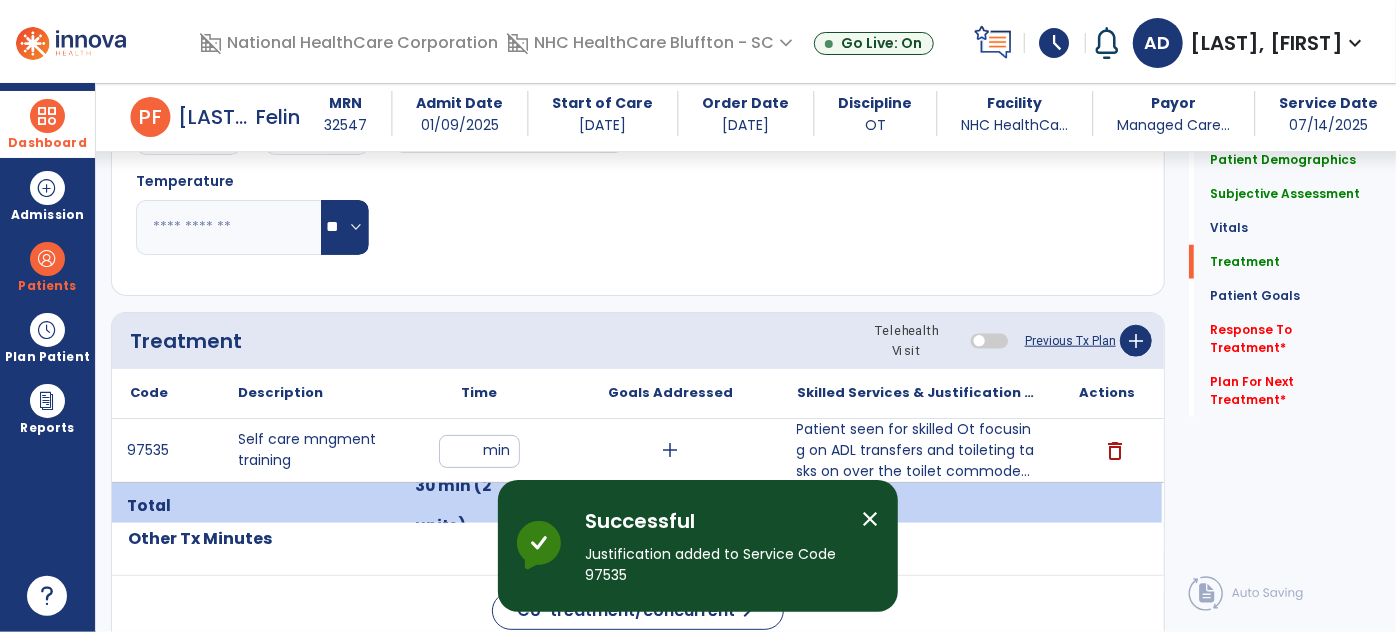 click on "close" at bounding box center [870, 519] 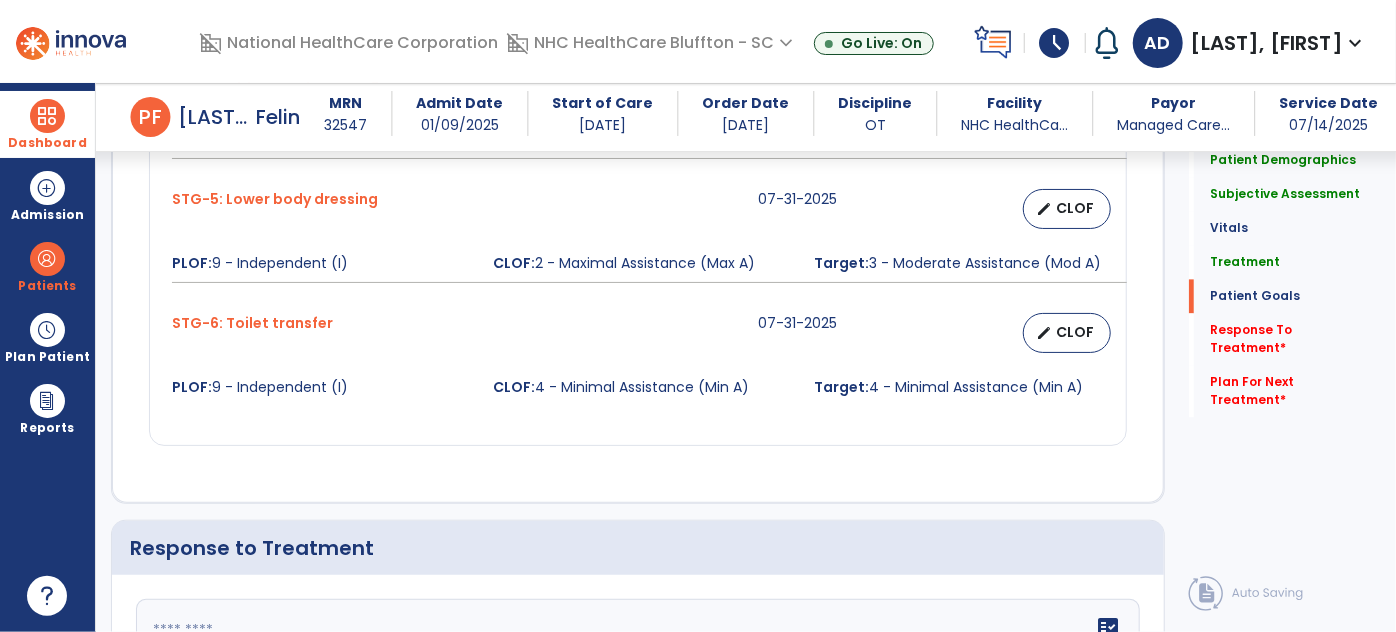 scroll, scrollTop: 2301, scrollLeft: 0, axis: vertical 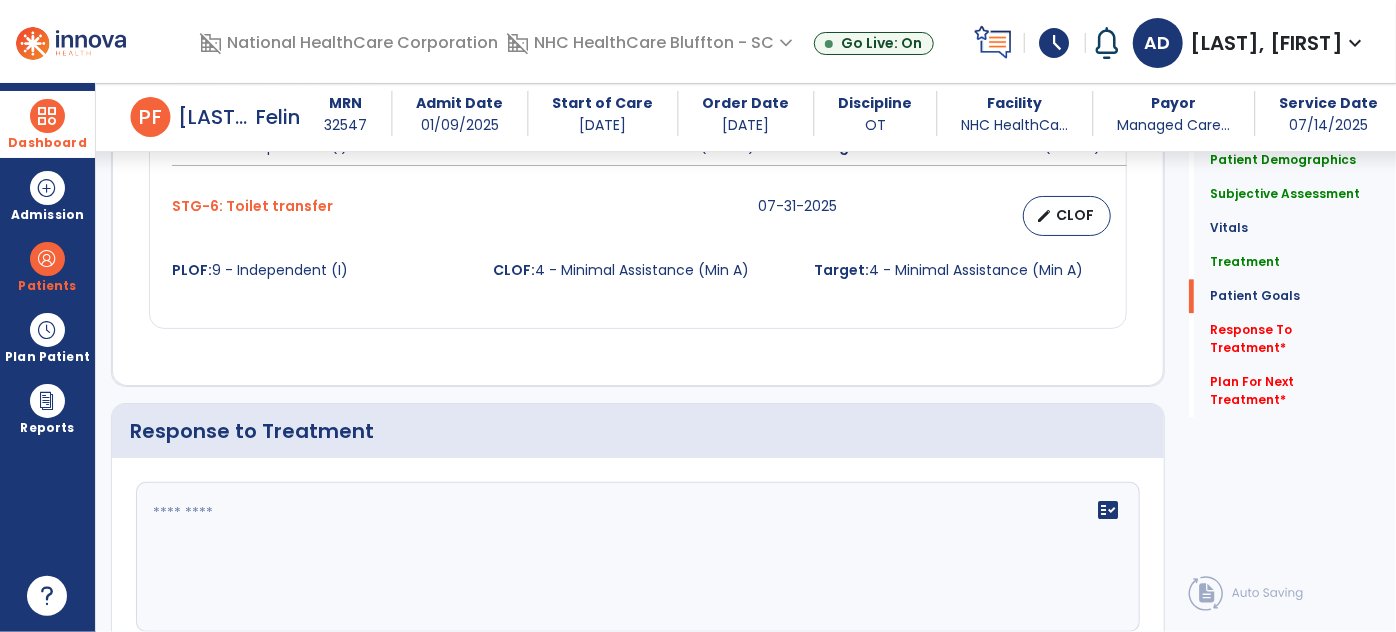 click 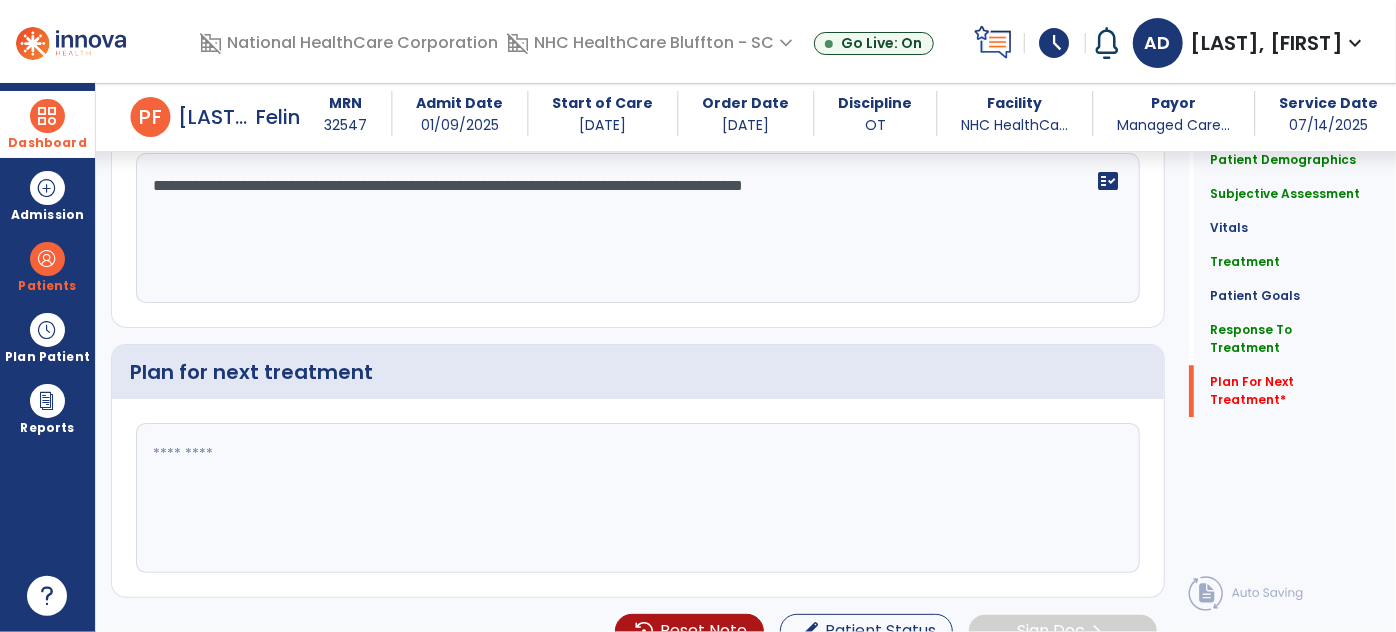 scroll, scrollTop: 2653, scrollLeft: 0, axis: vertical 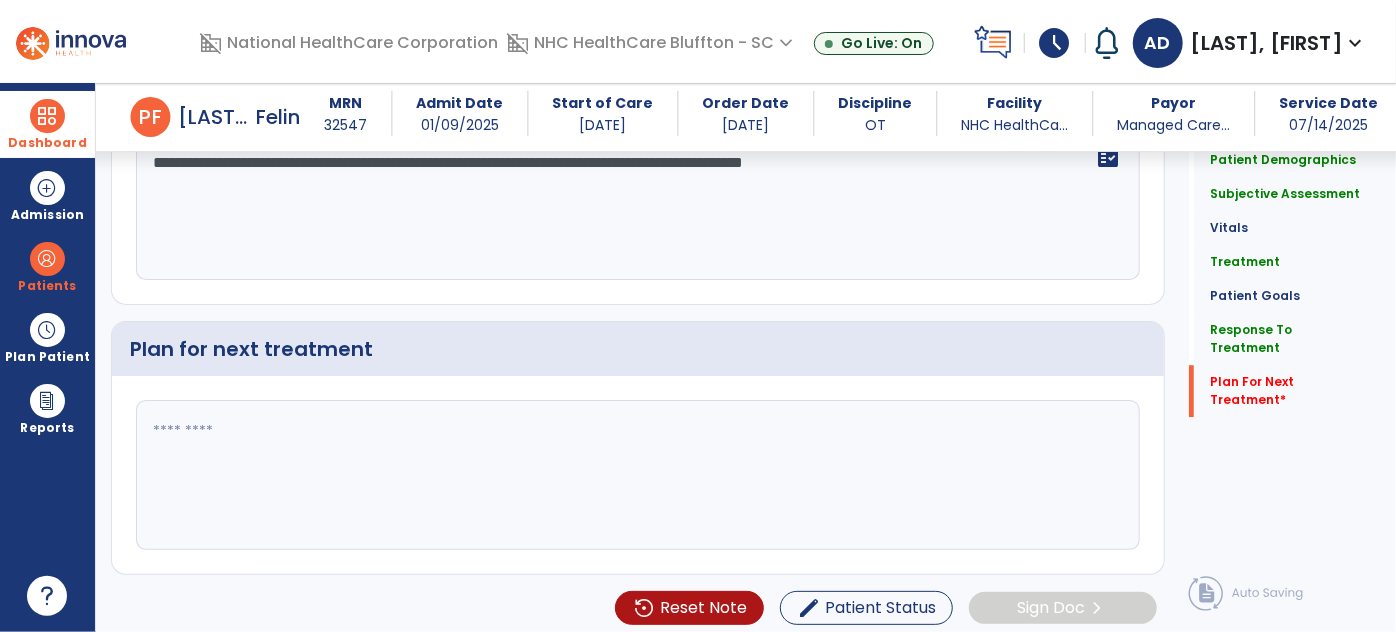 type on "**********" 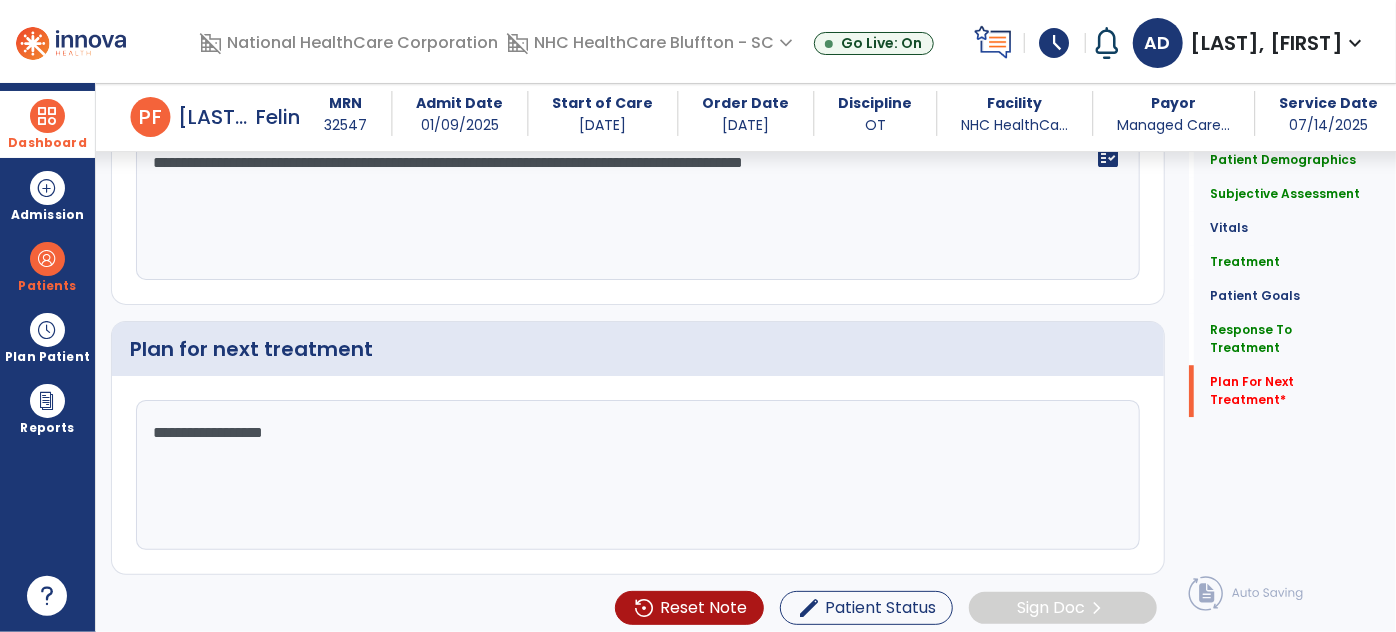 click on "**********" 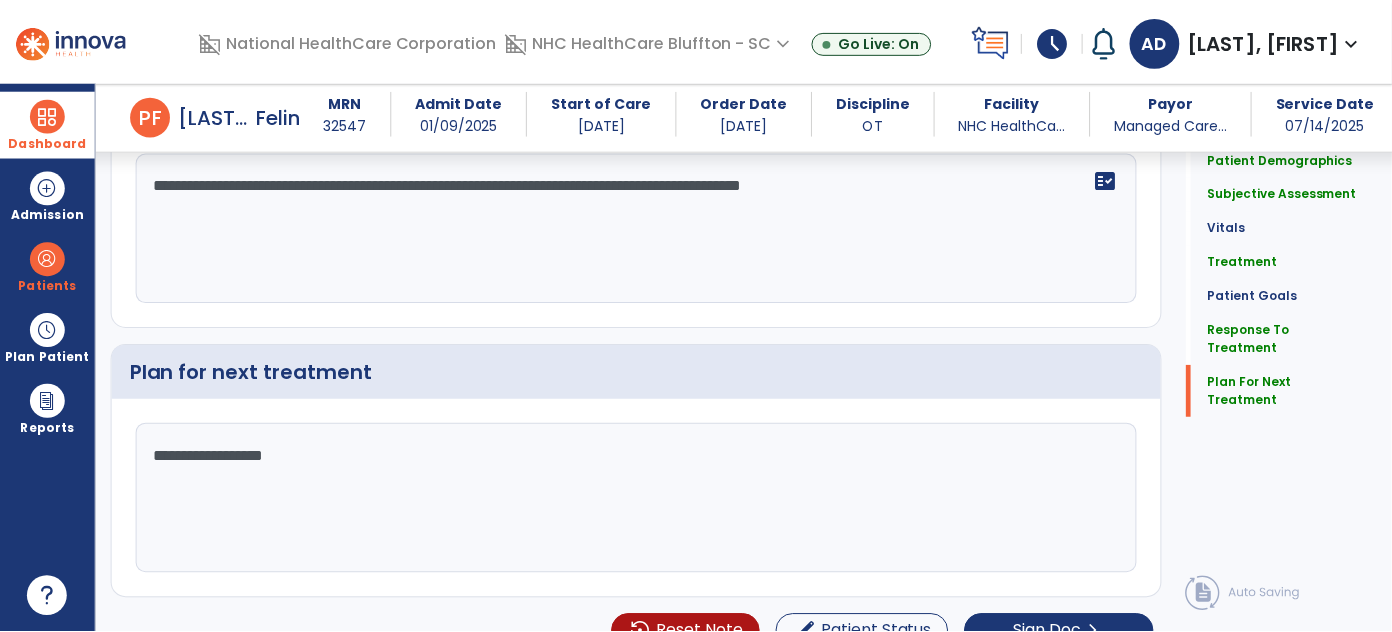 scroll, scrollTop: 2653, scrollLeft: 0, axis: vertical 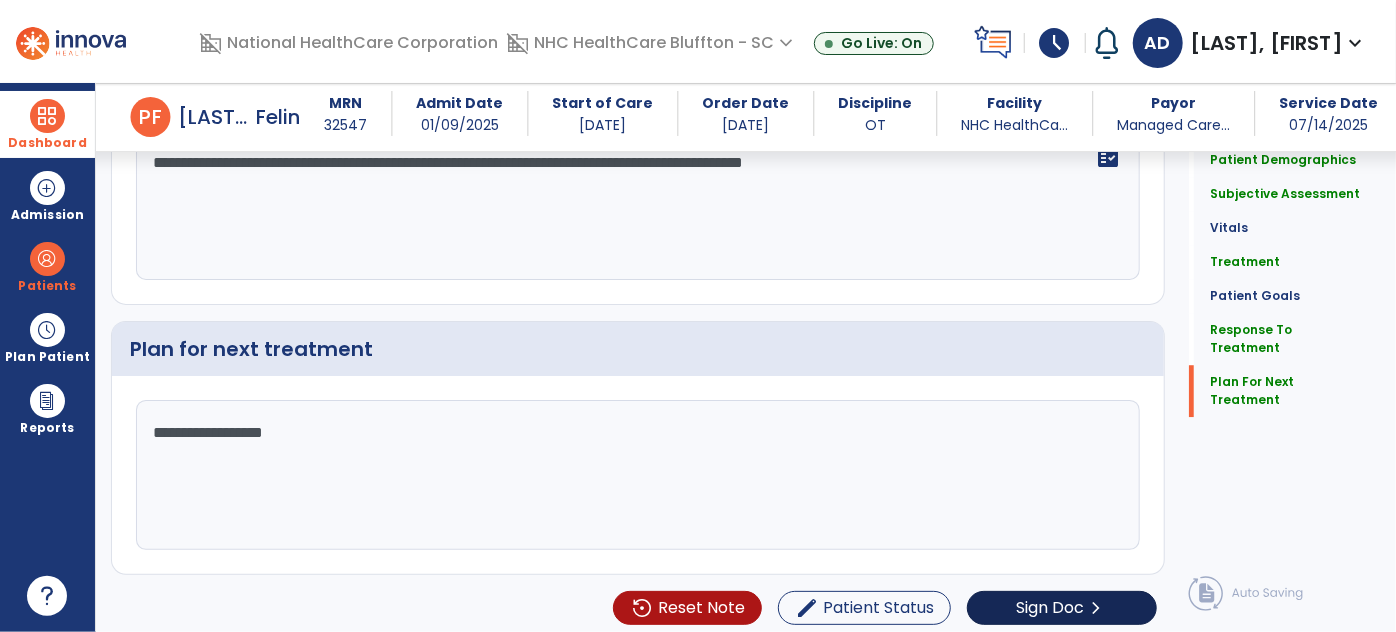 type on "**********" 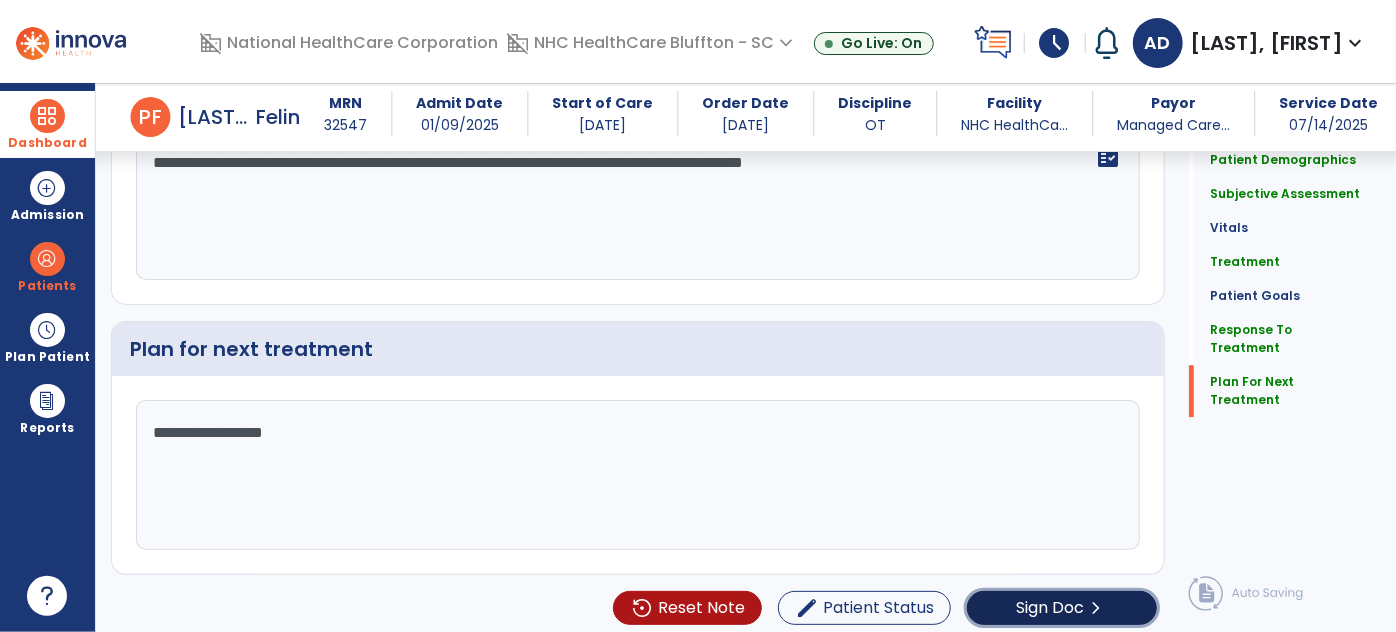 click on "Sign Doc" 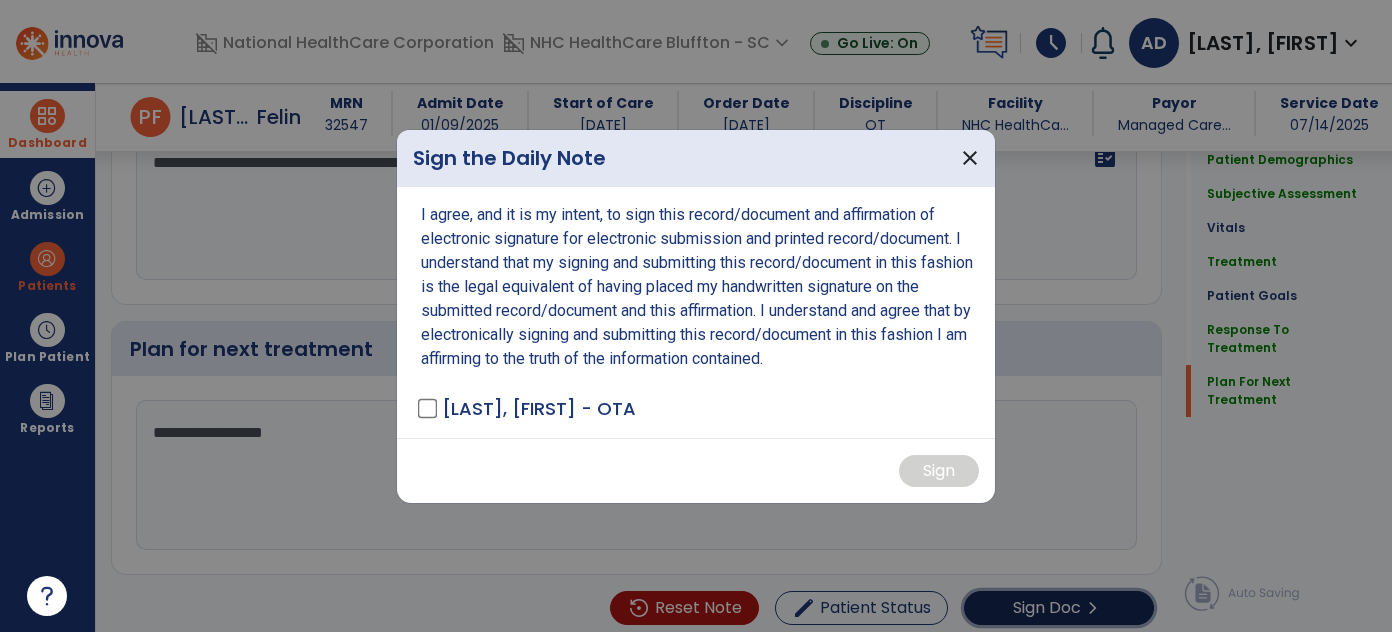 scroll, scrollTop: 2653, scrollLeft: 0, axis: vertical 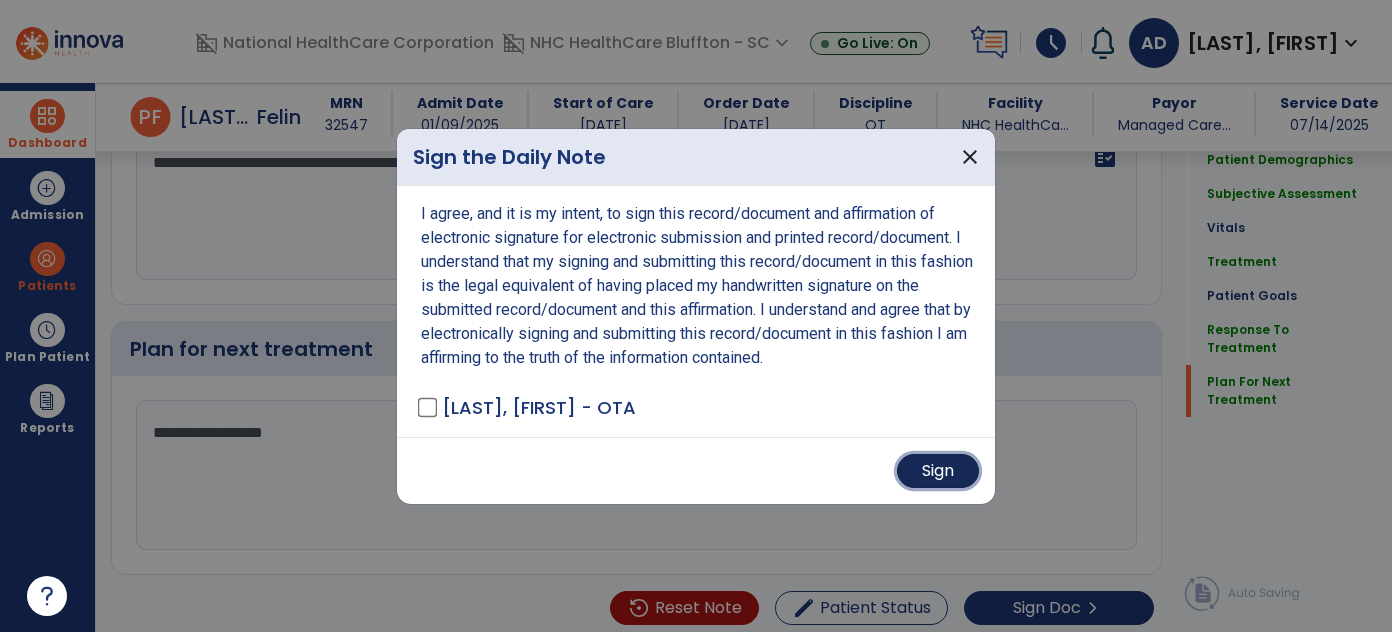 click on "Sign" at bounding box center (938, 471) 